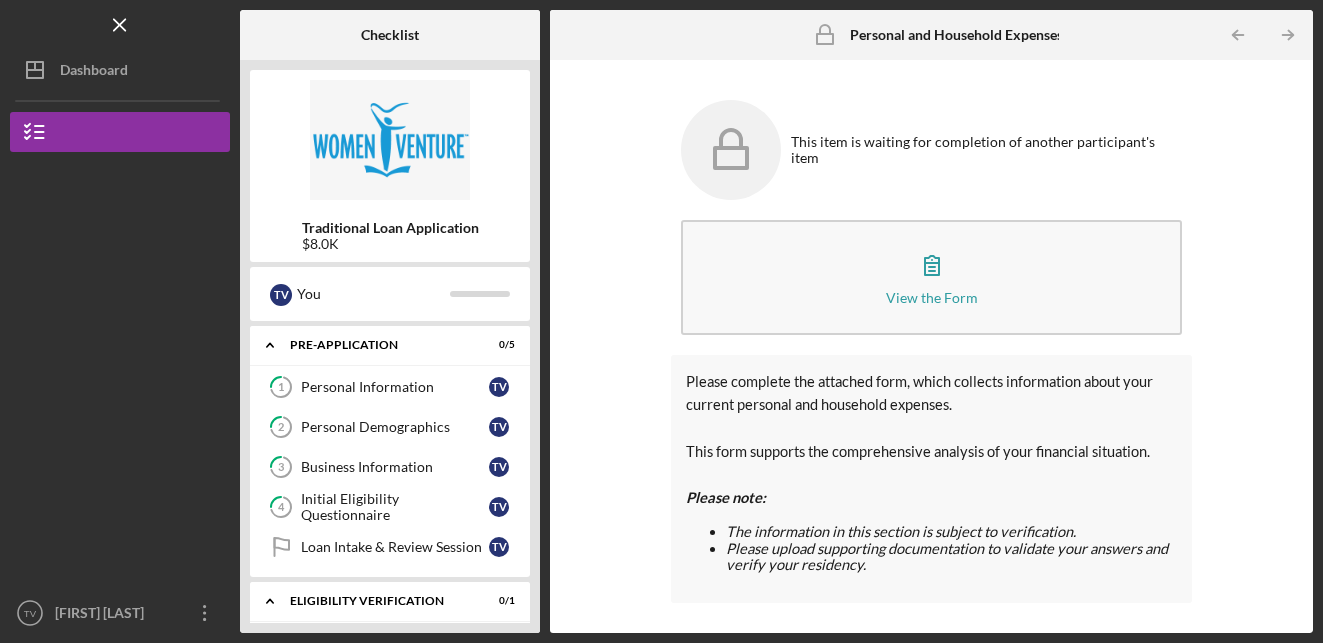 scroll, scrollTop: 0, scrollLeft: 0, axis: both 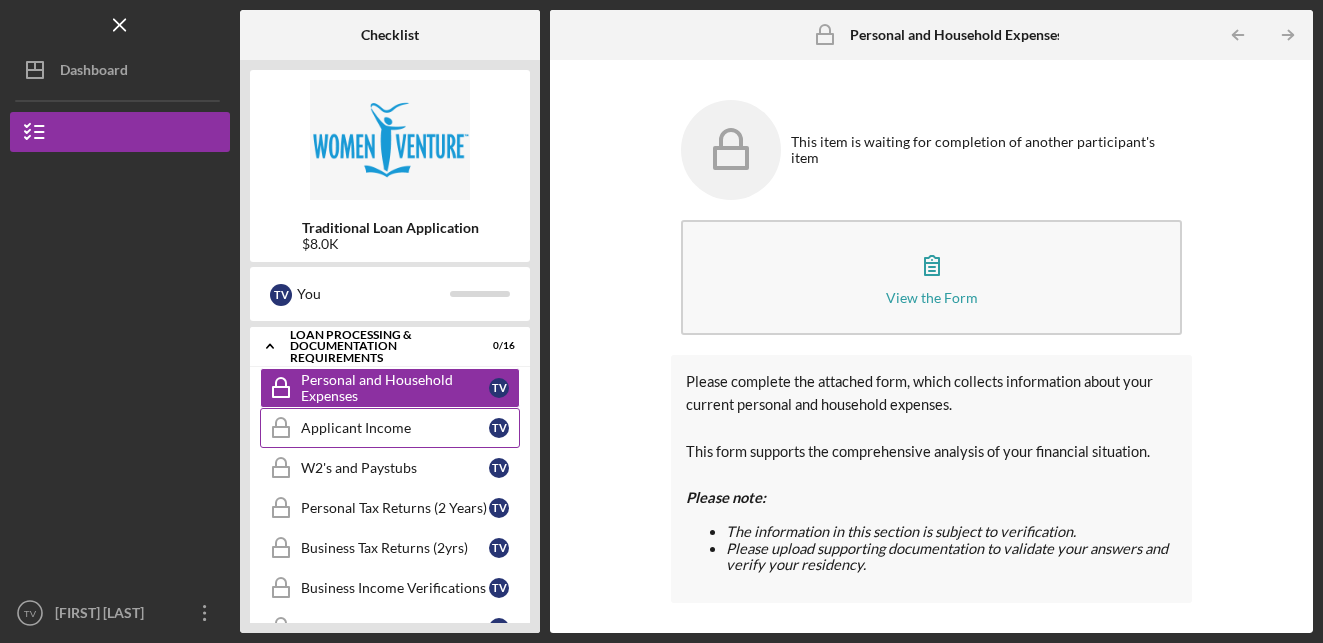 click on "Applicant Income" at bounding box center (395, 428) 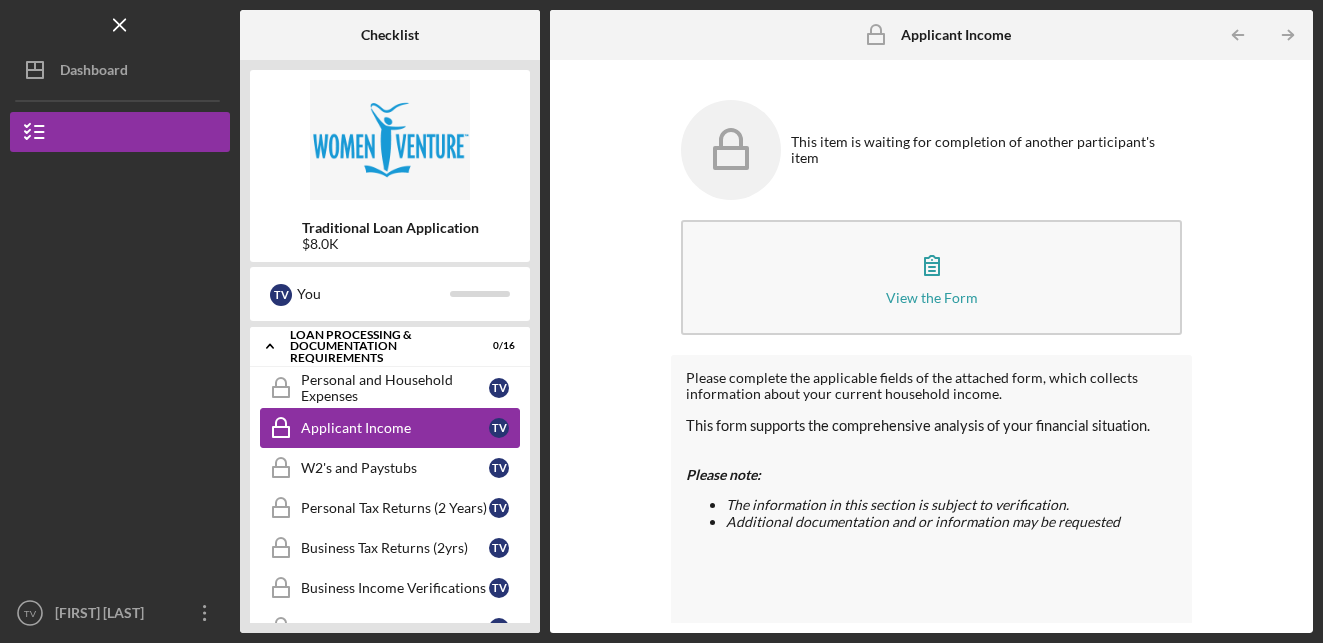 scroll, scrollTop: 352, scrollLeft: 0, axis: vertical 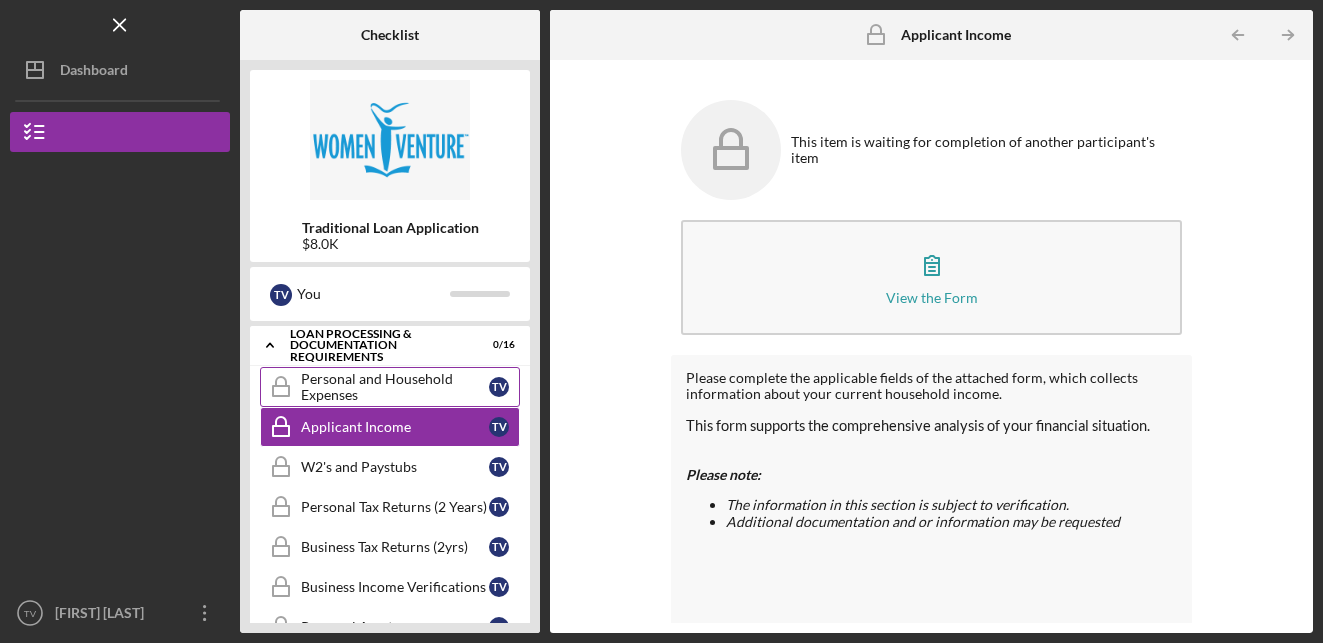 click on "Personal and Household Expenses" at bounding box center (395, 387) 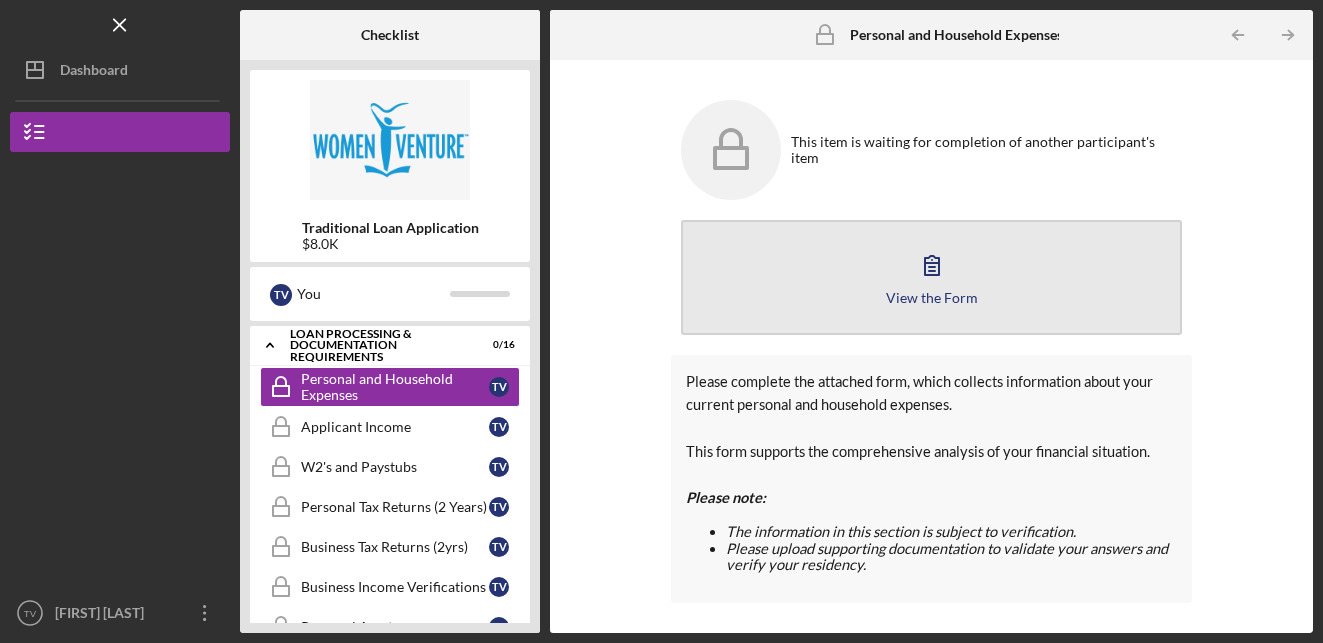 click 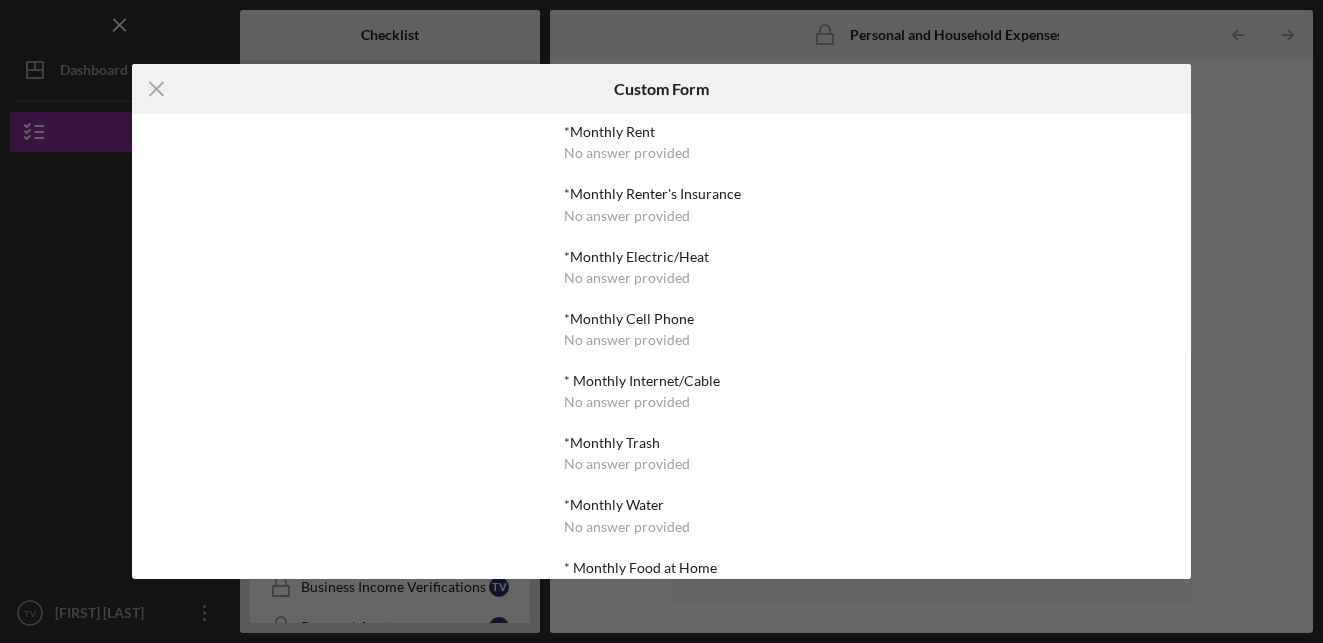 click on "No answer provided" at bounding box center [627, 216] 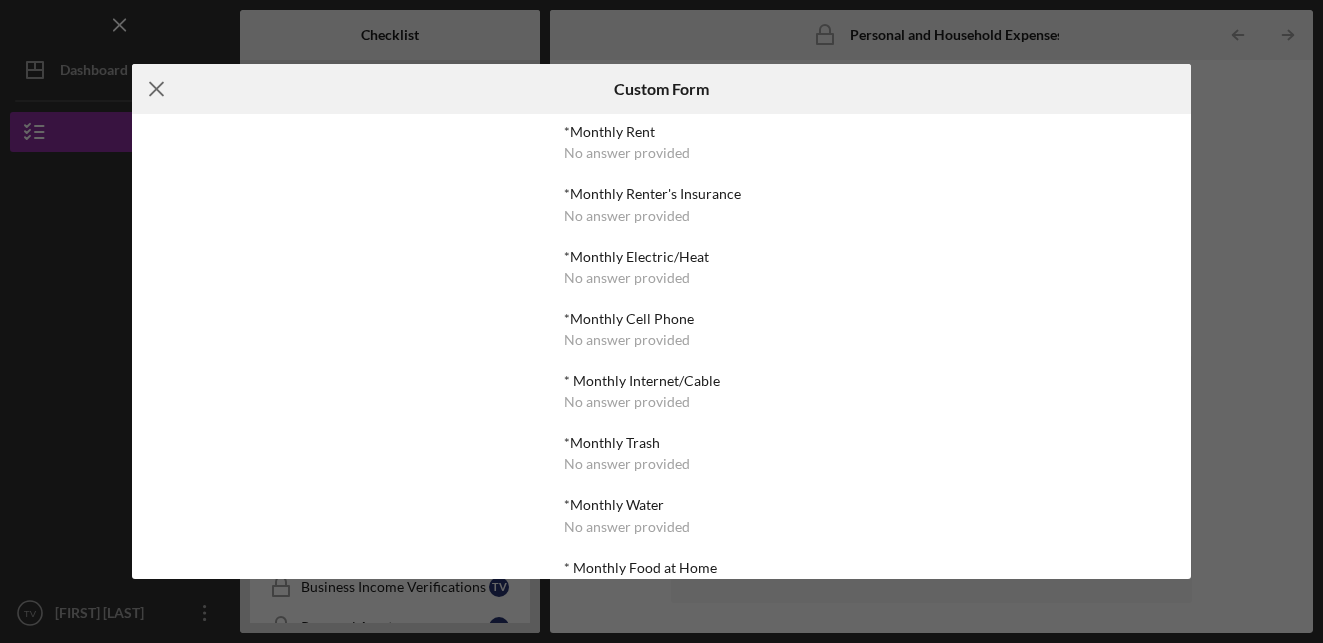 click 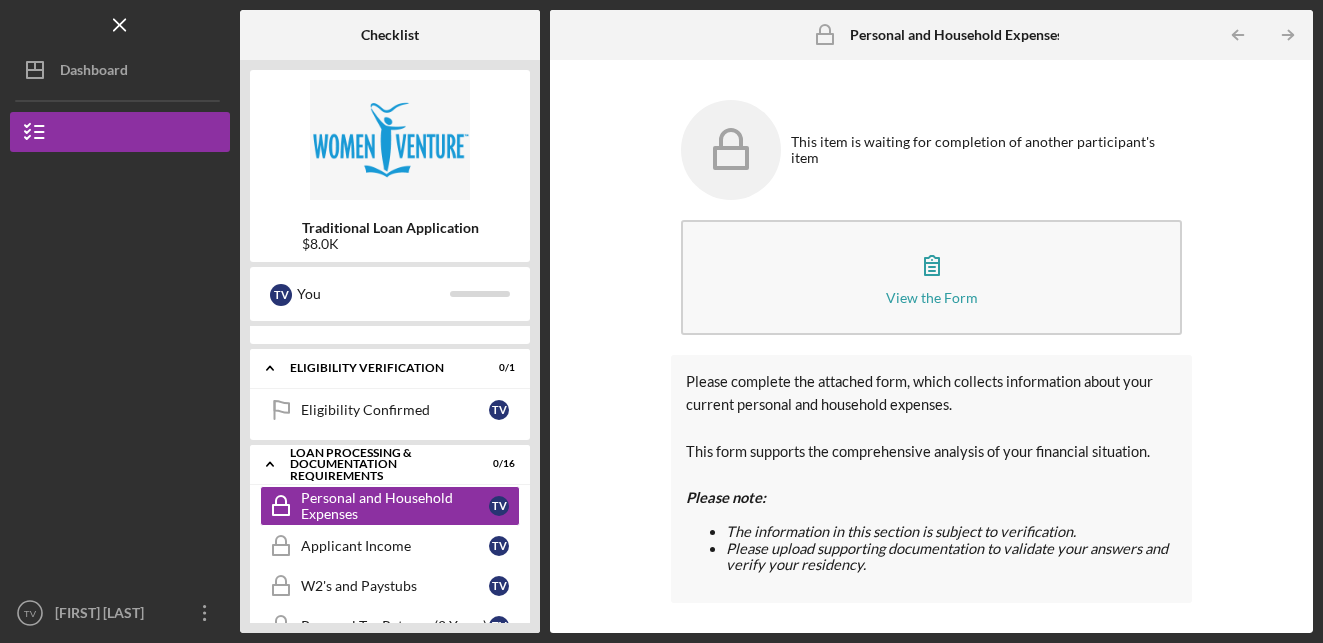 scroll, scrollTop: 228, scrollLeft: 0, axis: vertical 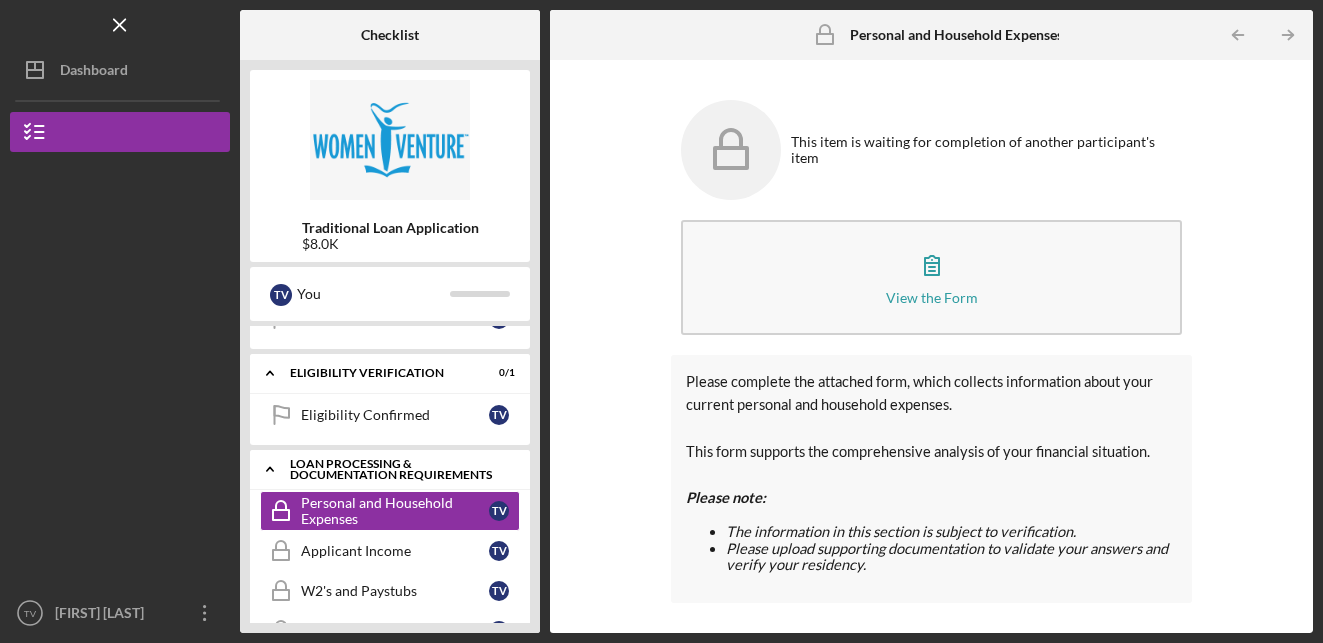 click on "Loan Processing & Documentation Requirements" at bounding box center [397, 469] 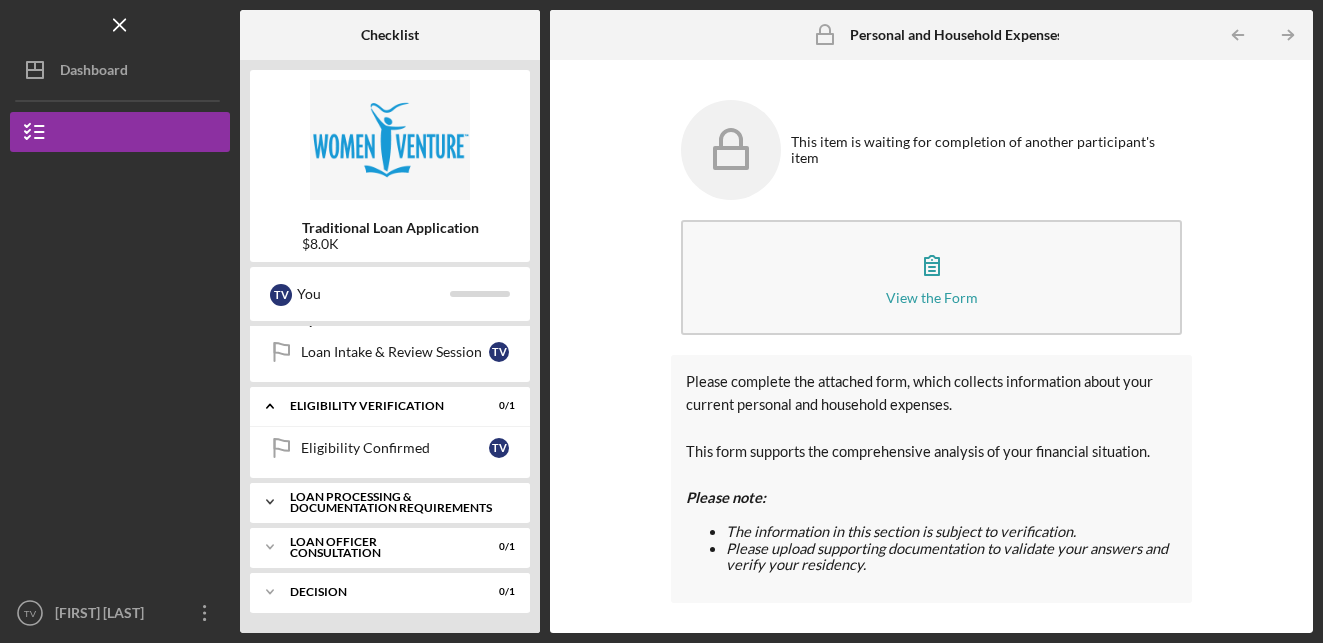 scroll, scrollTop: 195, scrollLeft: 0, axis: vertical 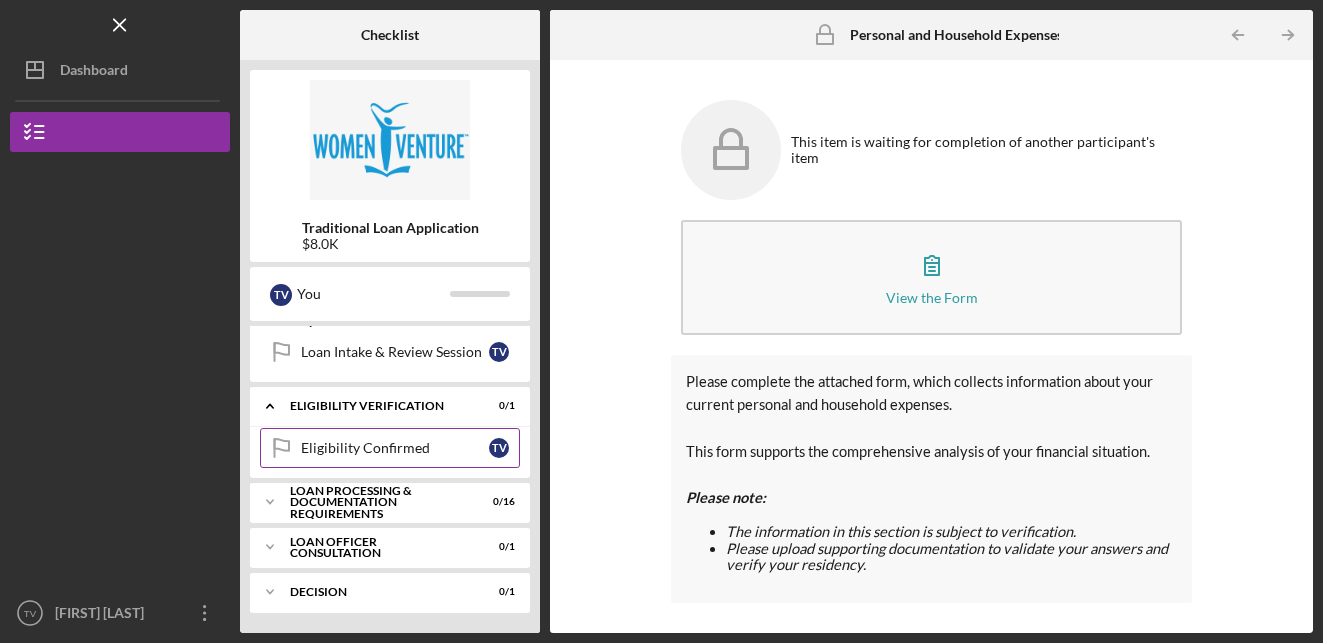 click on "T V" at bounding box center (499, 448) 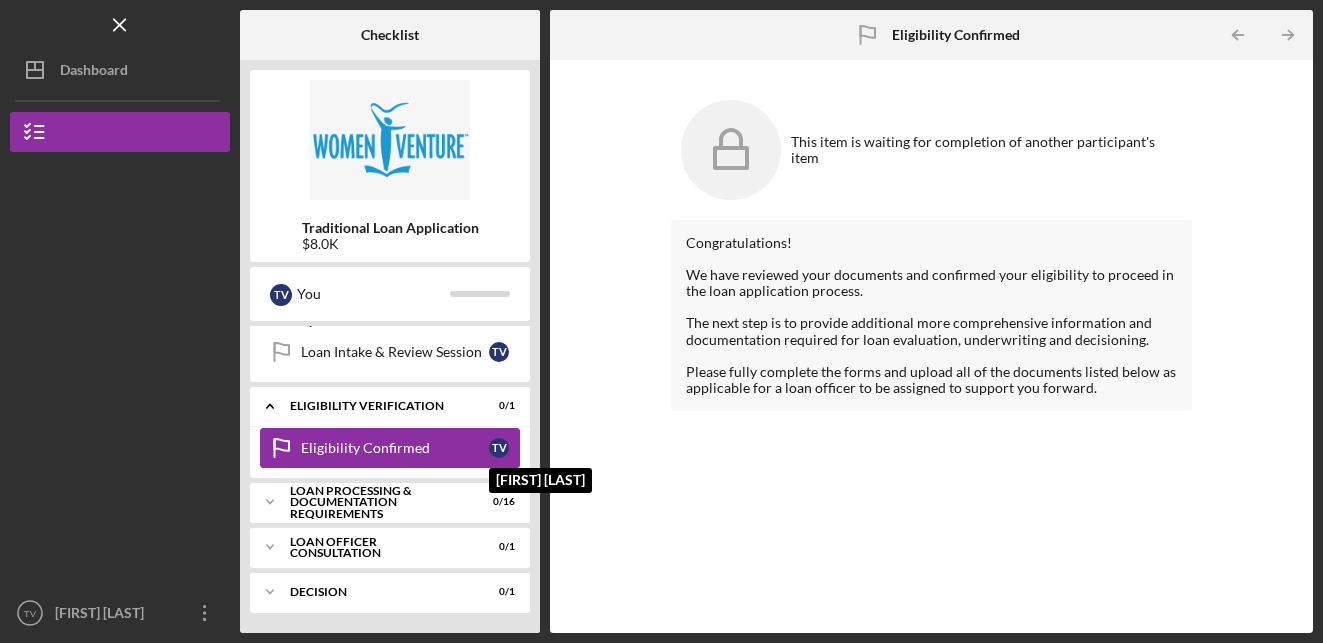 click on "Eligibility Verification" at bounding box center [377, 406] 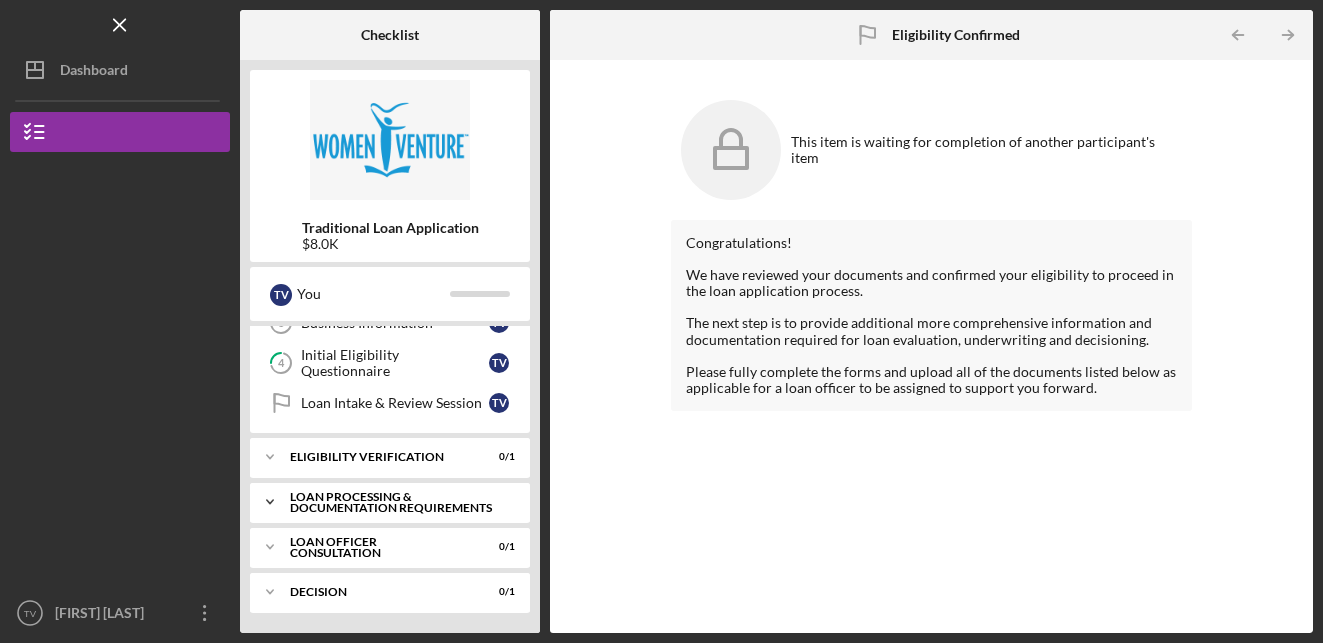 click on "Loan Processing & Documentation Requirements" at bounding box center [397, 502] 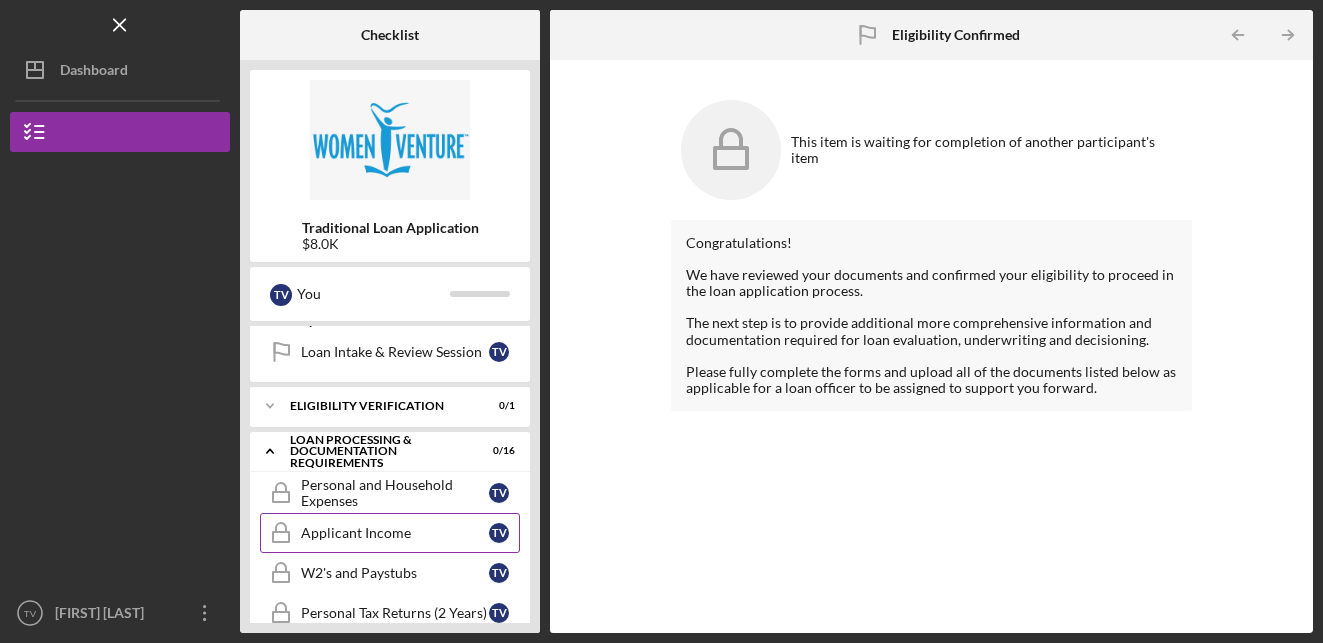 click on "Applicant Income" at bounding box center (395, 533) 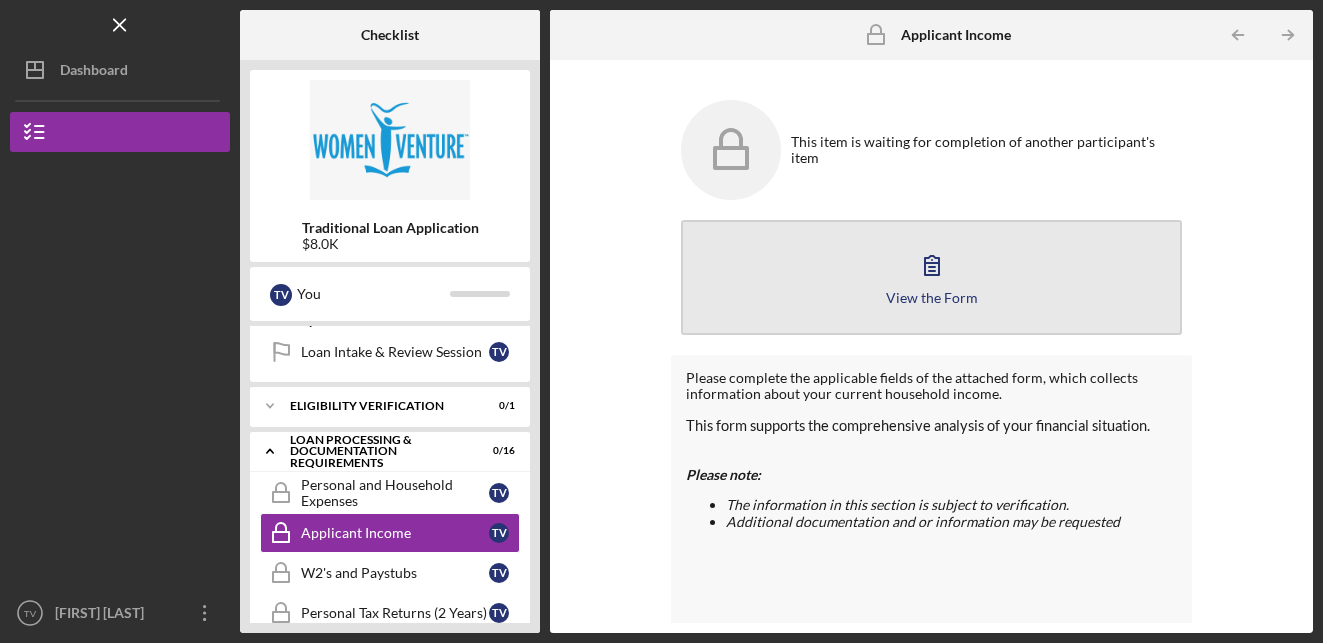 click 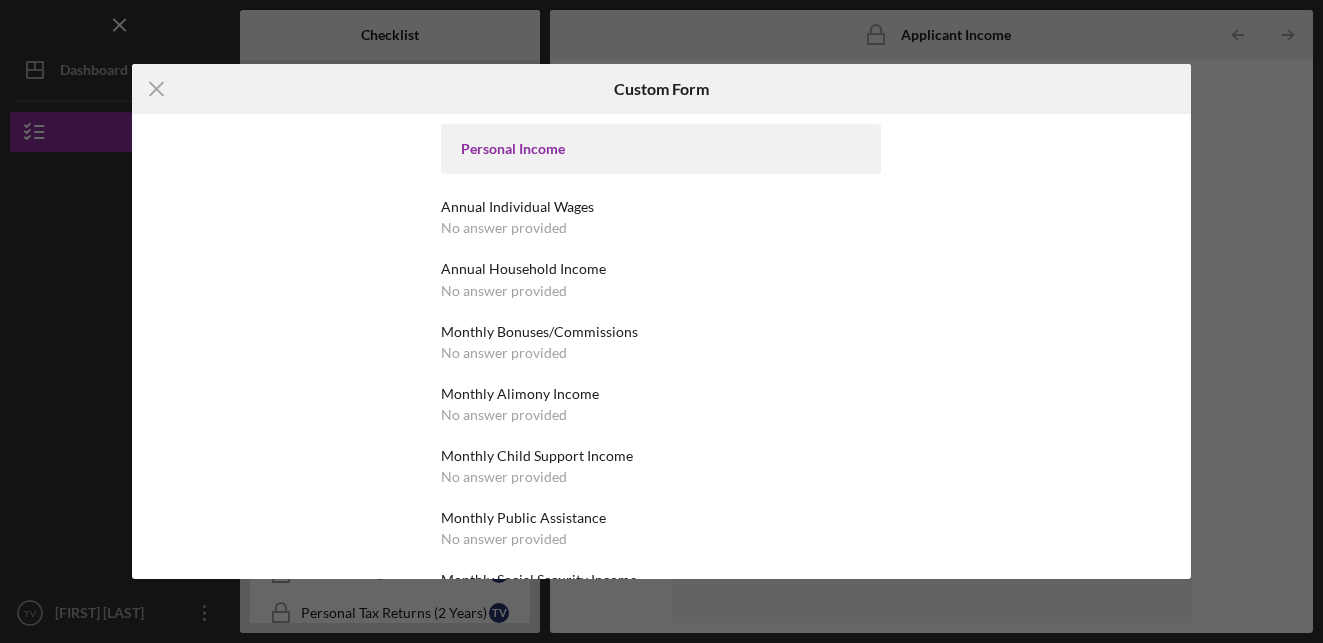 click on "No answer provided" at bounding box center [504, 291] 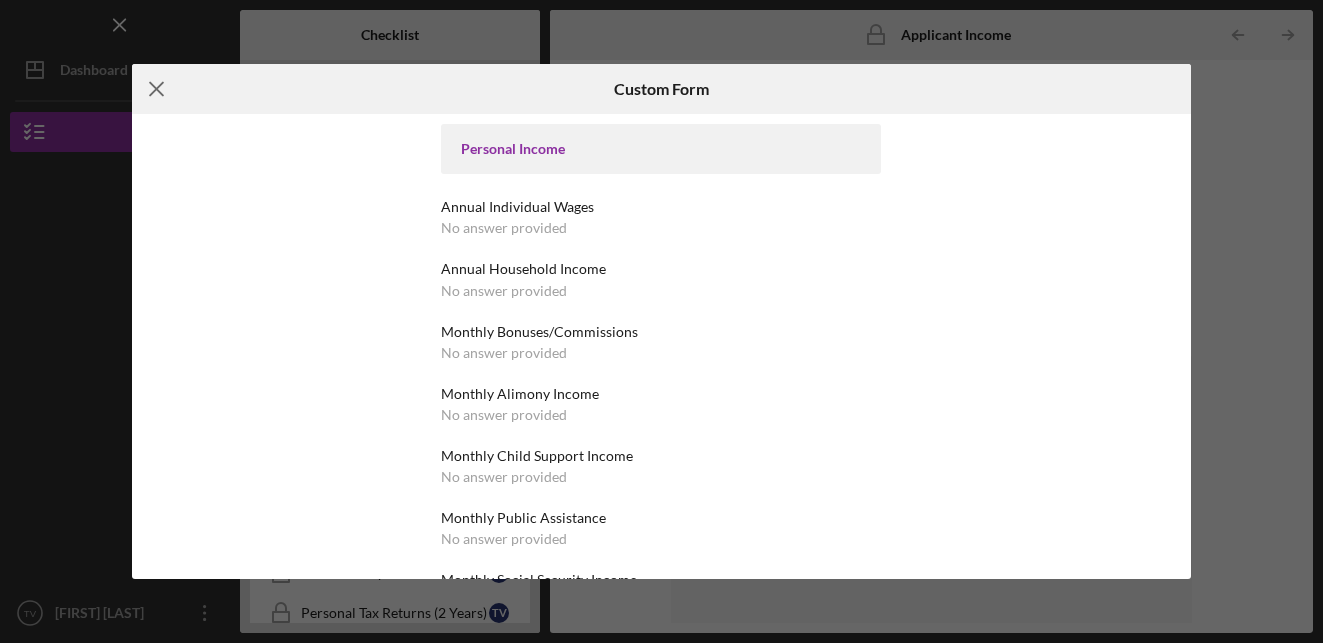 click on "Icon/Menu Close" 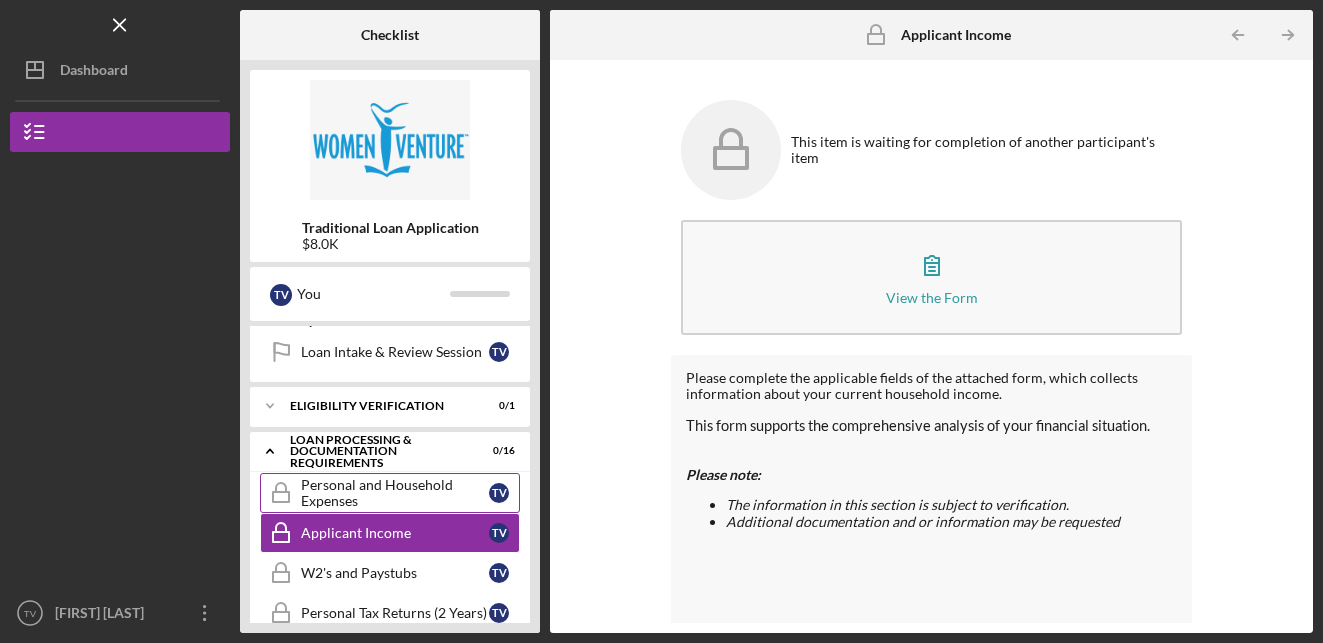 click on "Personal and Household Expenses" at bounding box center [395, 493] 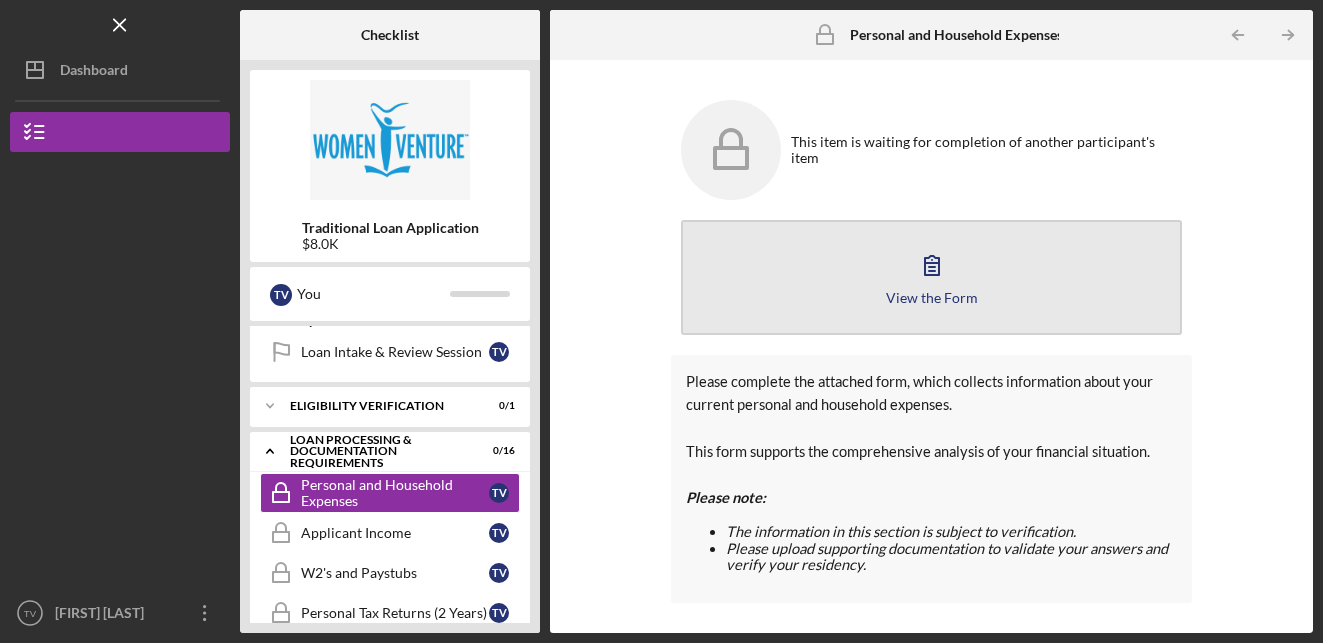 click 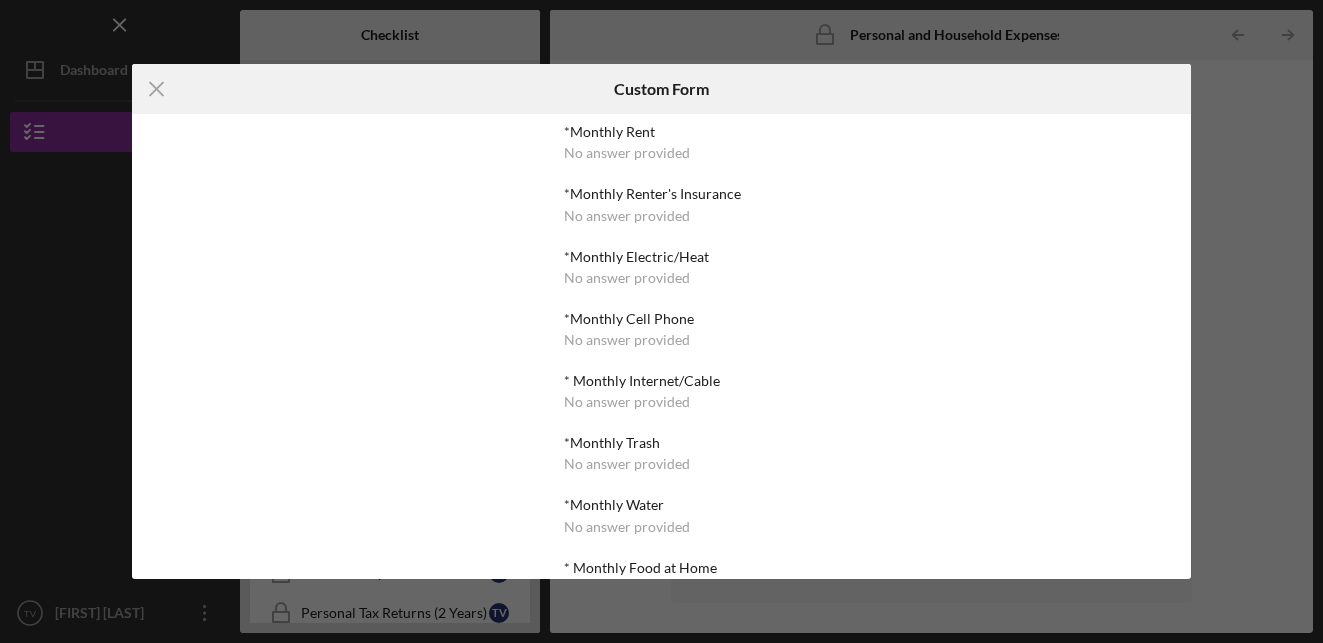 click on "No answer provided" at bounding box center [627, 153] 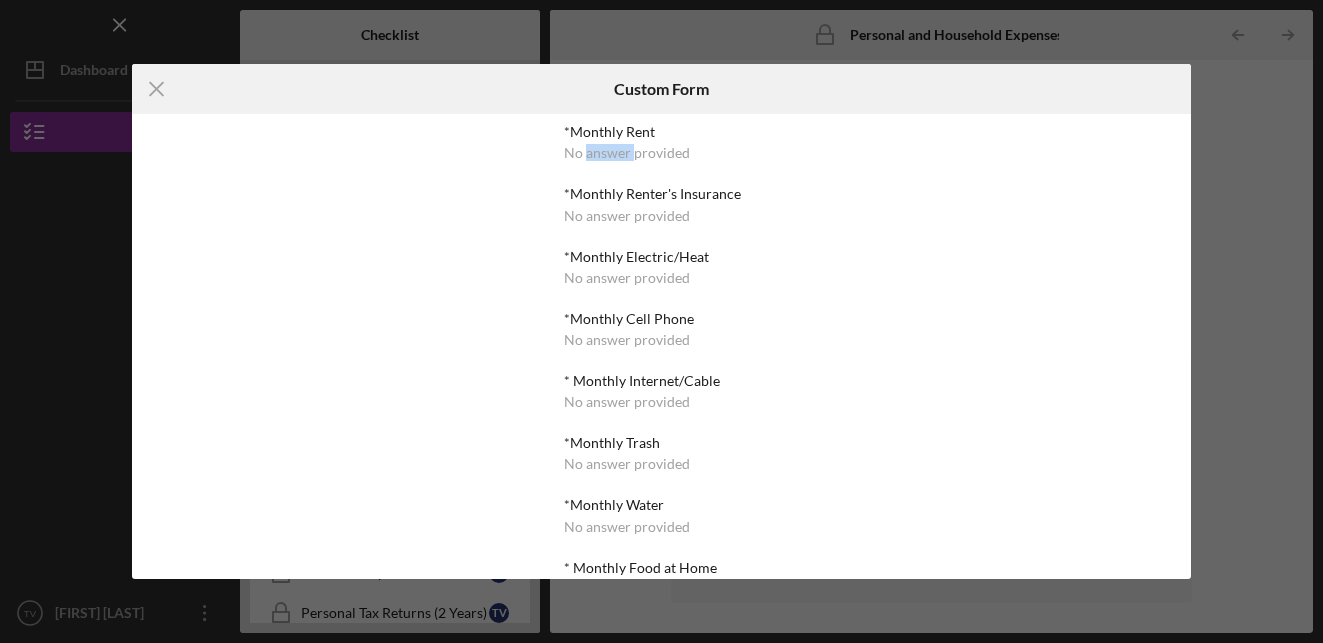 click on "No answer provided" at bounding box center (627, 153) 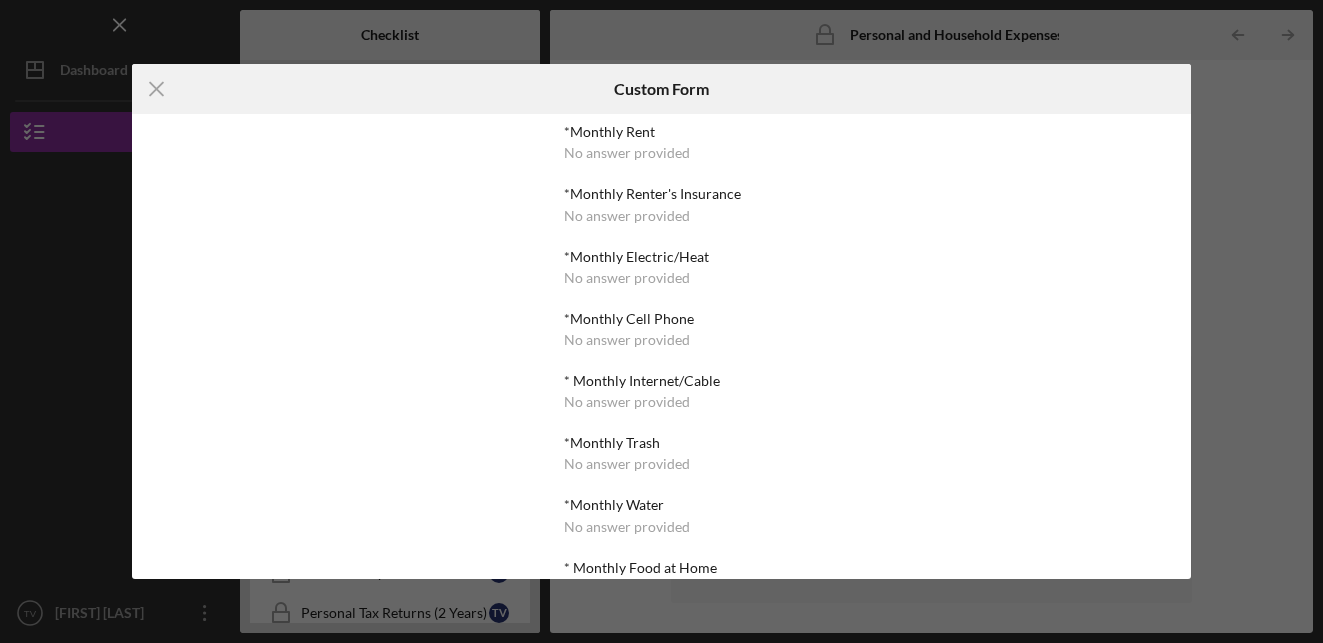 drag, startPoint x: 497, startPoint y: 202, endPoint x: 255, endPoint y: 166, distance: 244.66304 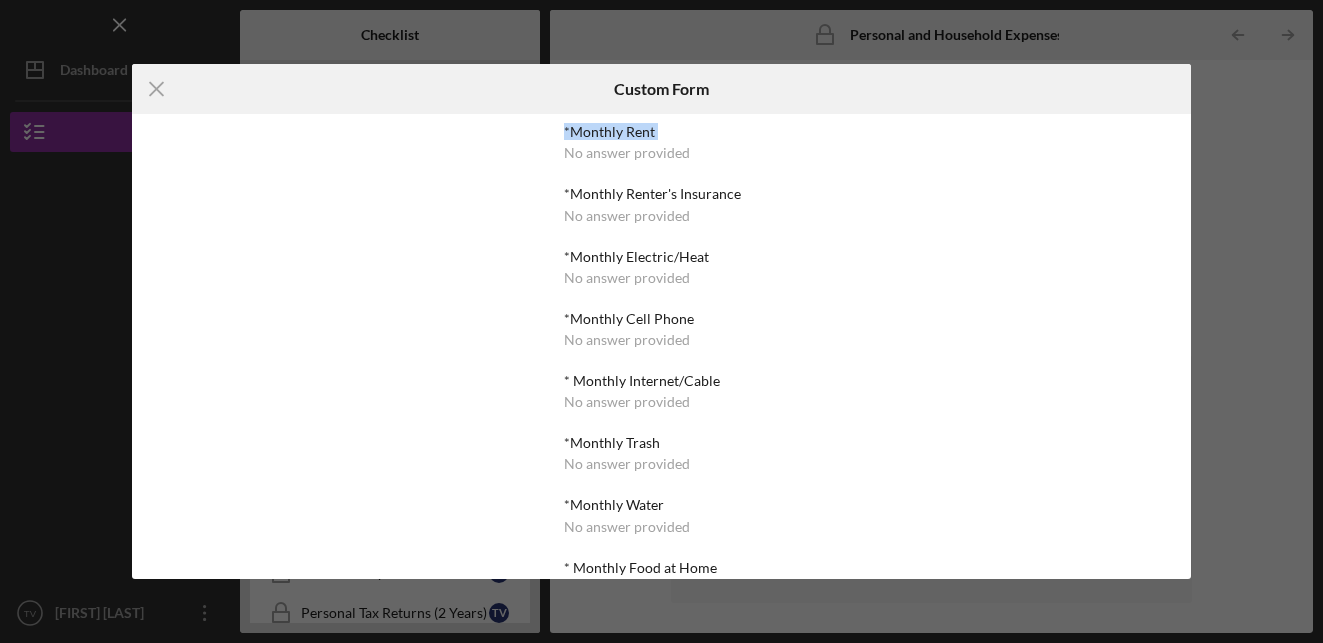 click on "*Monthly Rent" at bounding box center (661, 132) 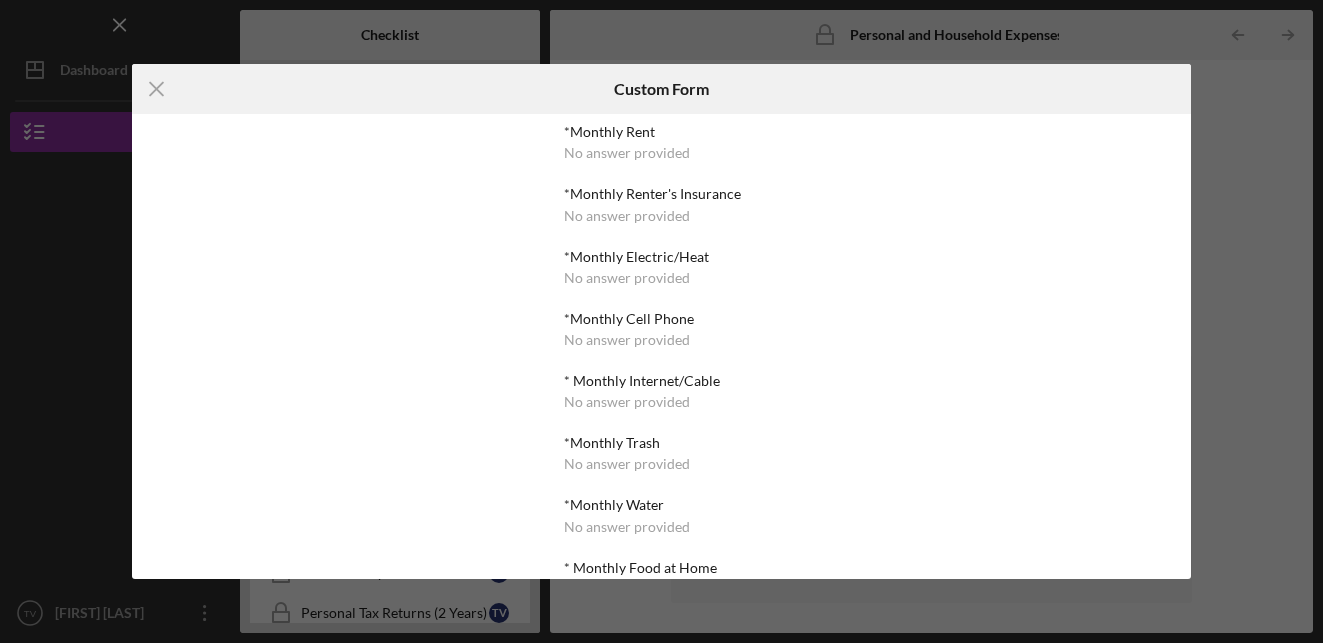 click on "*Monthly Rent No answer provided *Monthly Renter's Insurance No answer provided *Monthly Electric/Heat No answer provided *Monthly Cell Phone No answer provided * Monthly Internet/Cable No answer provided *Monthly Trash No answer provided *Monthly Water No answer provided * Monthly Food at Home No answer provided *Monthly Food away from Home No answer provided *Monthly Personal Care No answer provided *Monthly Health Insurance No answer provided *Monthly Medications/Prescriptions No answer provided *Monthly Medical/Dental out of pocket No answer provided *Monthly Childcare No answer provided *Monthly Recreation/Social/Hobbies No answer provided *Monthly Car Insurance No answer provided *Monthly Gas/Fuel Cost No answer provided *Monthly Maintenance/Repairs  No answer provided *Annual Tabs No answer provided Other  No answer provided" at bounding box center [661, 346] 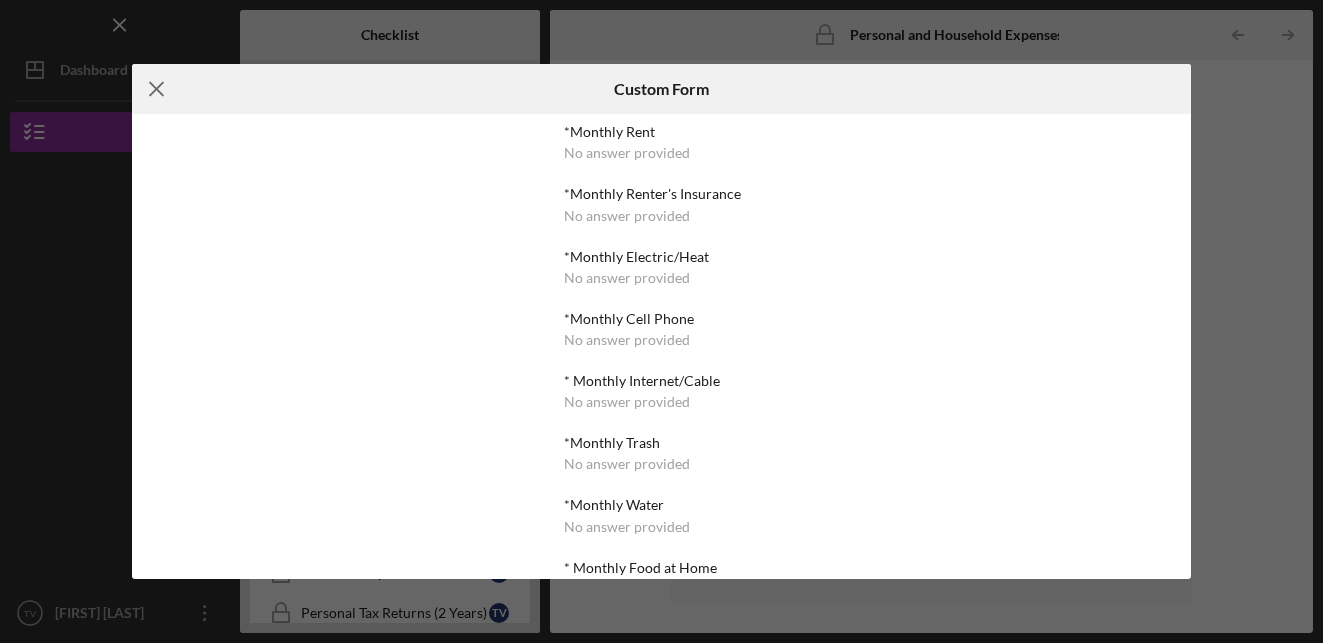click 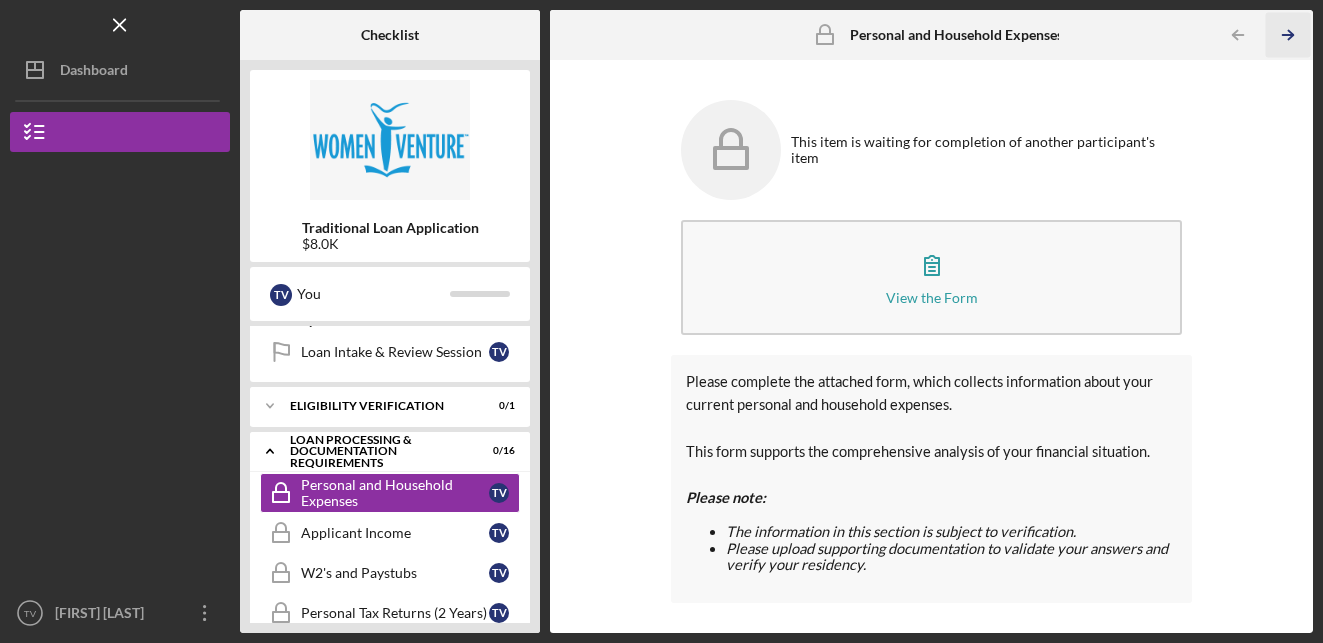 click on "Icon/Table Pagination Arrow" 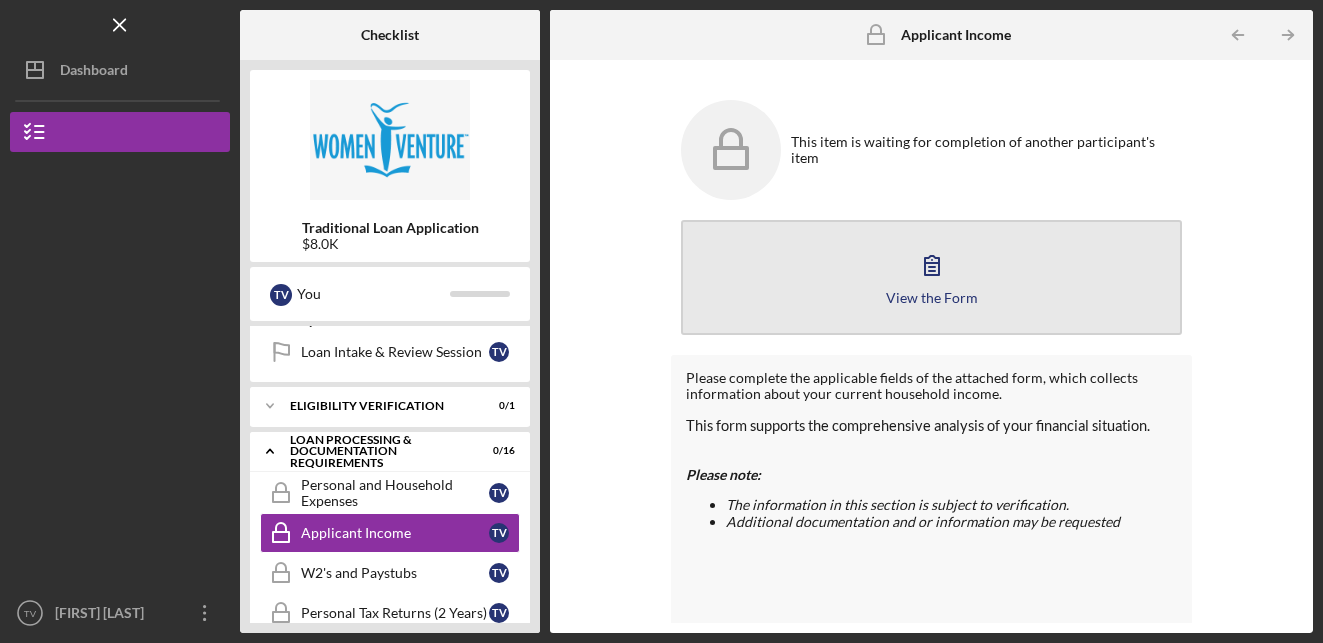 click on "View the Form Form" at bounding box center (931, 277) 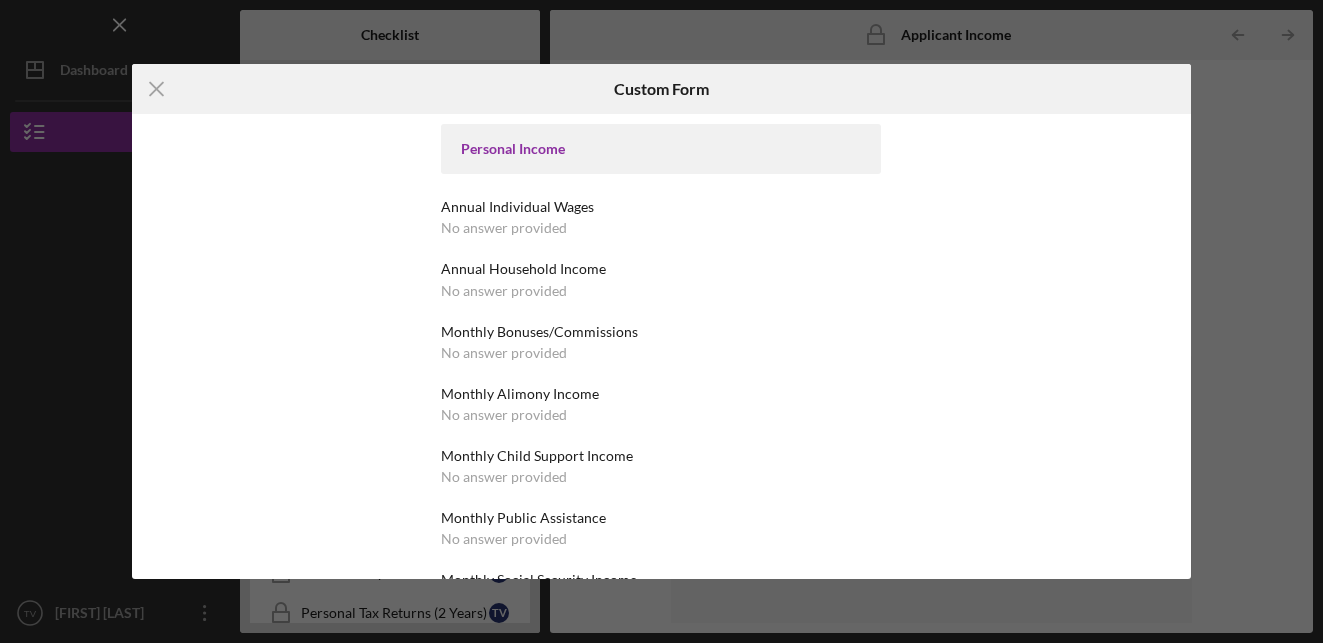 click on "No answer provided" at bounding box center [504, 228] 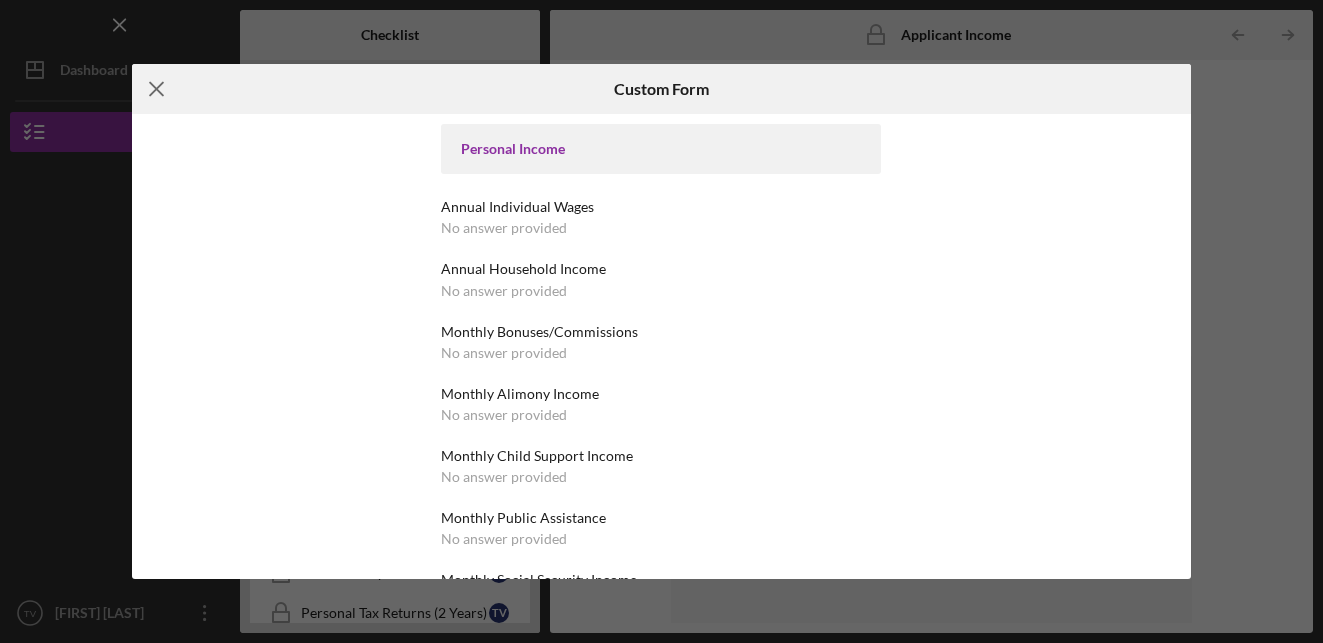 click on "Icon/Menu Close" 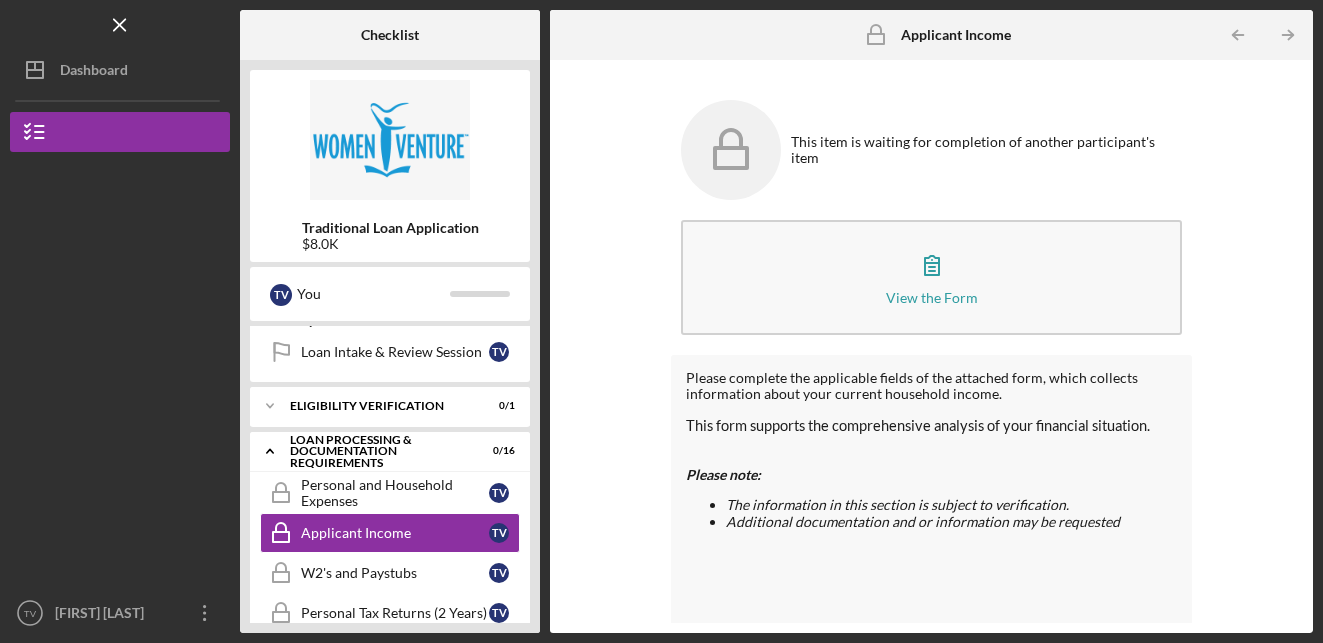 click on "[PERSONAL_INFO] Application $8.0K" at bounding box center [390, 166] 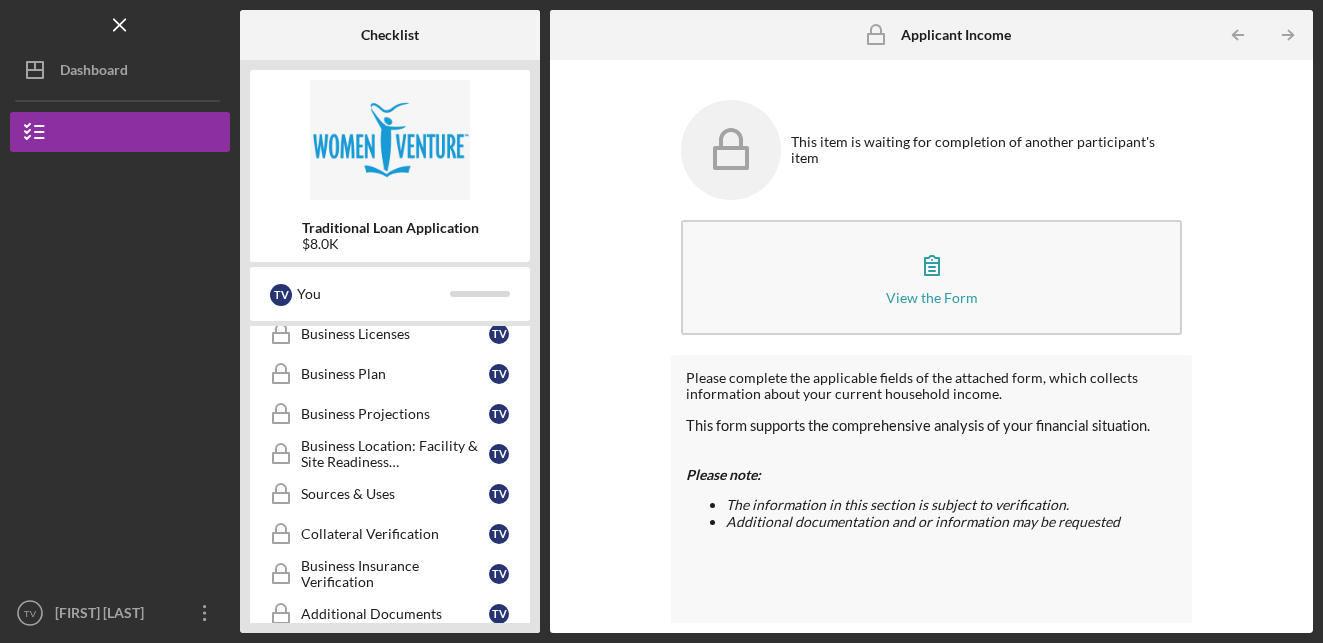 scroll, scrollTop: 795, scrollLeft: 0, axis: vertical 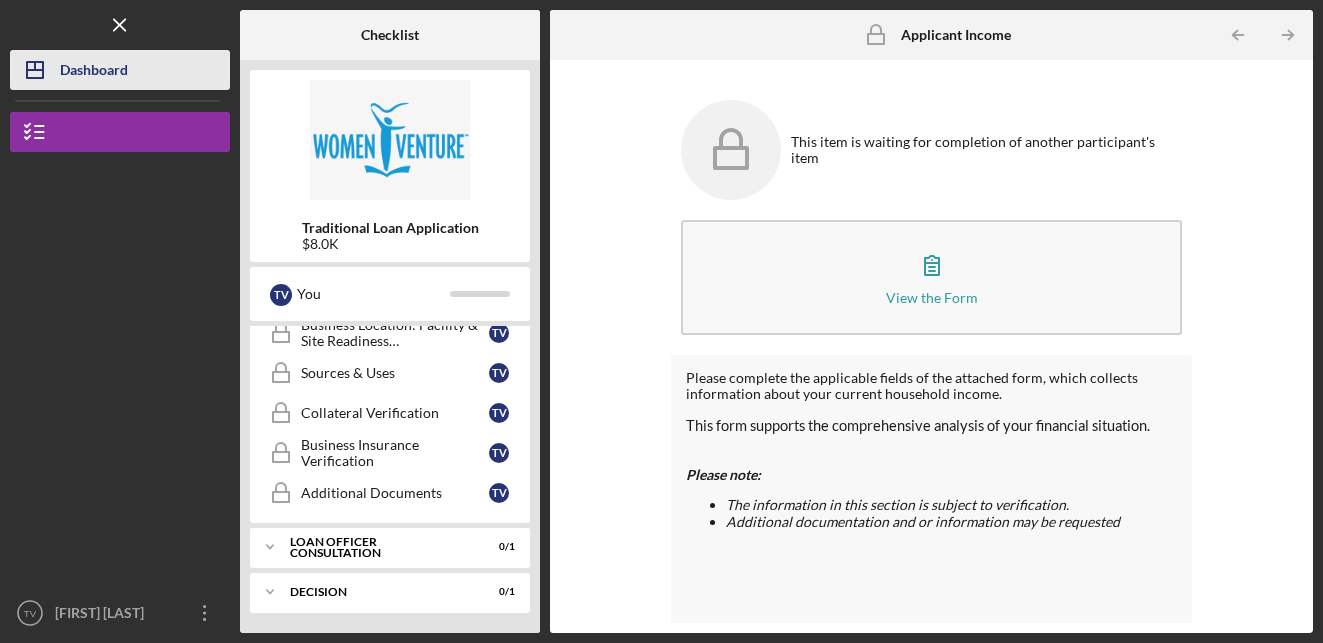 click on "Dashboard" at bounding box center [94, 72] 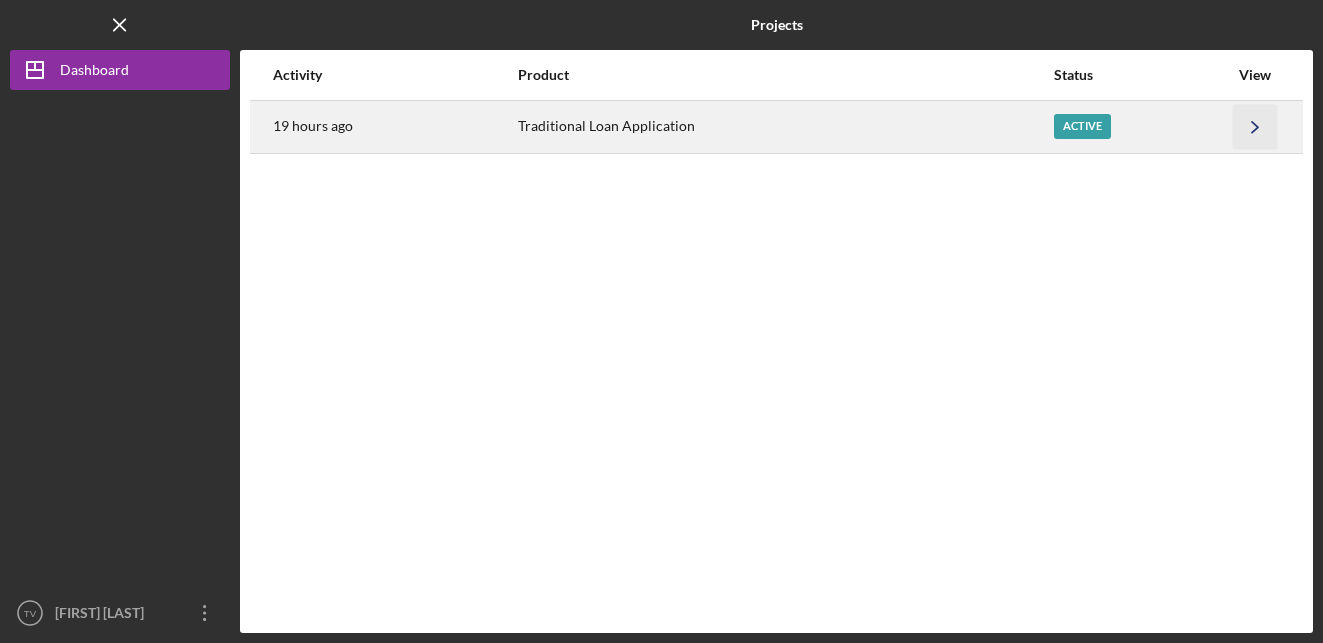 click on "Icon/Navigate" 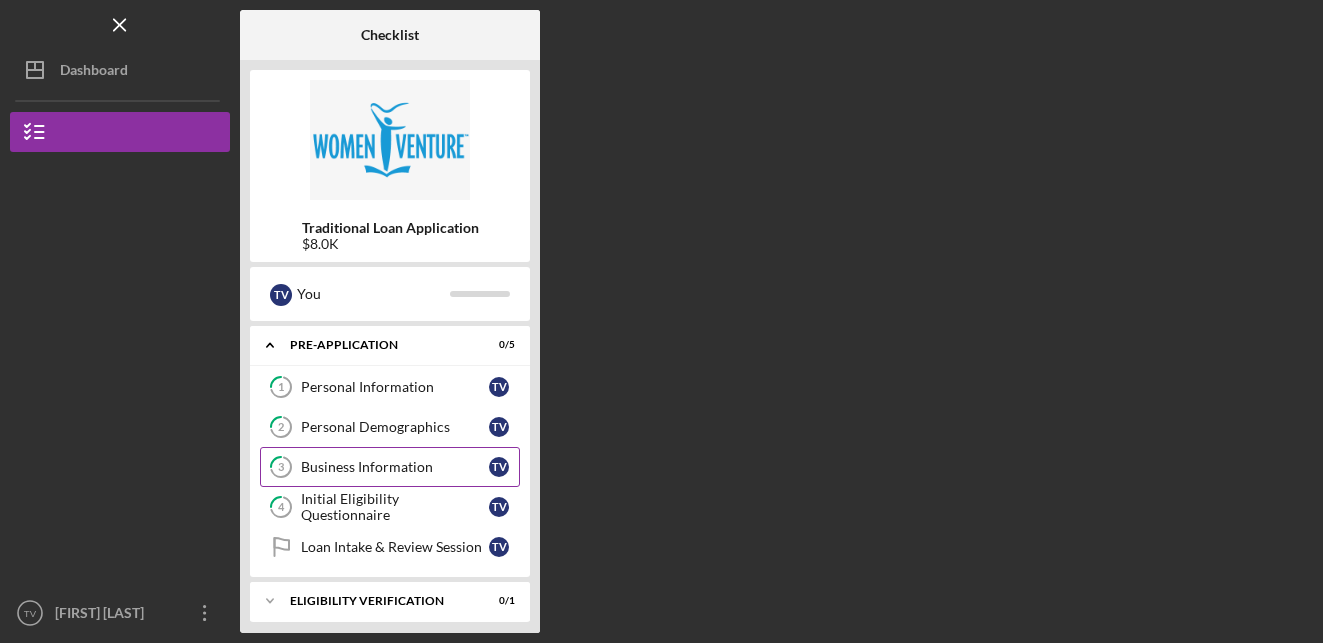 click on "Business Information" at bounding box center [395, 467] 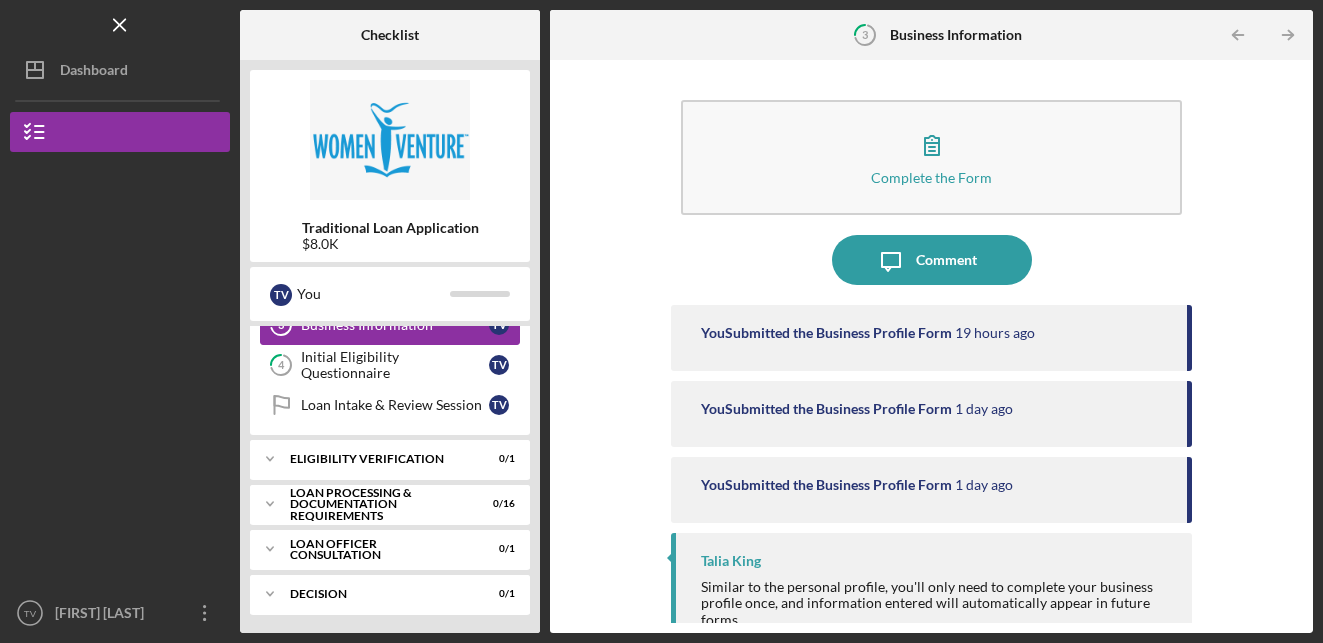 scroll, scrollTop: 144, scrollLeft: 0, axis: vertical 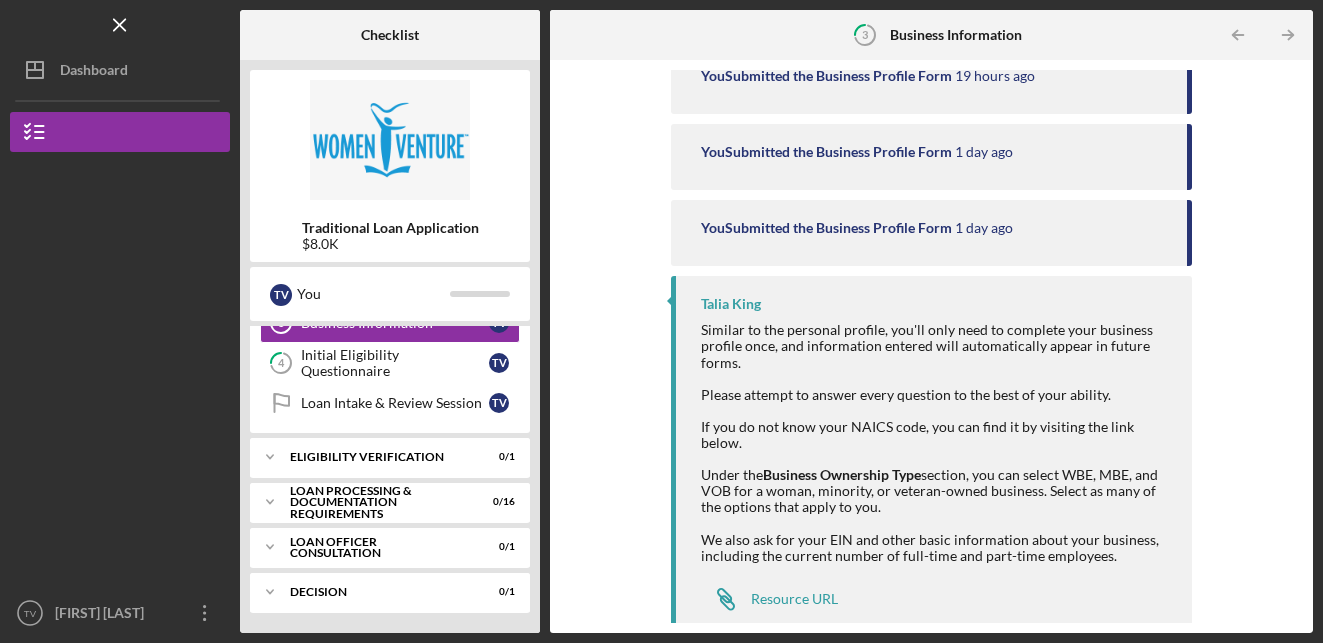 click on "Talia King" at bounding box center [936, 304] 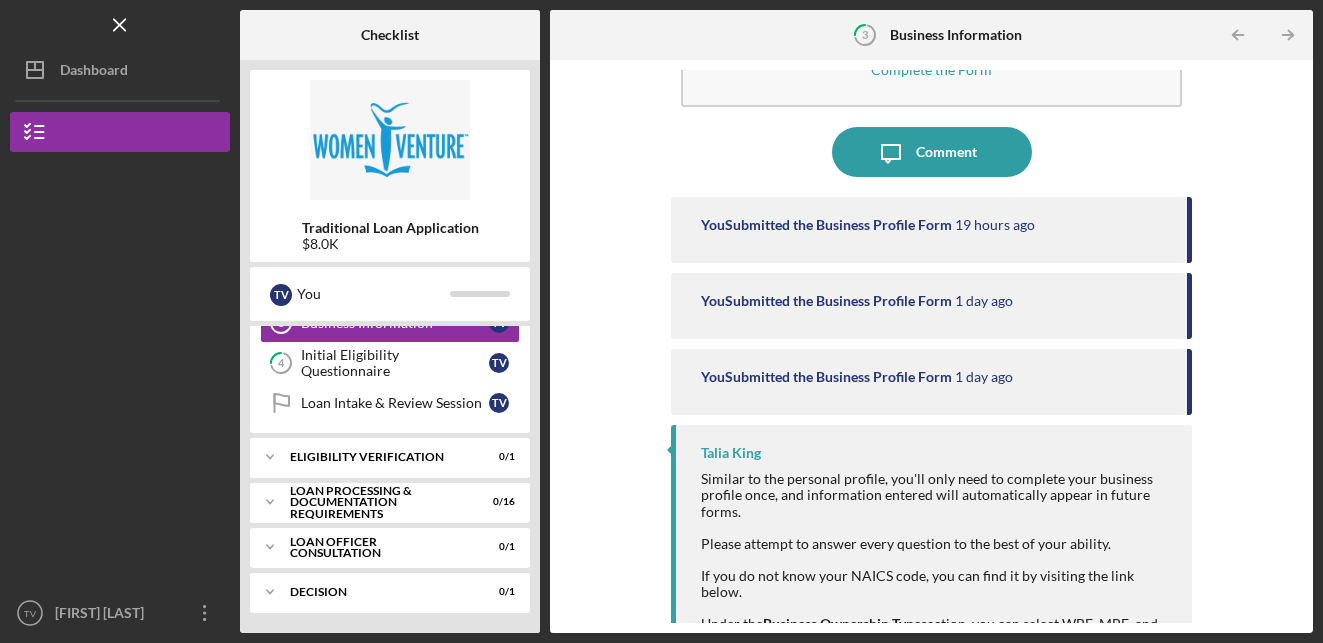 scroll, scrollTop: 0, scrollLeft: 0, axis: both 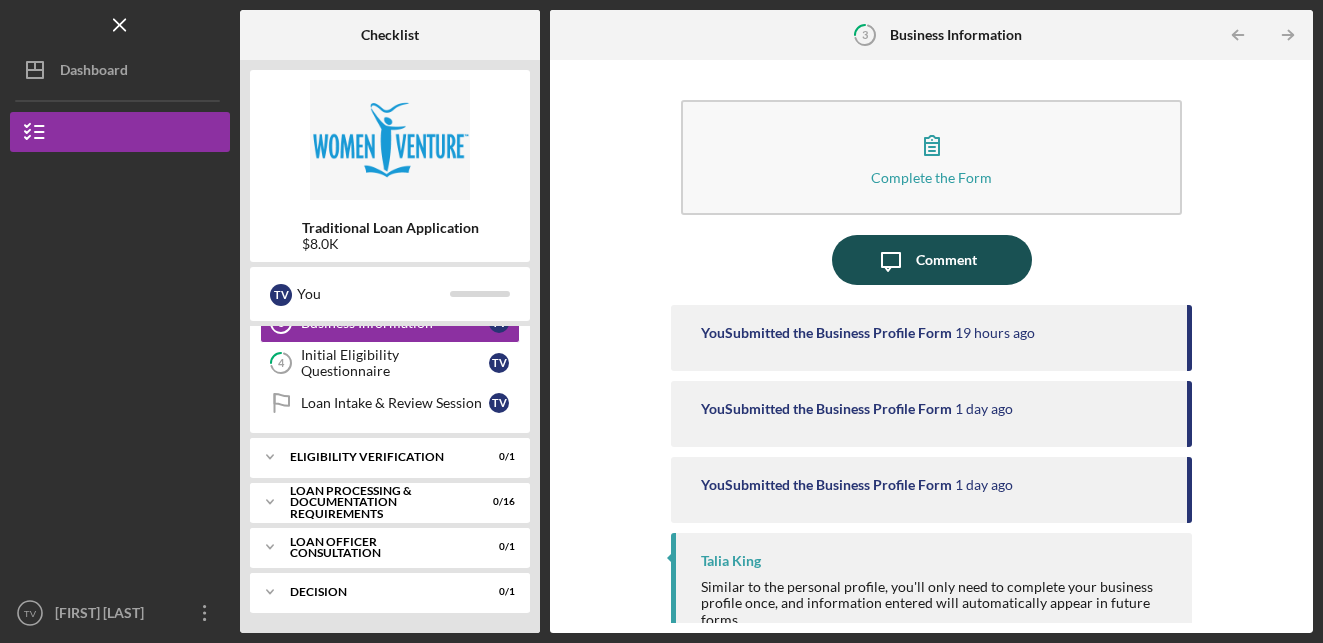 click on "Comment" at bounding box center [946, 260] 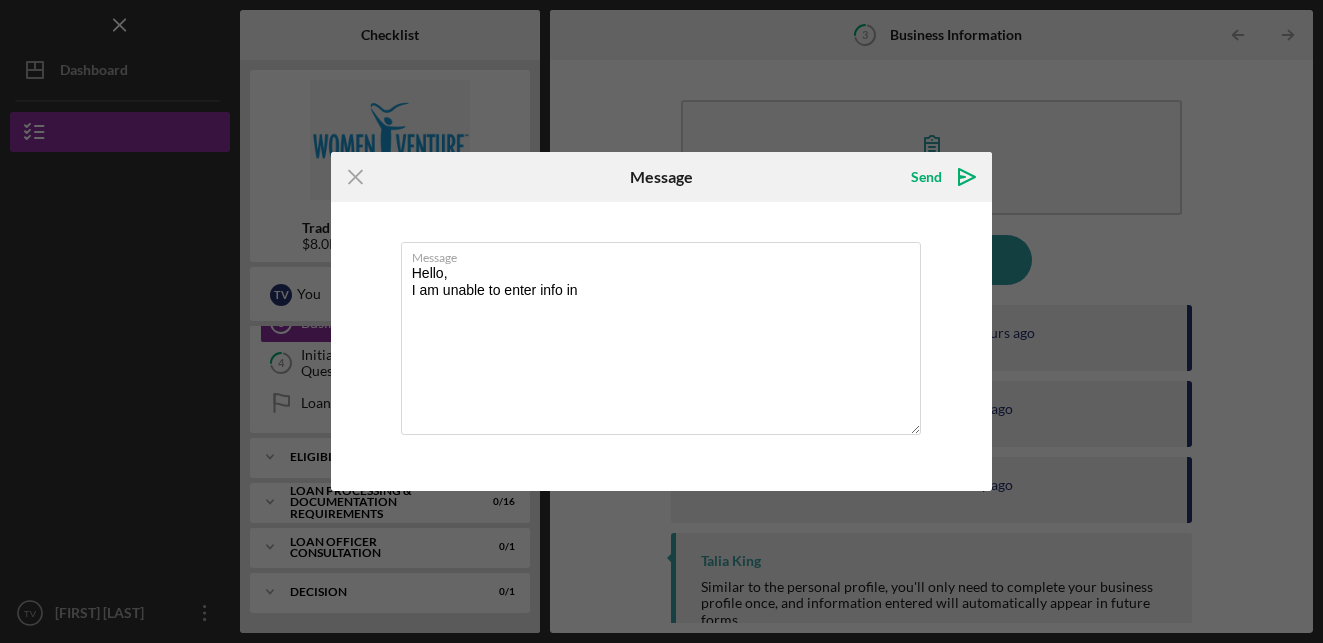 click on "Icon/Menu Close Message Send Icon/icon-invite-send Message Hello,
I am unable to enter info in  Cancel Send Icon/icon-invite-send" at bounding box center [661, 321] 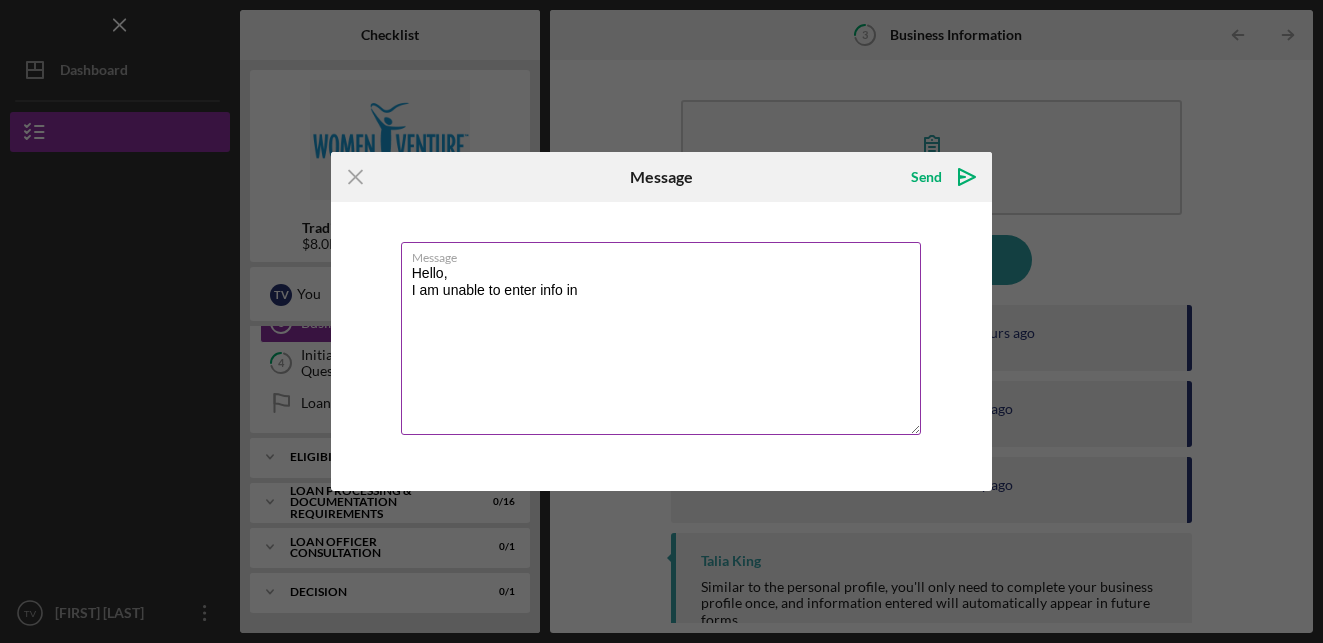 click on "Hello,
I am unable to enter info in" at bounding box center [661, 338] 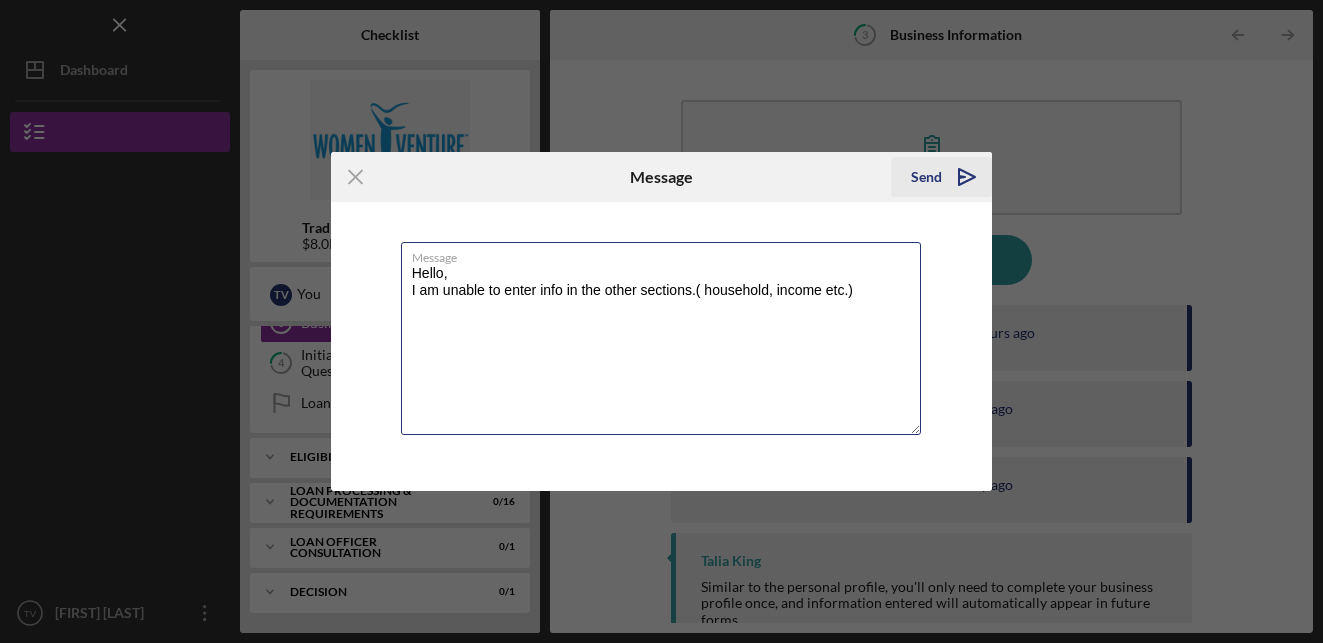 type on "Hello,
I am unable to enter info in the other sections.( household, income etc.)" 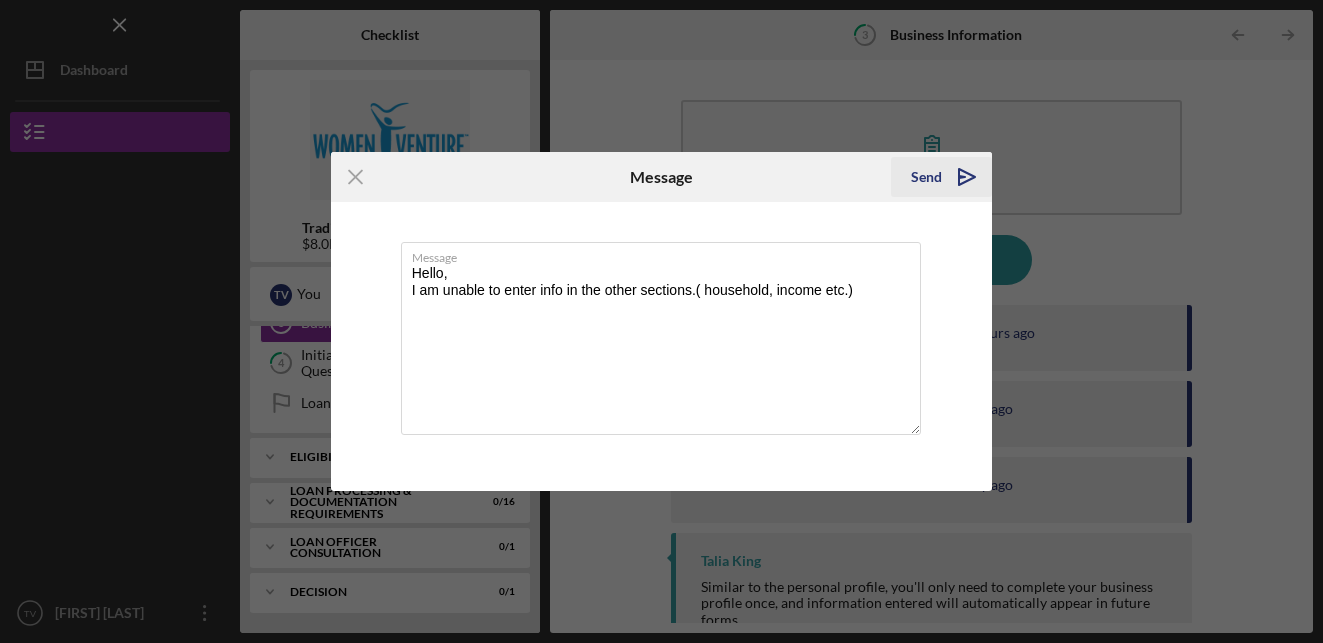 click on "Icon/icon-invite-send" 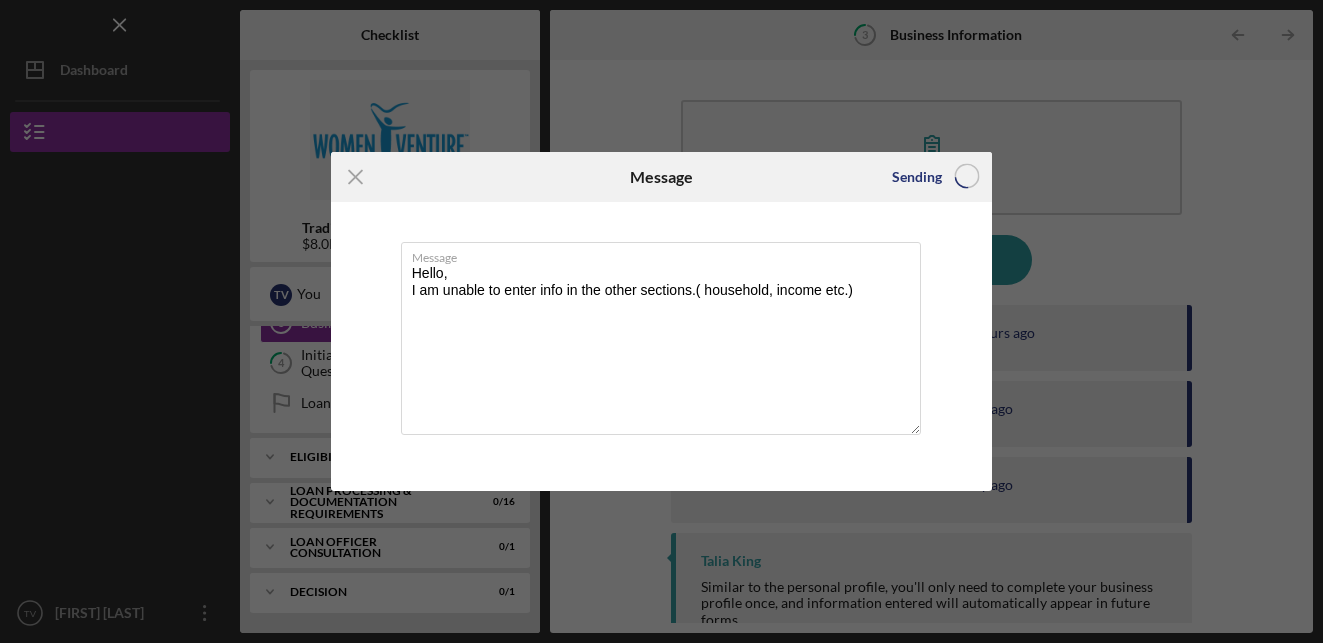 type 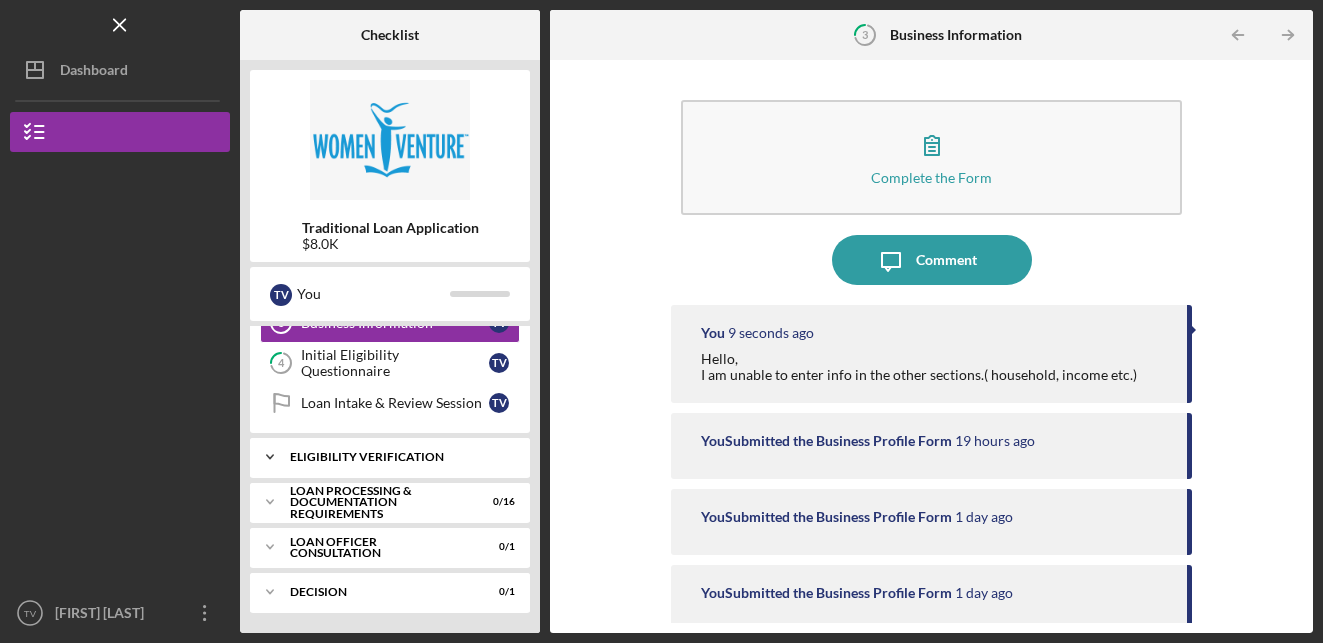 click on "Eligibility Verification" at bounding box center (397, 457) 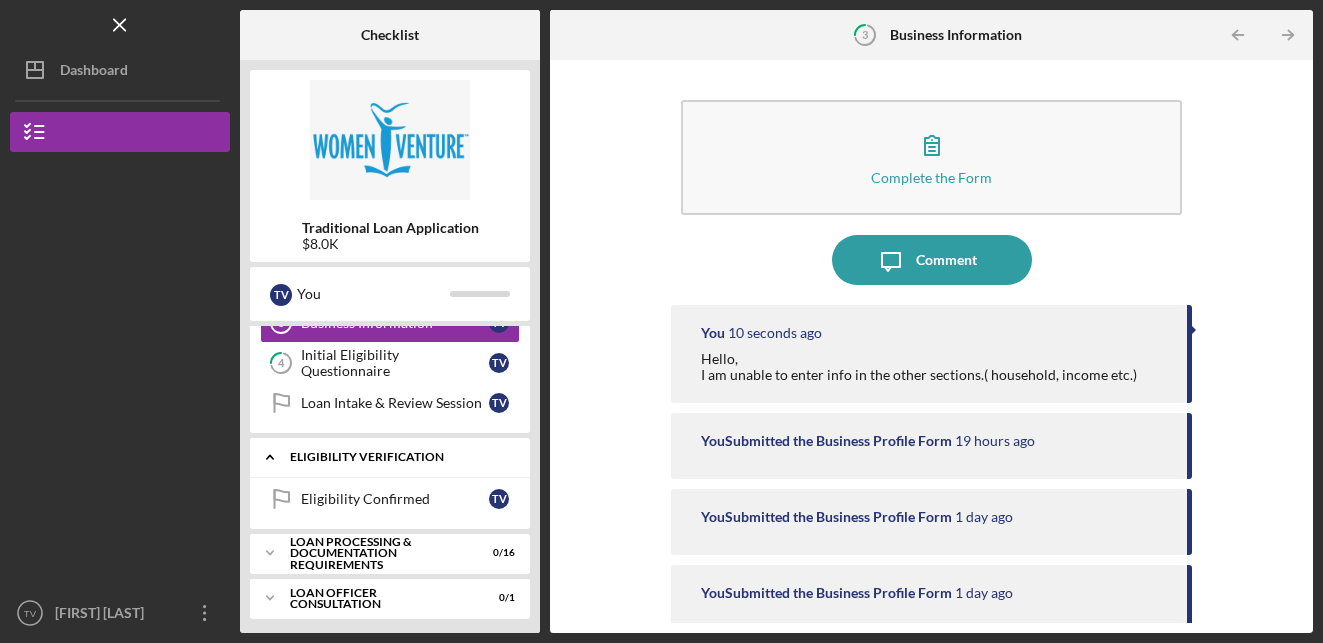 scroll, scrollTop: 195, scrollLeft: 0, axis: vertical 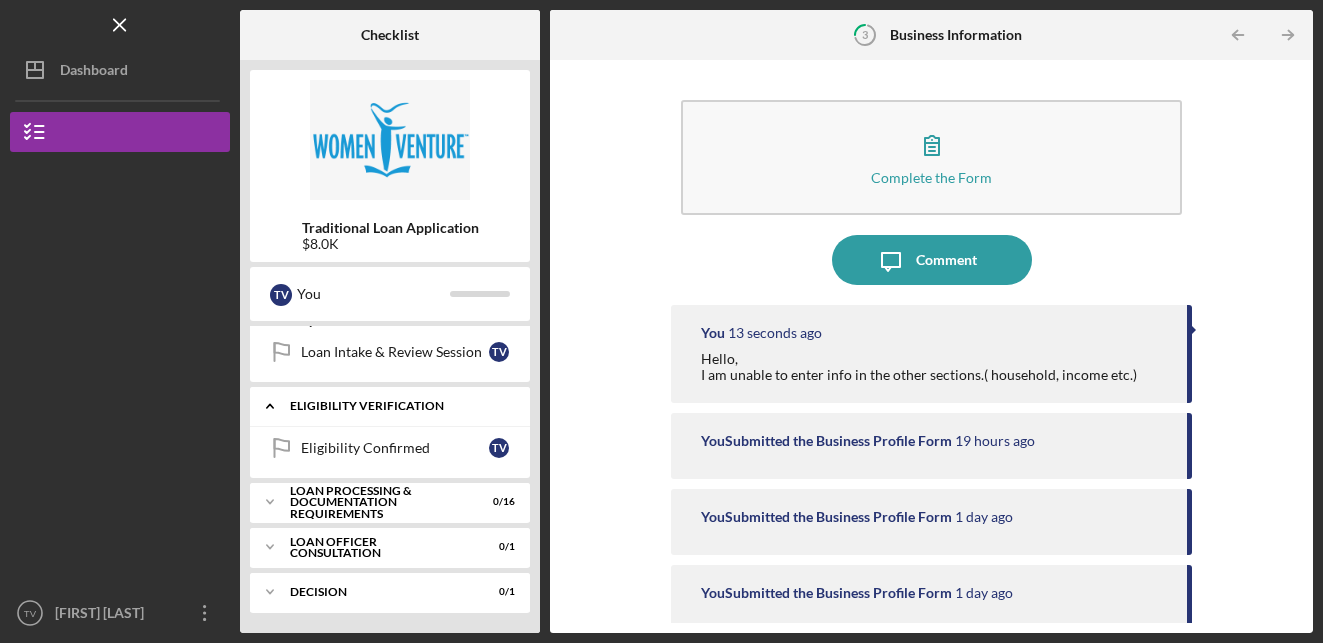 click on "Loan Processing & Documentation Requirements" at bounding box center (377, 502) 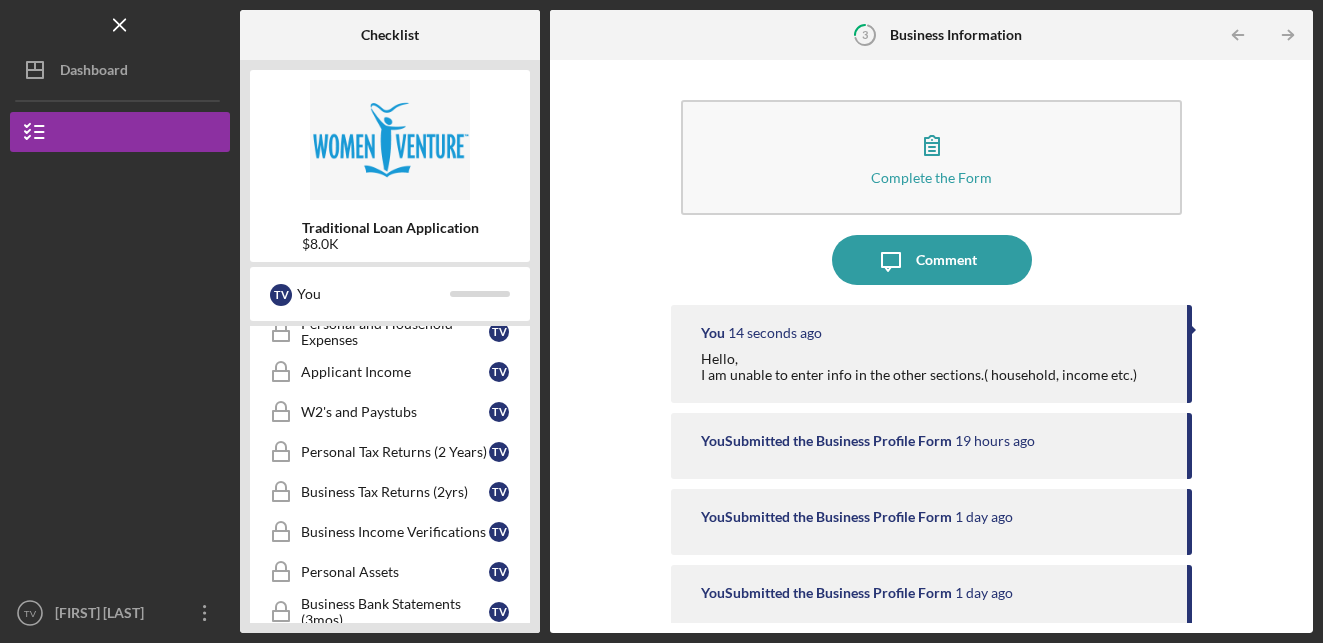 scroll, scrollTop: 408, scrollLeft: 0, axis: vertical 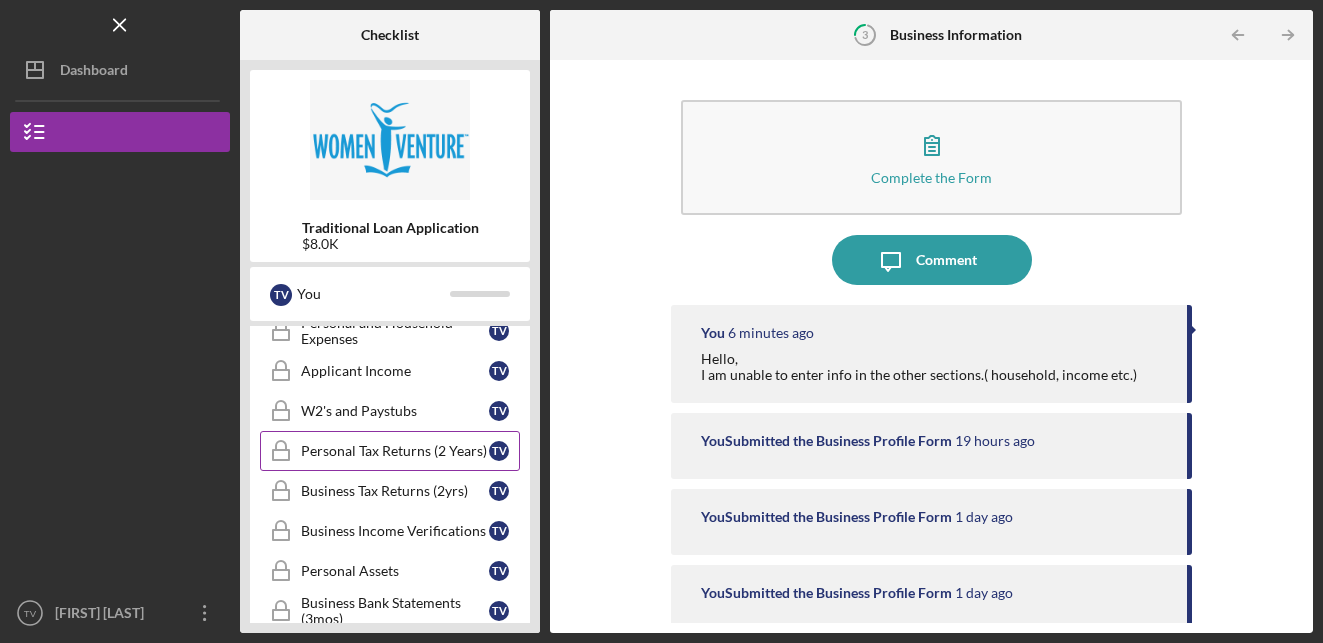 click on "Personal Tax Returns (2 Years) Personal Tax Returns (2 Years) T V" at bounding box center [390, 451] 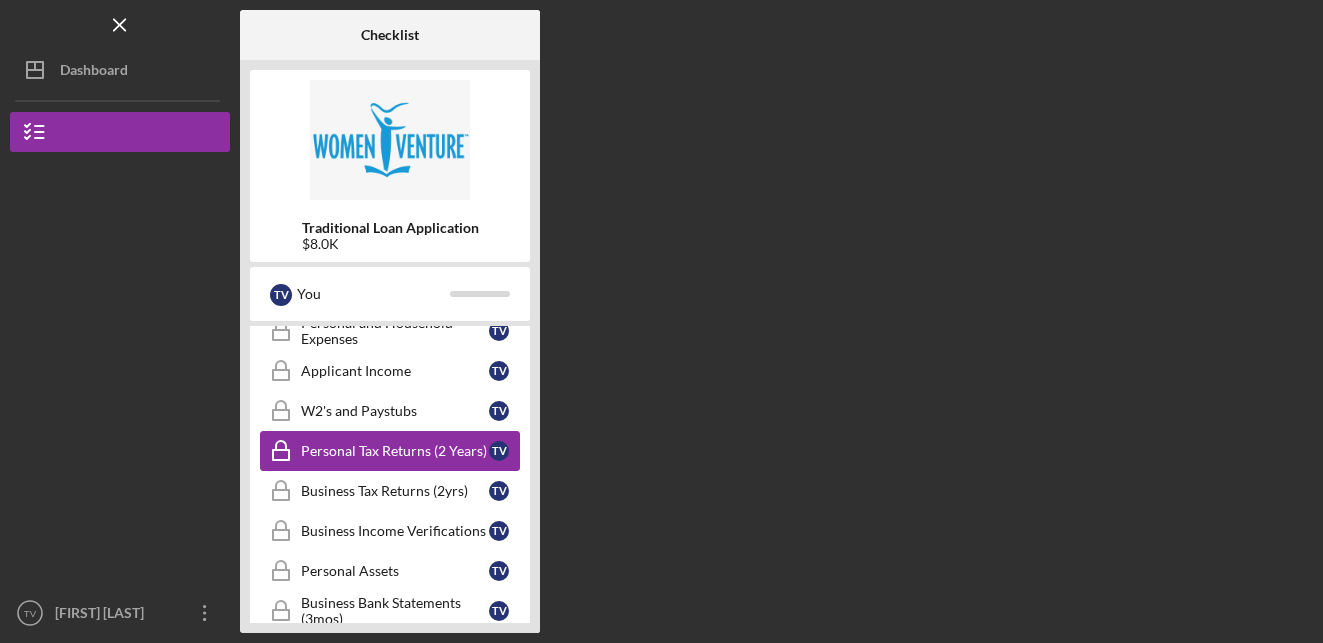 scroll, scrollTop: 393, scrollLeft: 0, axis: vertical 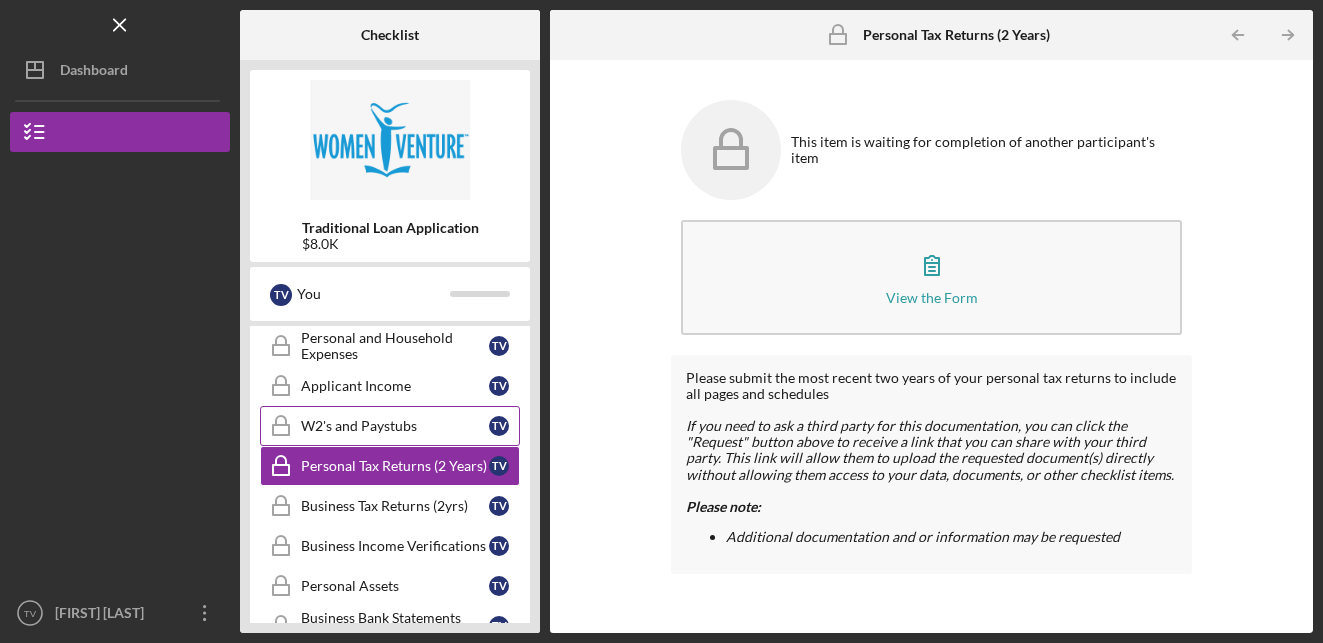 click on "W2's and Paystubs W2's and Paystubs T V" at bounding box center [390, 426] 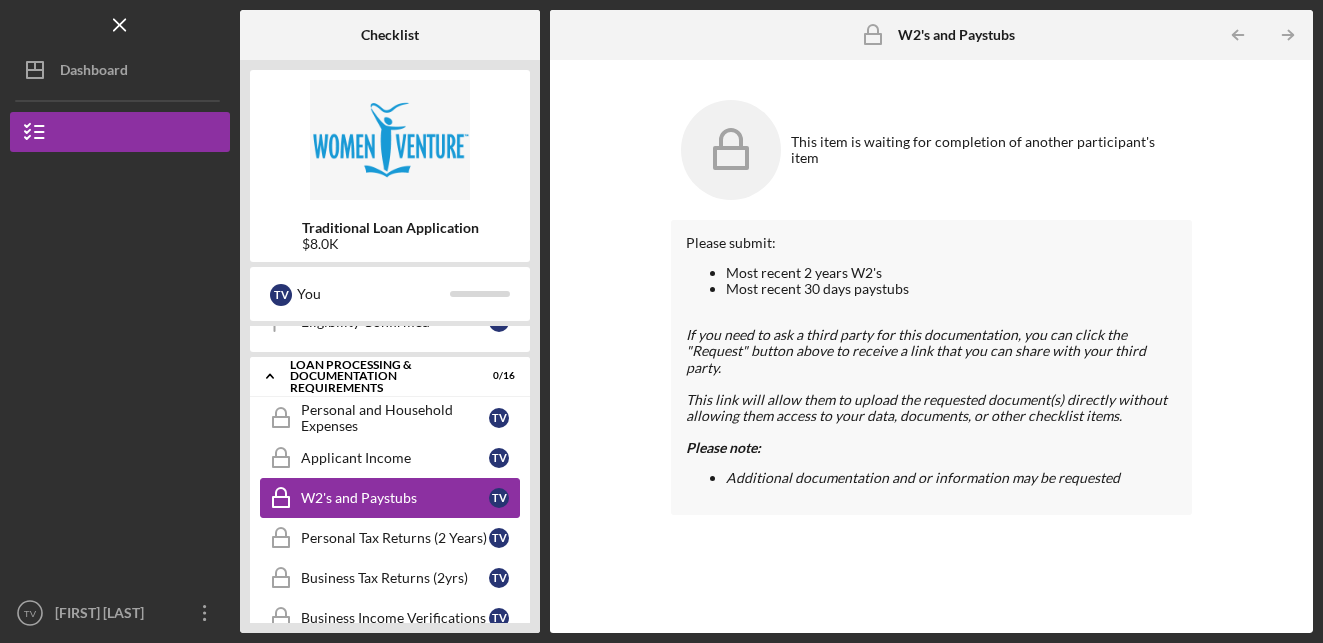 scroll, scrollTop: 320, scrollLeft: 0, axis: vertical 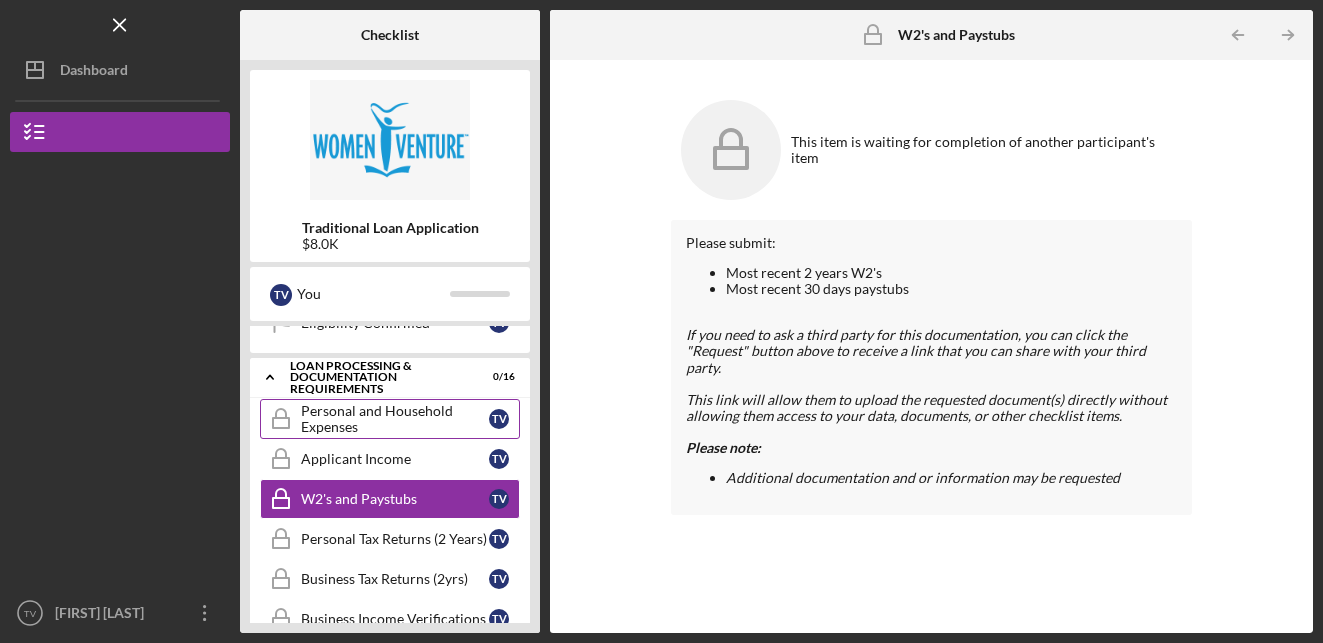 click on "Personal and Household Expenses" at bounding box center [395, 419] 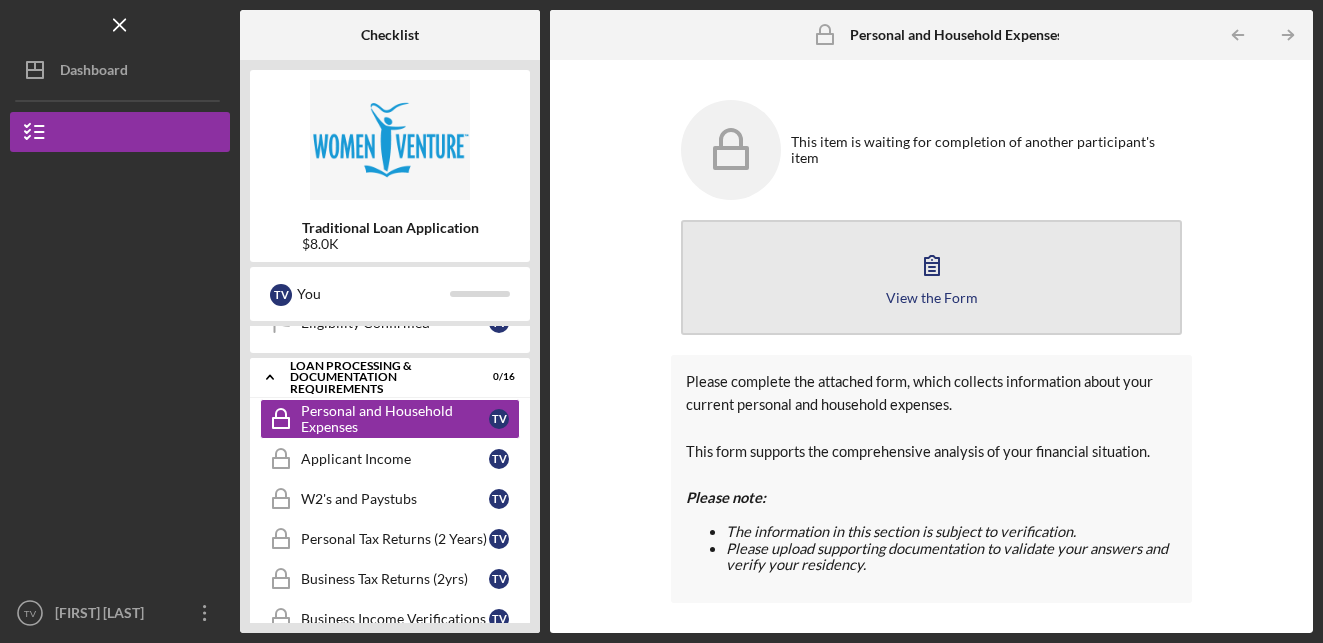 click 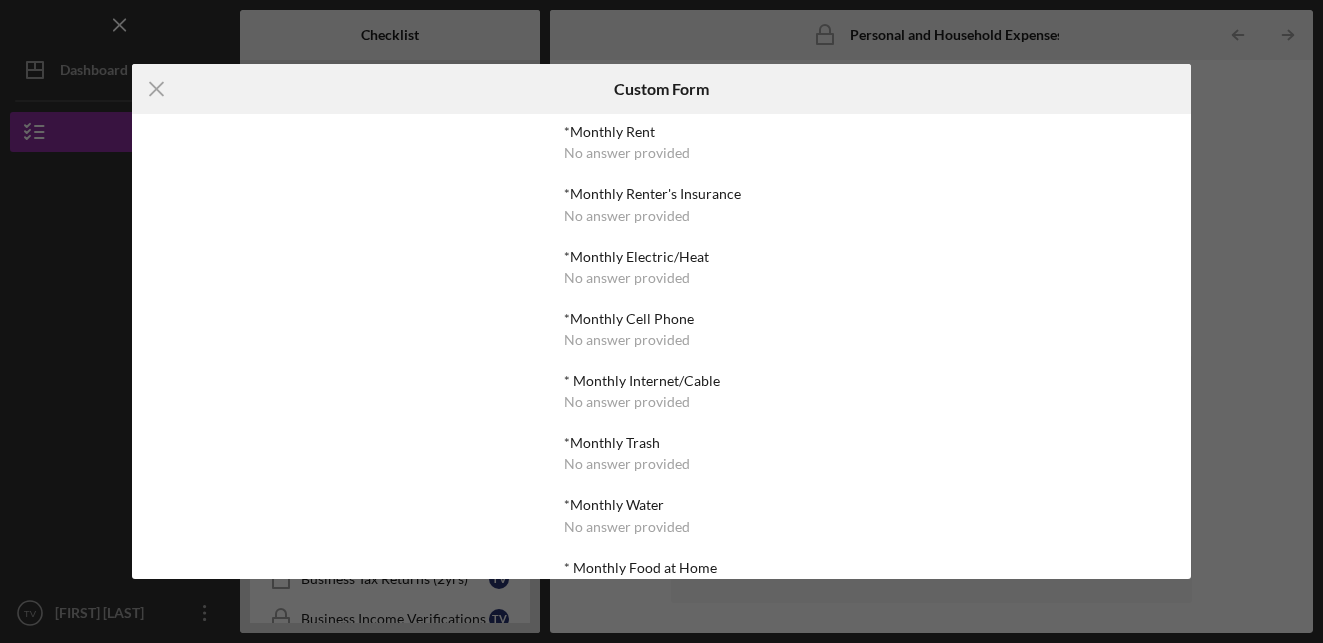 click on "* Monthly Internet/Cable" at bounding box center [661, 381] 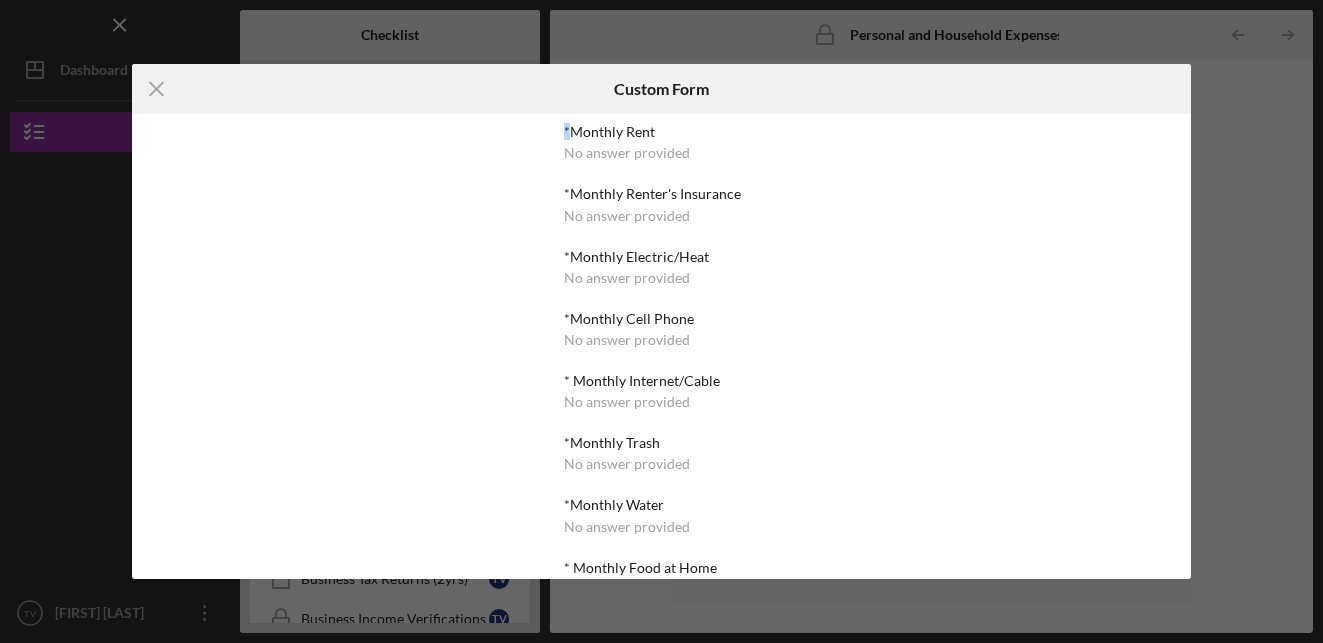 click on "*Monthly Rent No answer provided *Monthly Renter's Insurance No answer provided *Monthly Electric/Heat No answer provided *Monthly Cell Phone No answer provided * Monthly Internet/Cable No answer provided *Monthly Trash No answer provided *Monthly Water No answer provided * Monthly Food at Home No answer provided *Monthly Food away from Home No answer provided *Monthly Personal Care No answer provided *Monthly Health Insurance No answer provided *Monthly Medications/Prescriptions No answer provided *Monthly Medical/Dental out of pocket No answer provided *Monthly Childcare No answer provided *Monthly Recreation/Social/Hobbies No answer provided *Monthly Car Insurance No answer provided *Monthly Gas/Fuel Cost No answer provided *Monthly Maintenance/Repairs  No answer provided *Annual Tabs No answer provided Other  No answer provided" at bounding box center [661, 346] 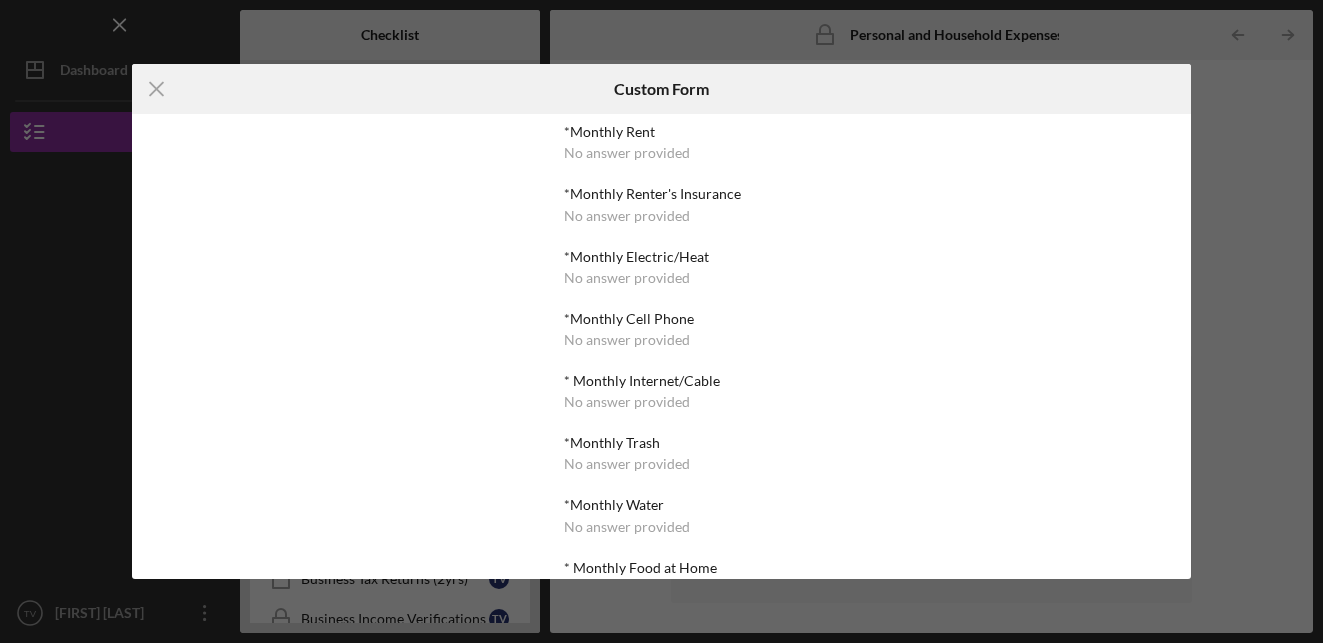click on "No answer provided" at bounding box center [627, 153] 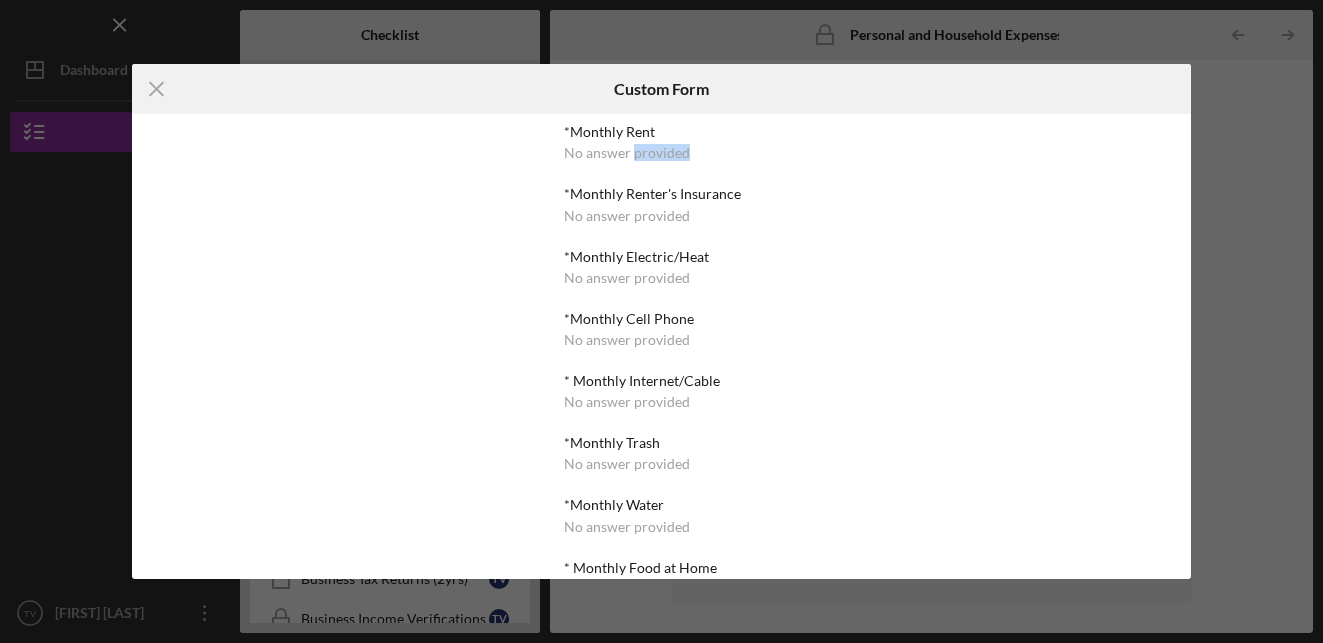 click on "No answer provided" at bounding box center (627, 153) 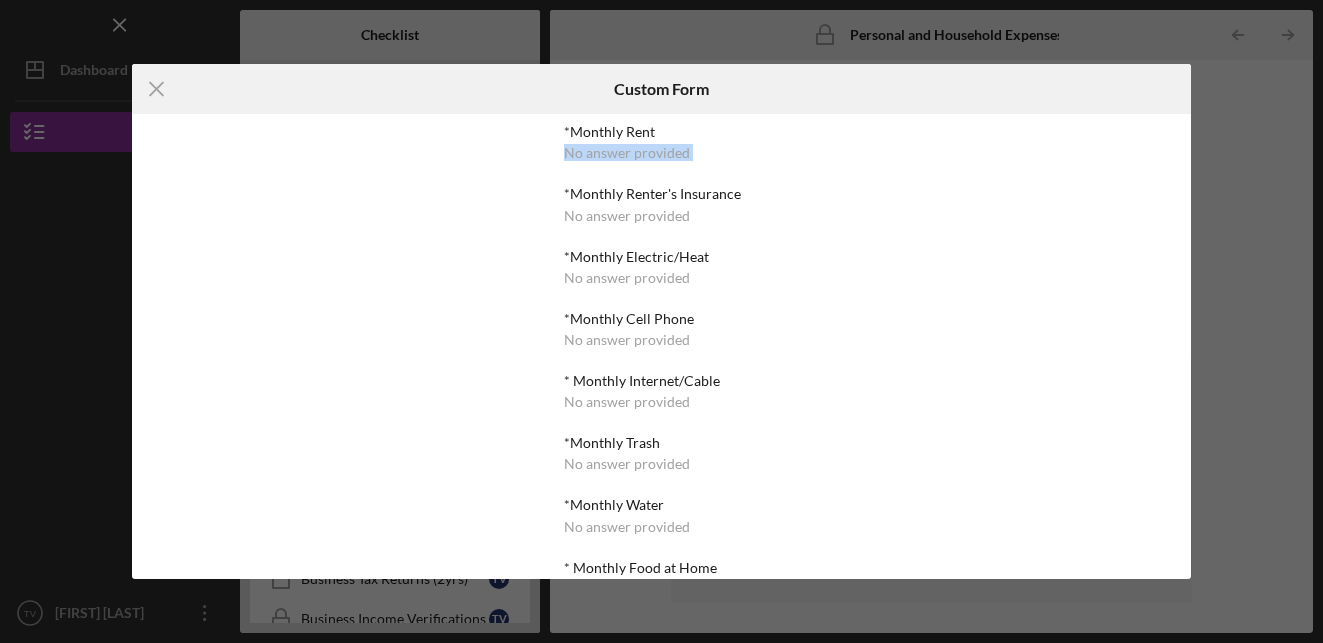 click on "No answer provided" at bounding box center [627, 153] 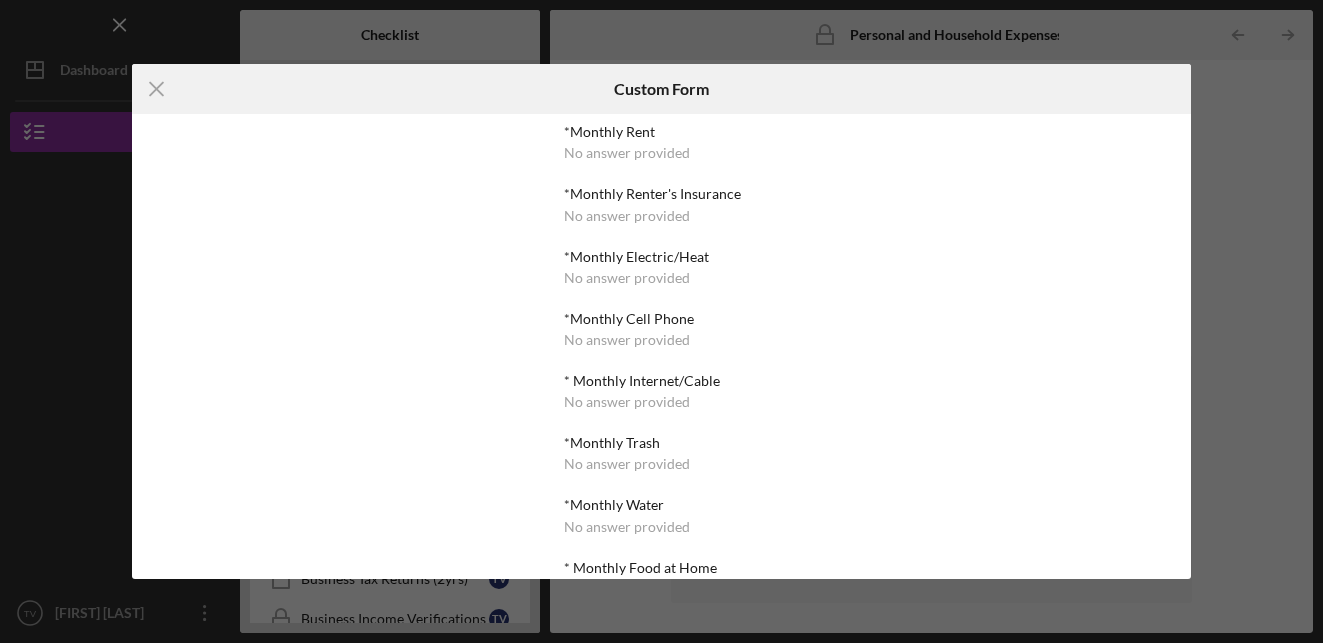 click on "*Monthly Rent" at bounding box center (661, 132) 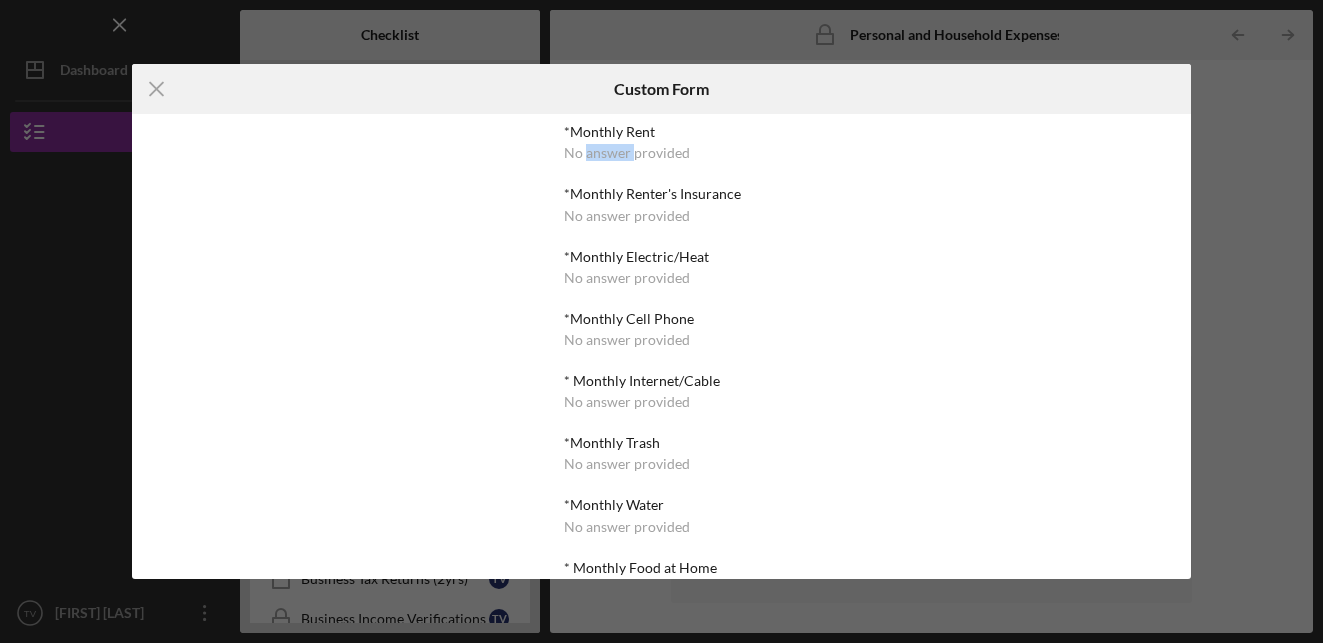 click on "No answer provided" at bounding box center (627, 153) 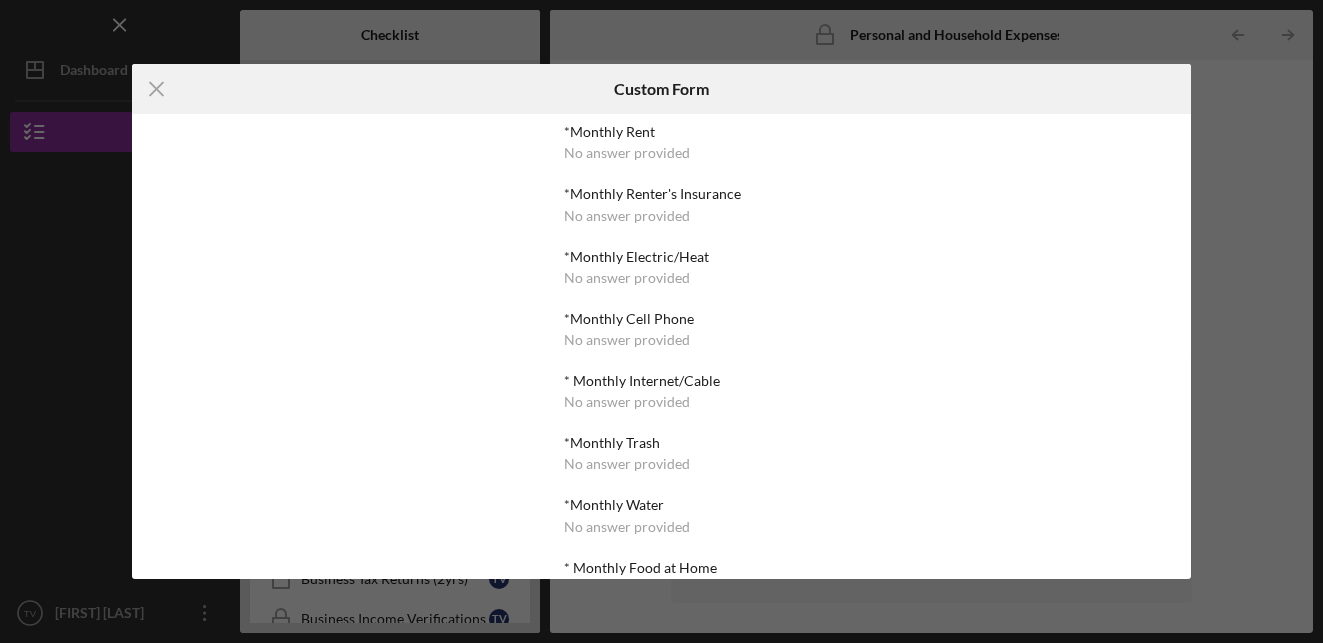 click on "*Monthly Renter's Insurance" at bounding box center (661, 194) 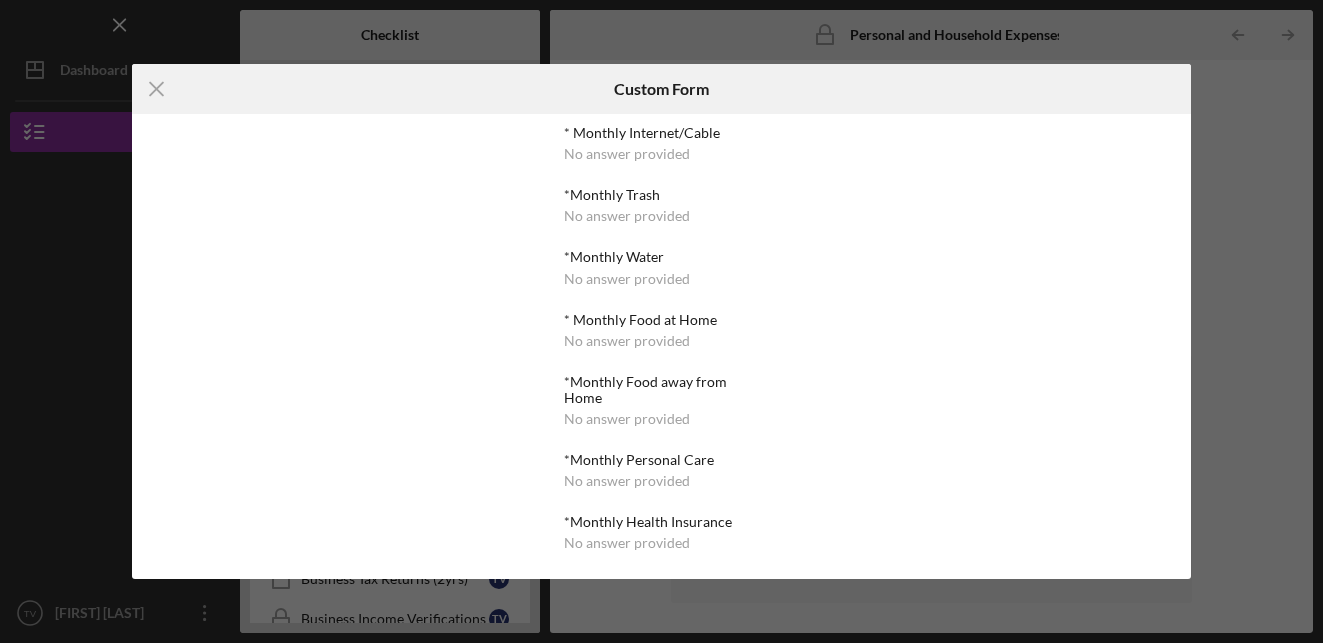 scroll, scrollTop: 0, scrollLeft: 0, axis: both 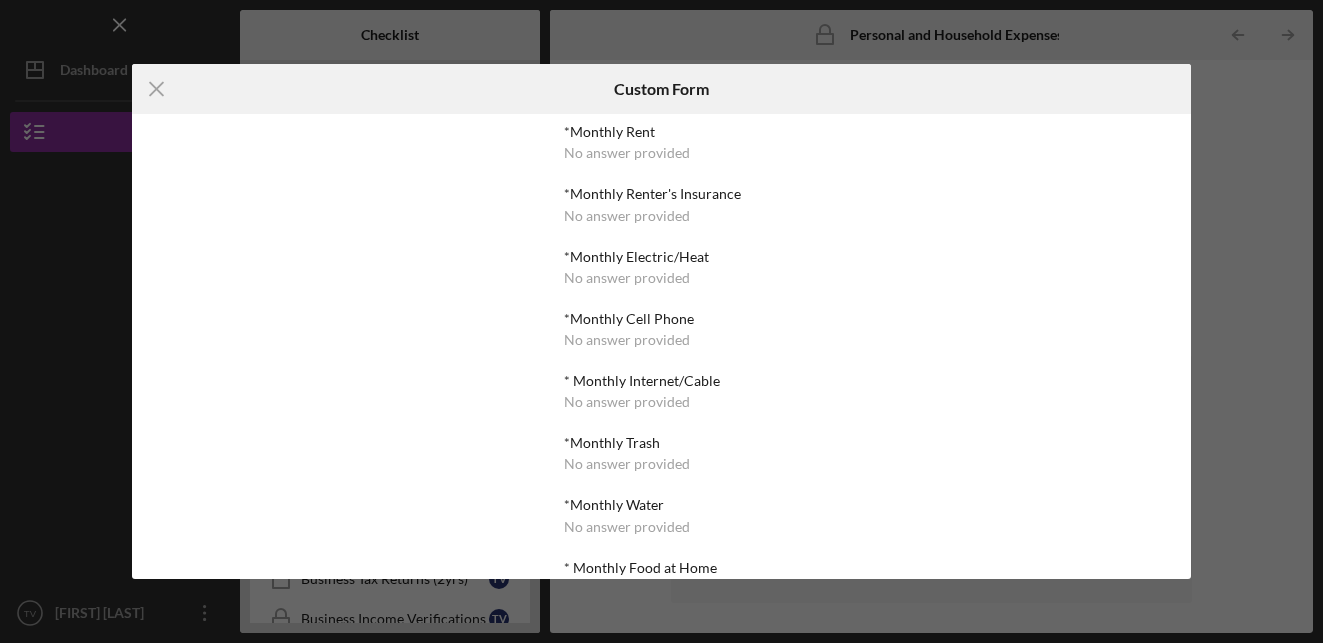 drag, startPoint x: 144, startPoint y: 106, endPoint x: 197, endPoint y: 42, distance: 83.09633 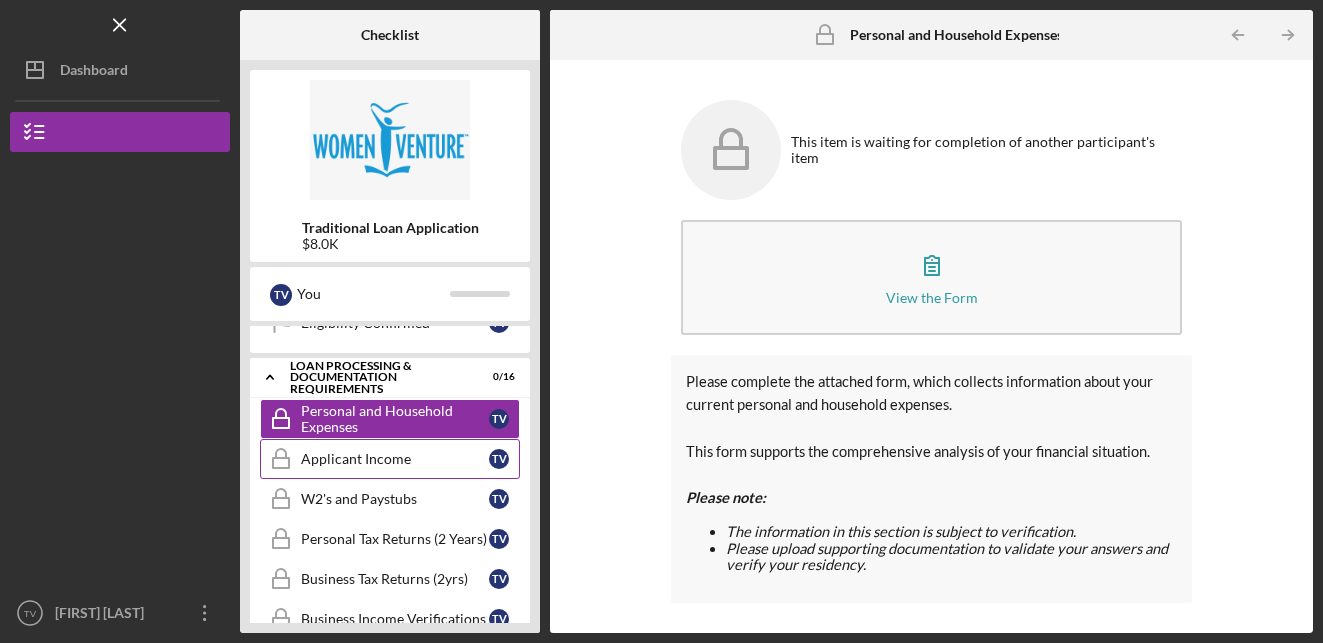 click on "Applicant Income Applicant Income T V" at bounding box center [390, 459] 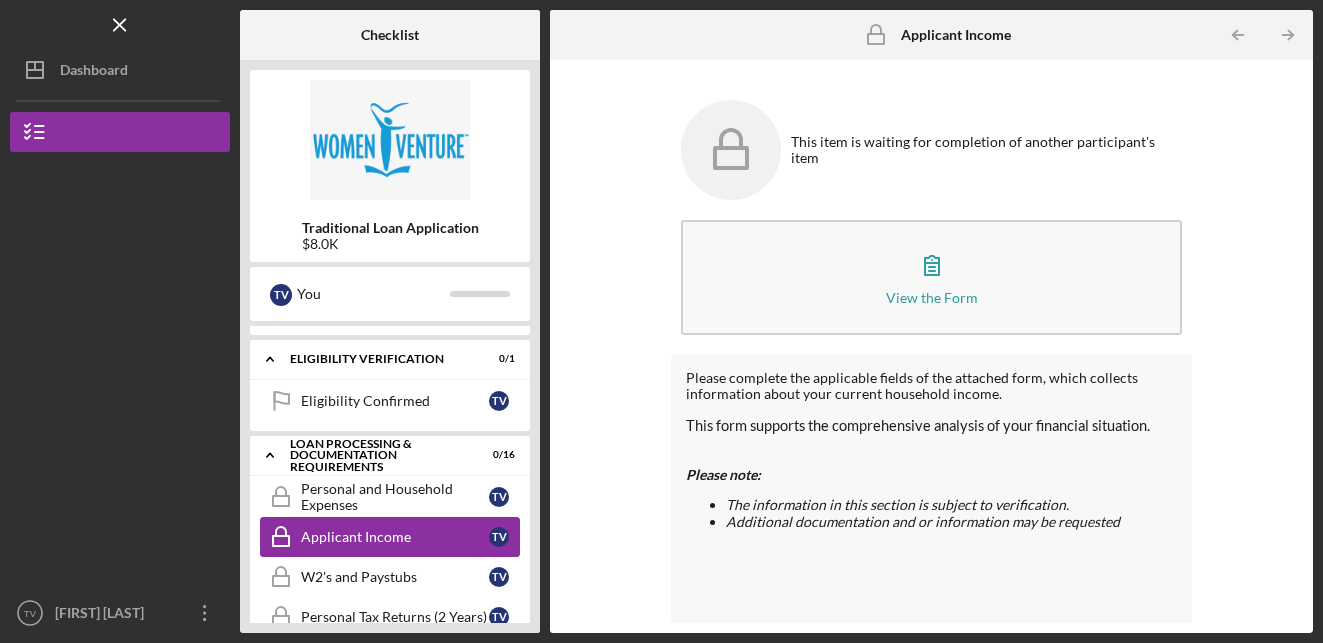scroll, scrollTop: 236, scrollLeft: 0, axis: vertical 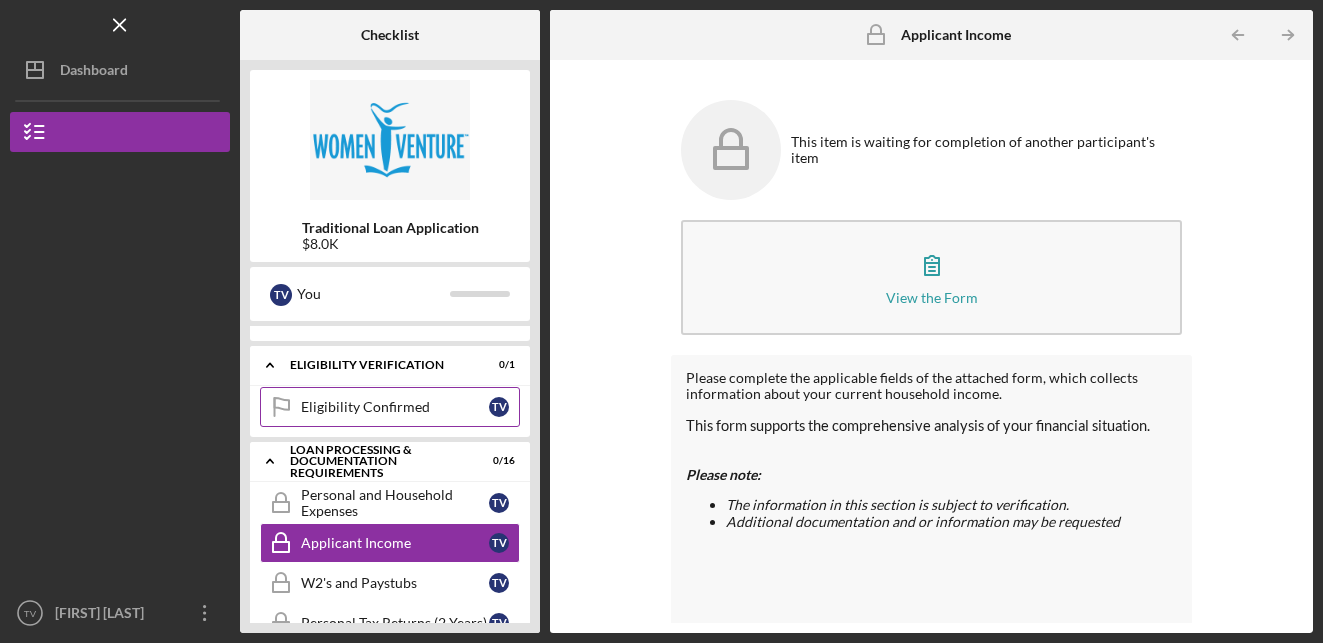 click on "Eligibility Confirmed" at bounding box center (395, 407) 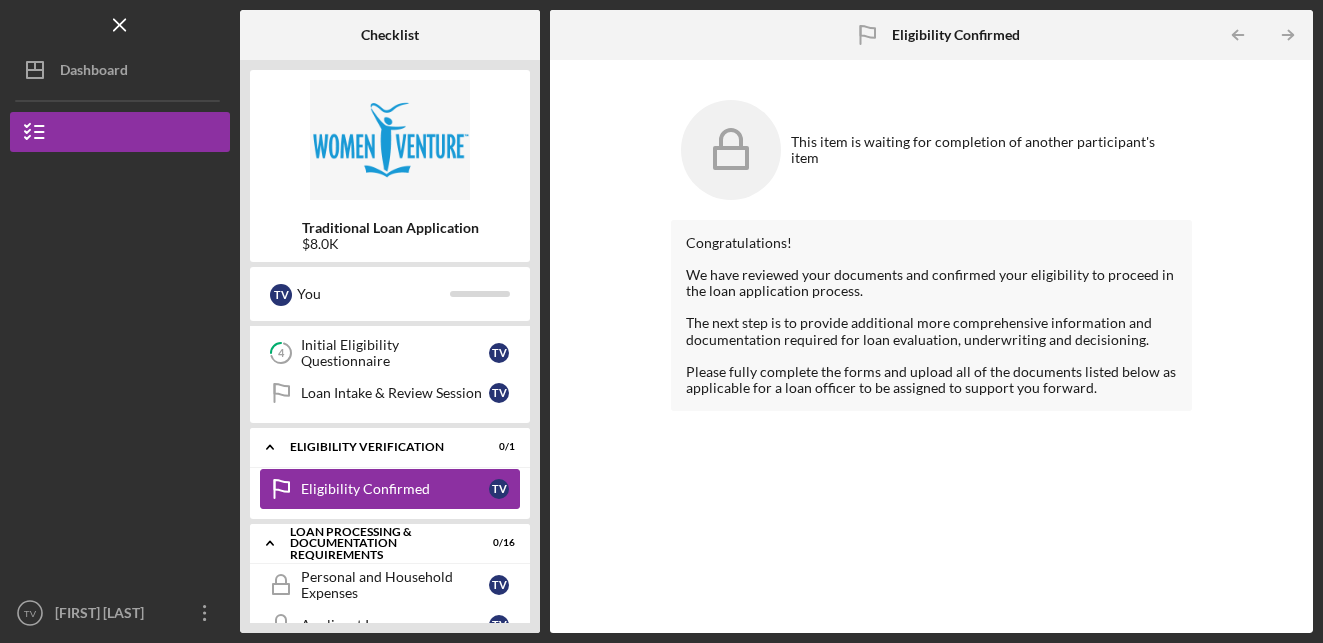 scroll, scrollTop: 147, scrollLeft: 0, axis: vertical 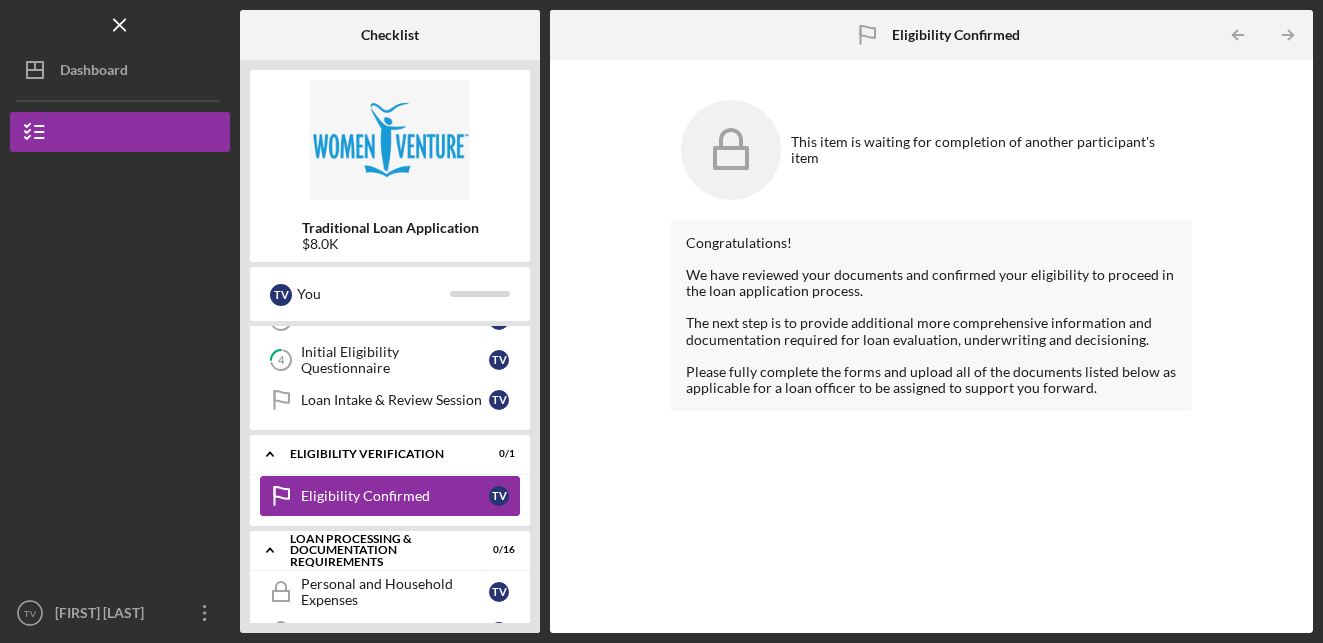 click on "Eligibility Verification" at bounding box center (377, 454) 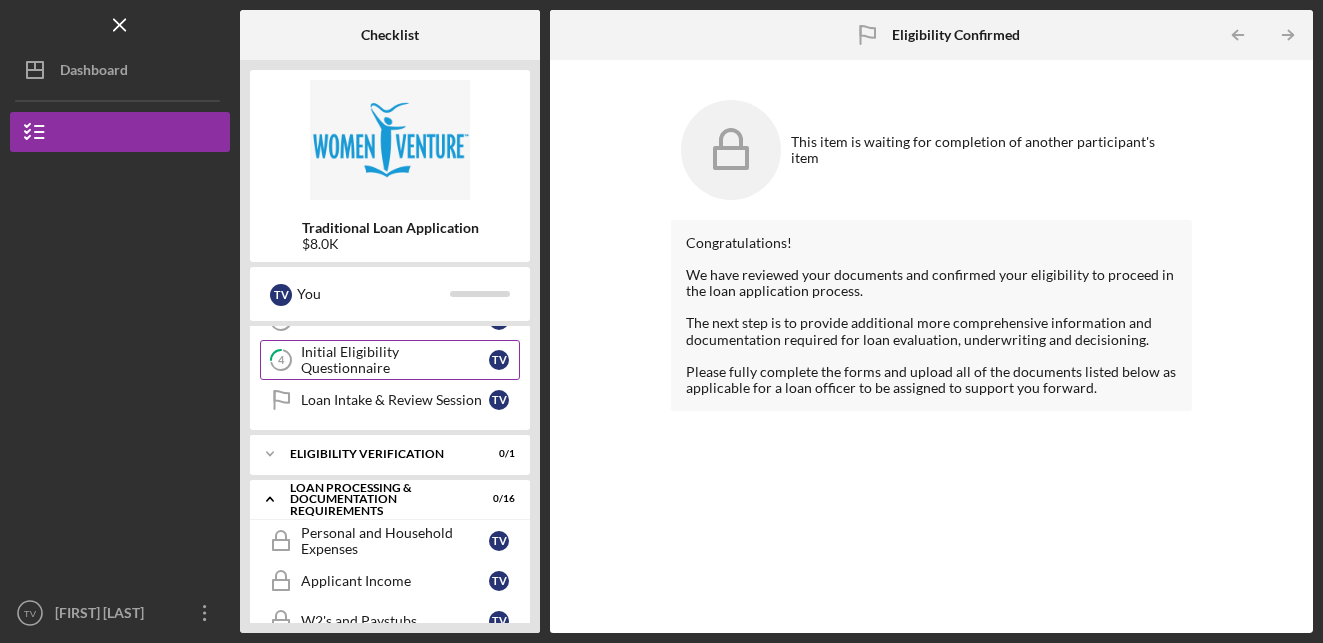 click on "Initial Eligibility Questionnaire" at bounding box center (395, 360) 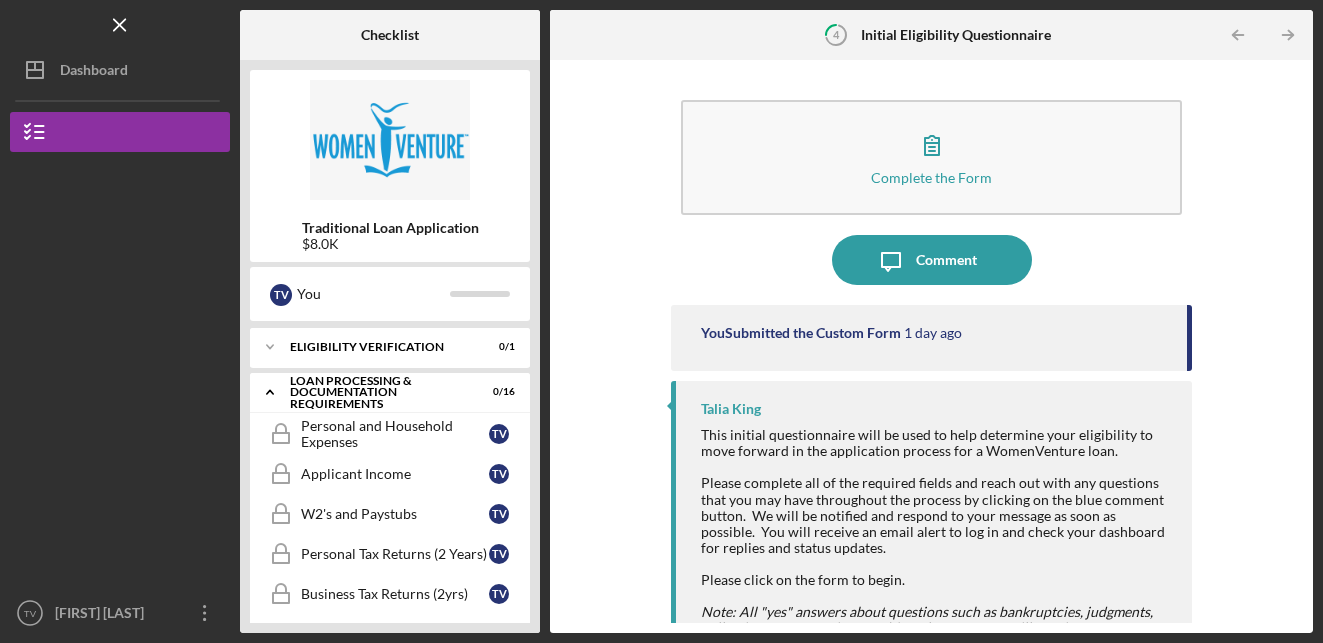 scroll, scrollTop: 268, scrollLeft: 0, axis: vertical 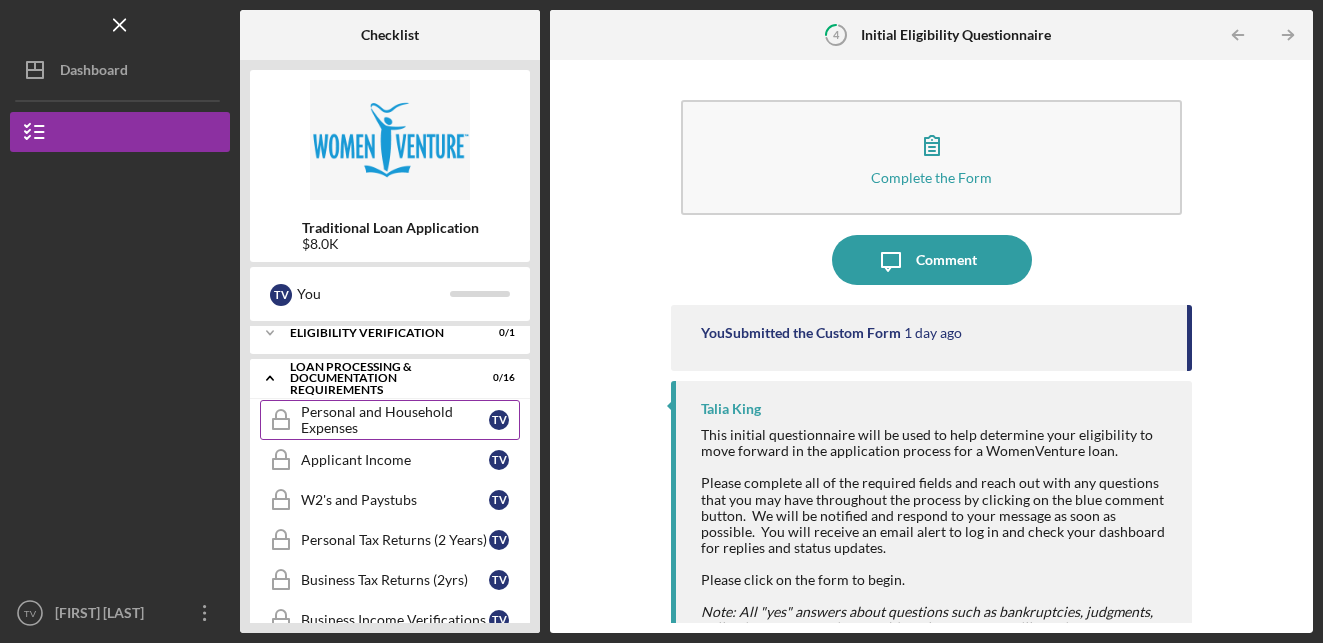 click on "Personal and Household Expenses" at bounding box center (395, 420) 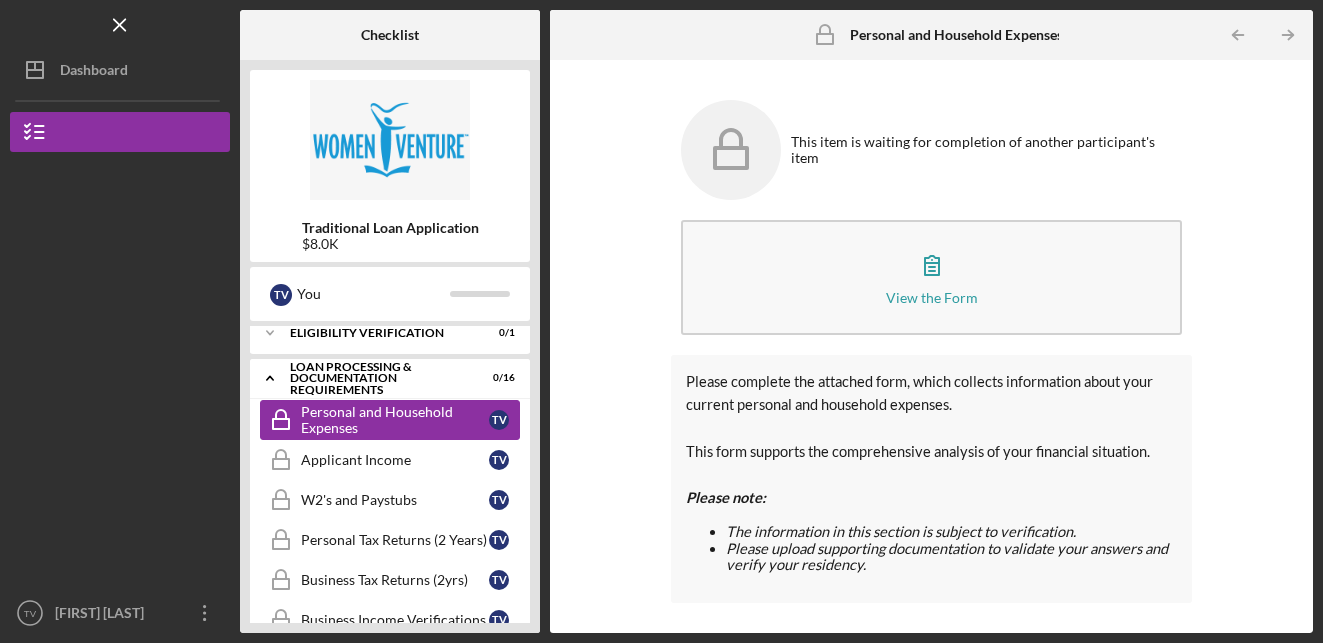 click 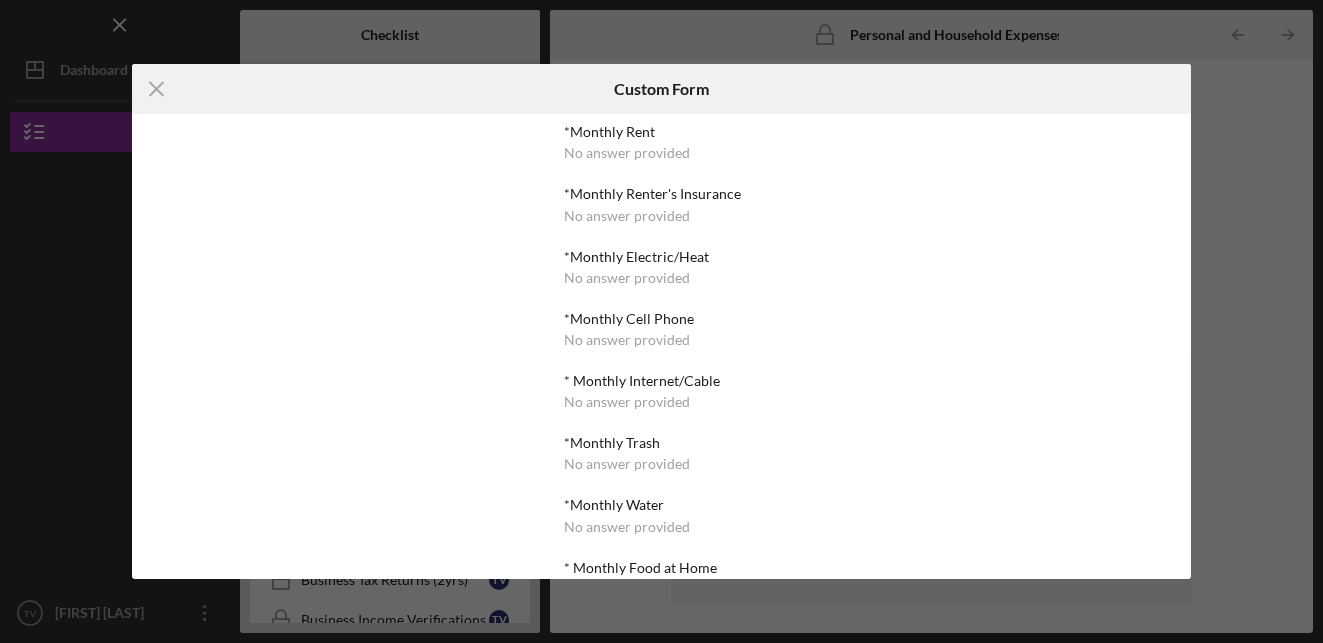 click on "No answer provided" at bounding box center (627, 153) 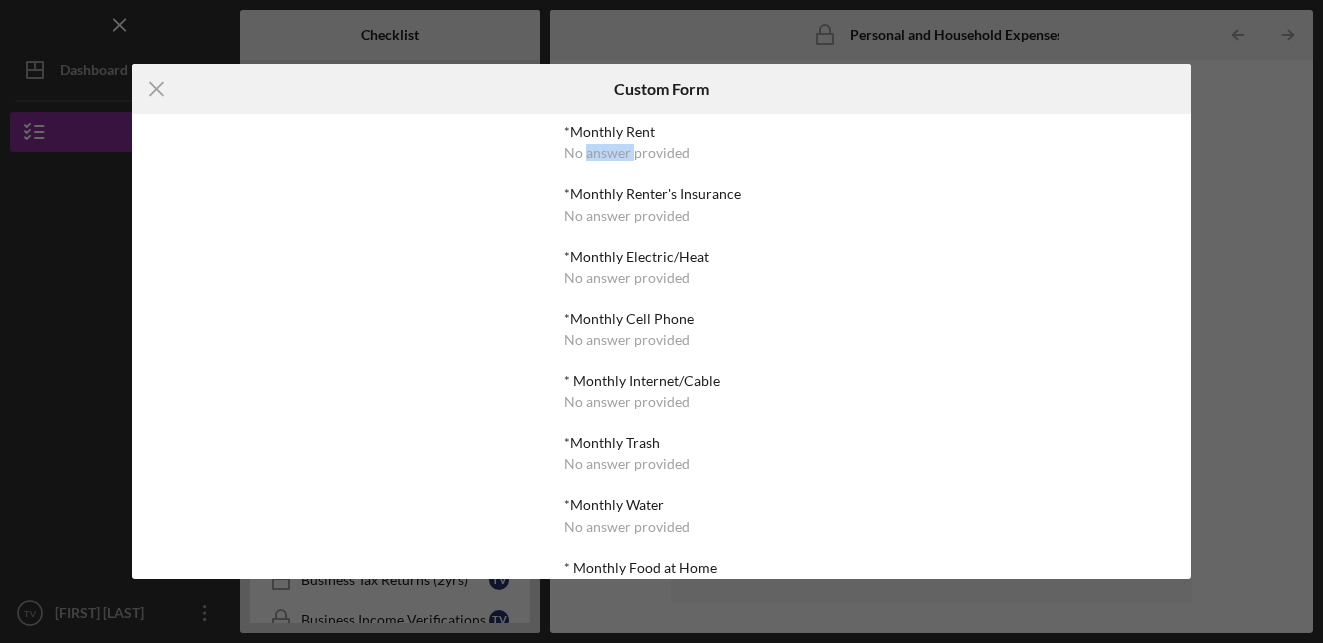 click on "No answer provided" at bounding box center [627, 153] 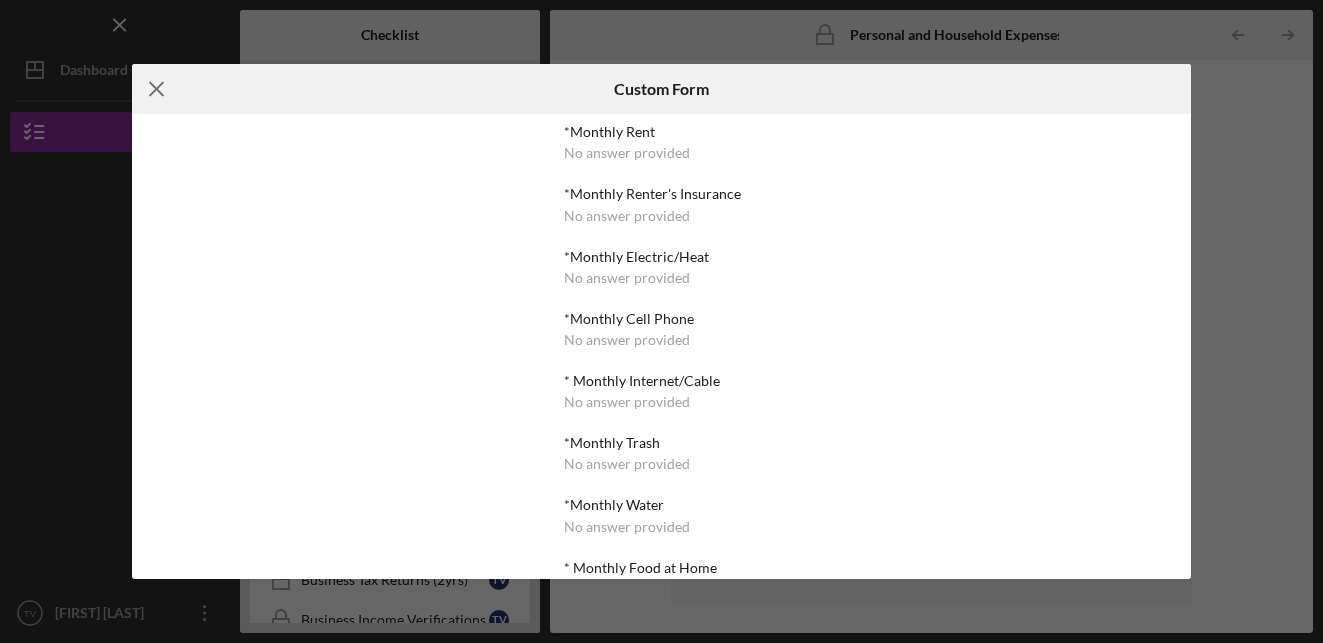 click 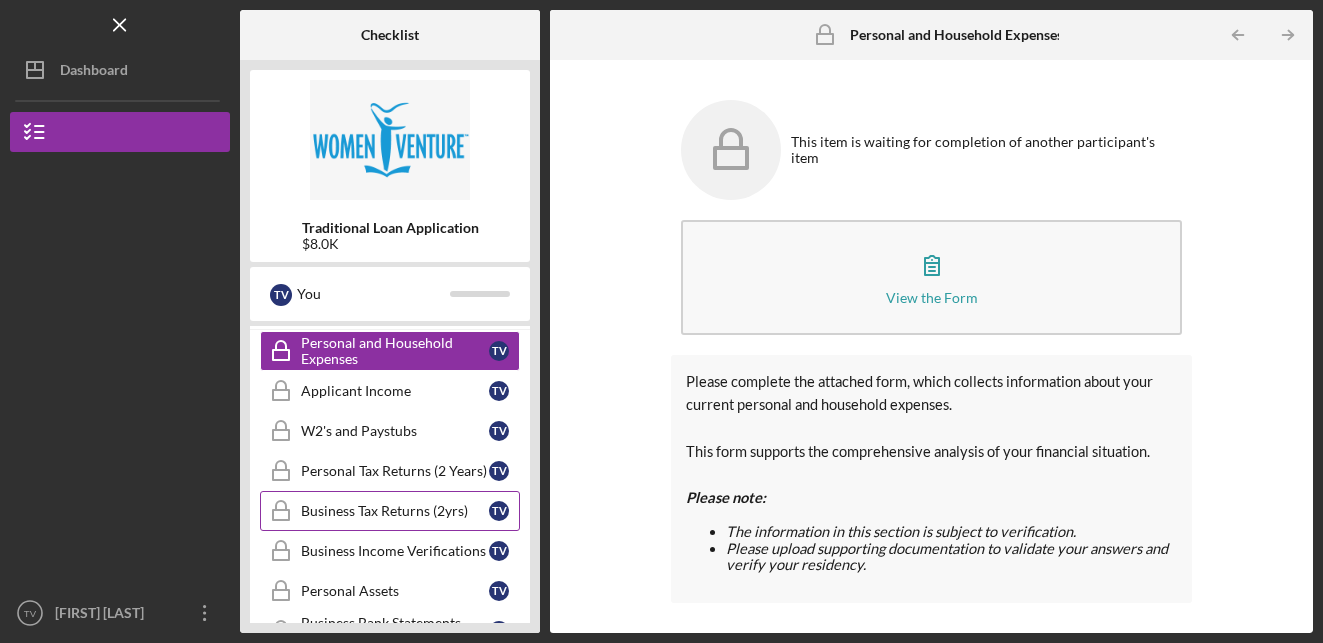 scroll, scrollTop: 338, scrollLeft: 0, axis: vertical 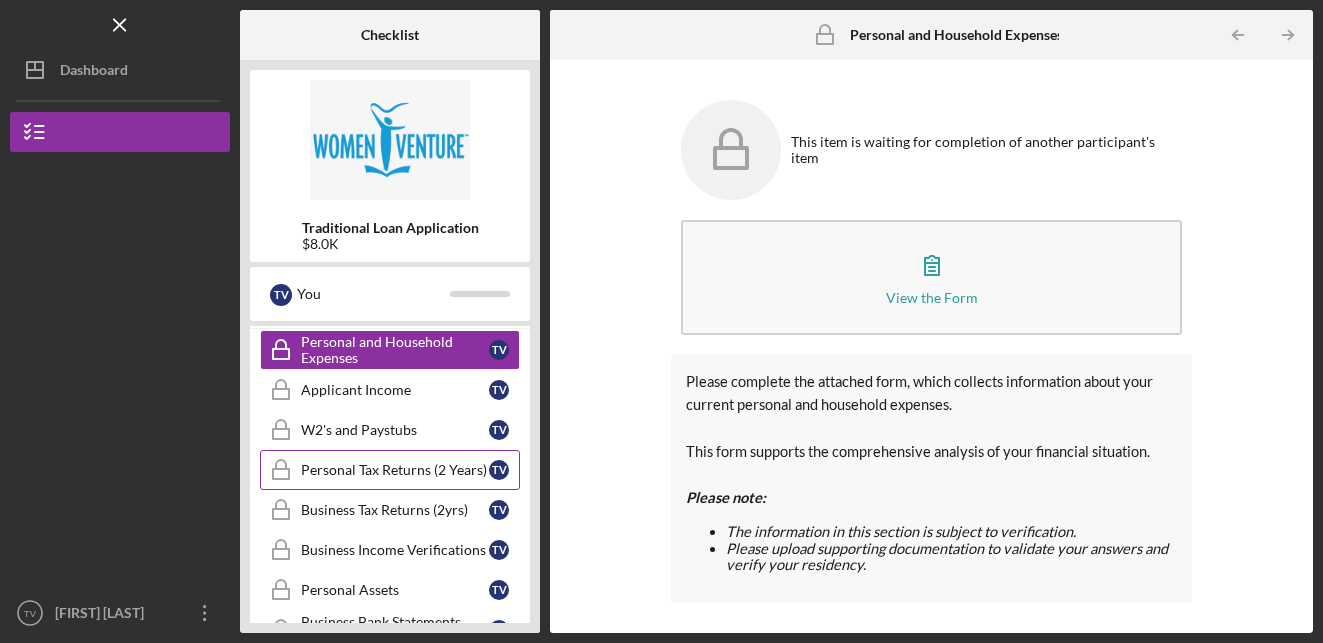 click on "Personal Tax Returns (2 Years)" at bounding box center [395, 470] 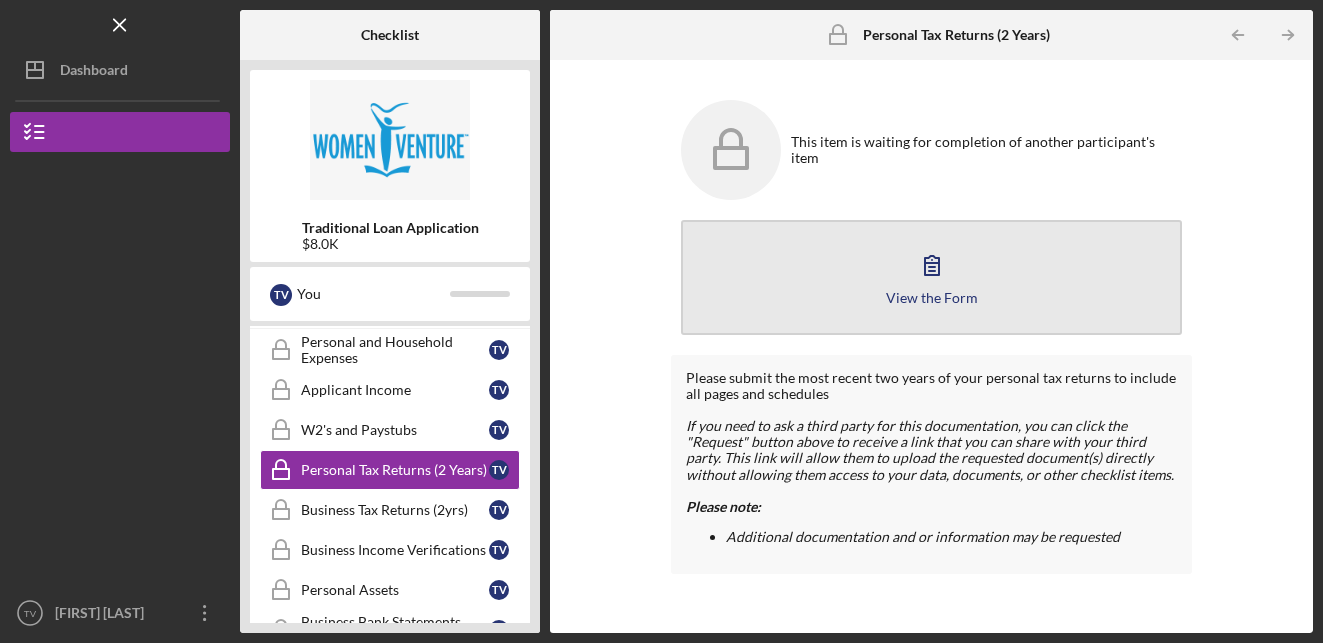 click 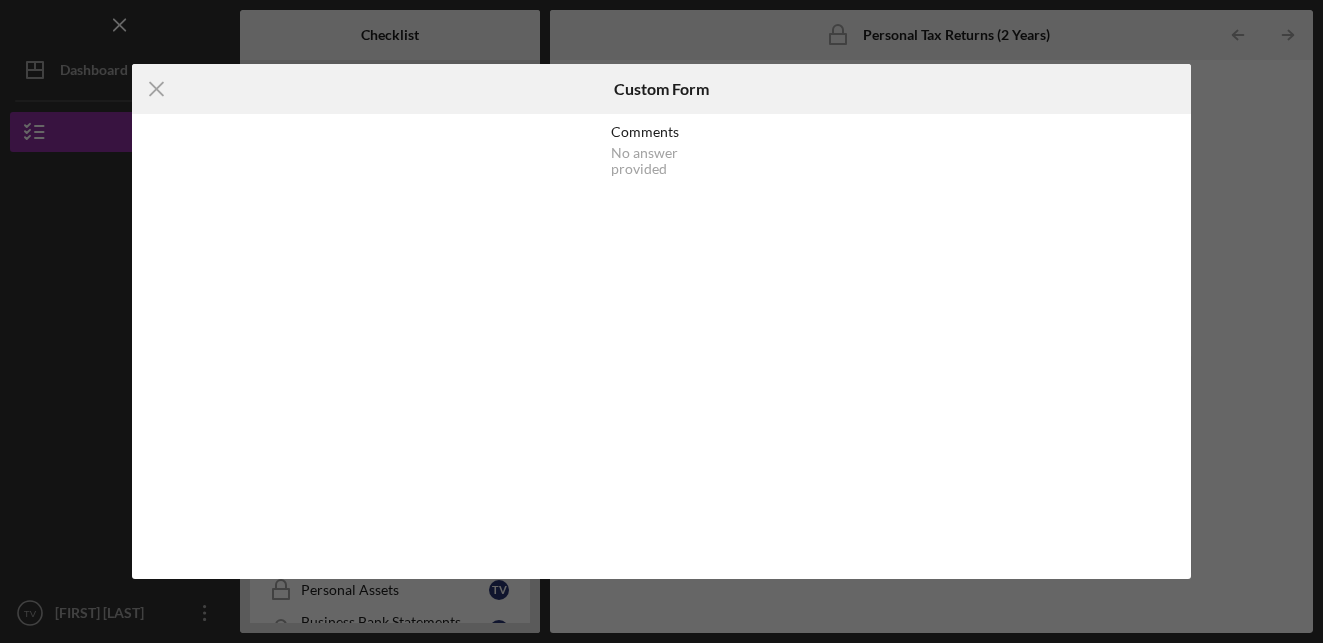 click on "No answer provided" at bounding box center [661, 161] 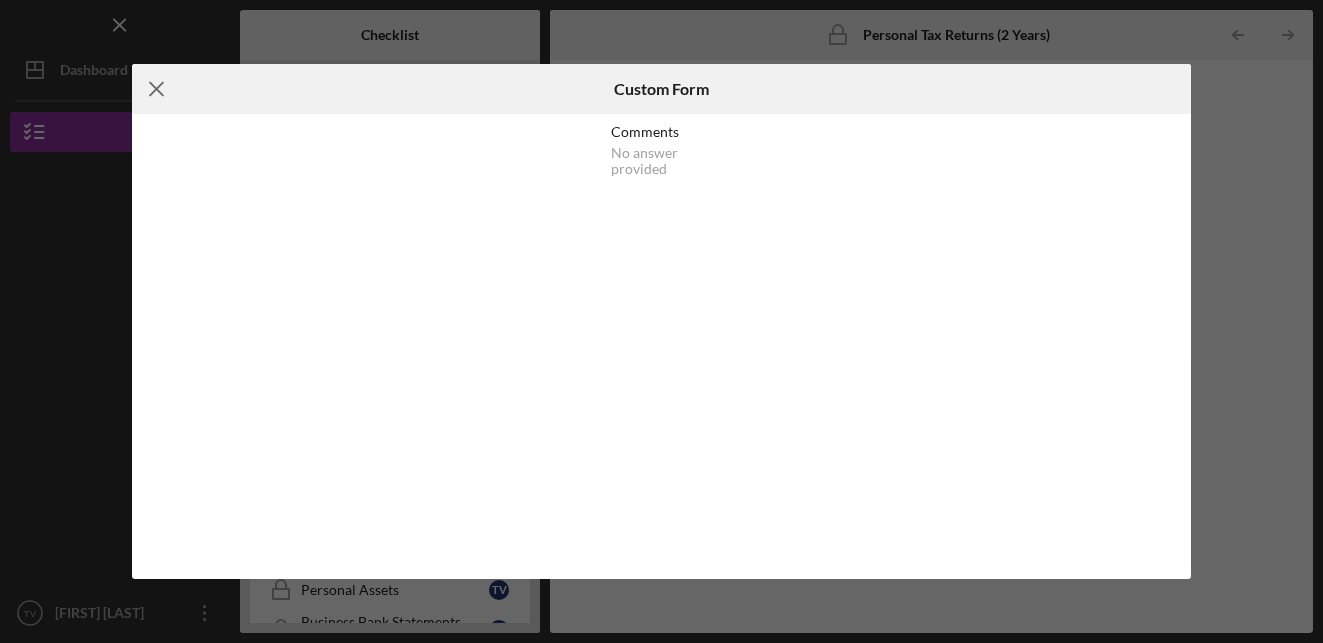 drag, startPoint x: 630, startPoint y: 175, endPoint x: 155, endPoint y: 87, distance: 483.0828 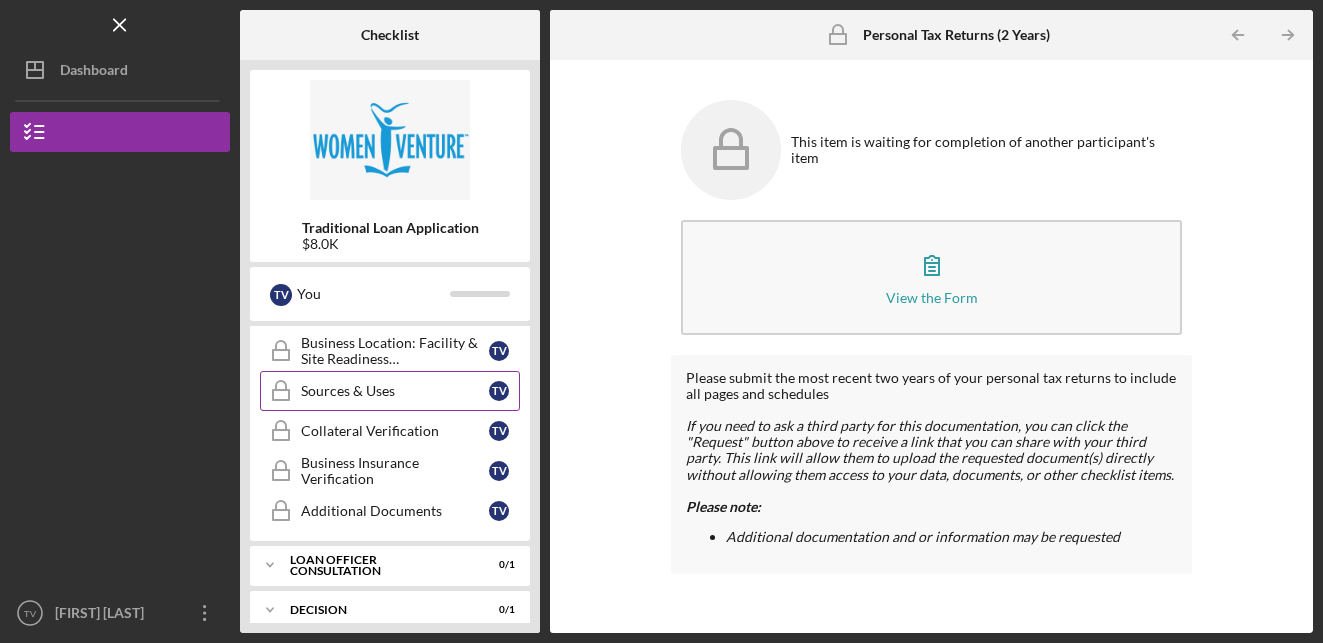 scroll, scrollTop: 777, scrollLeft: 0, axis: vertical 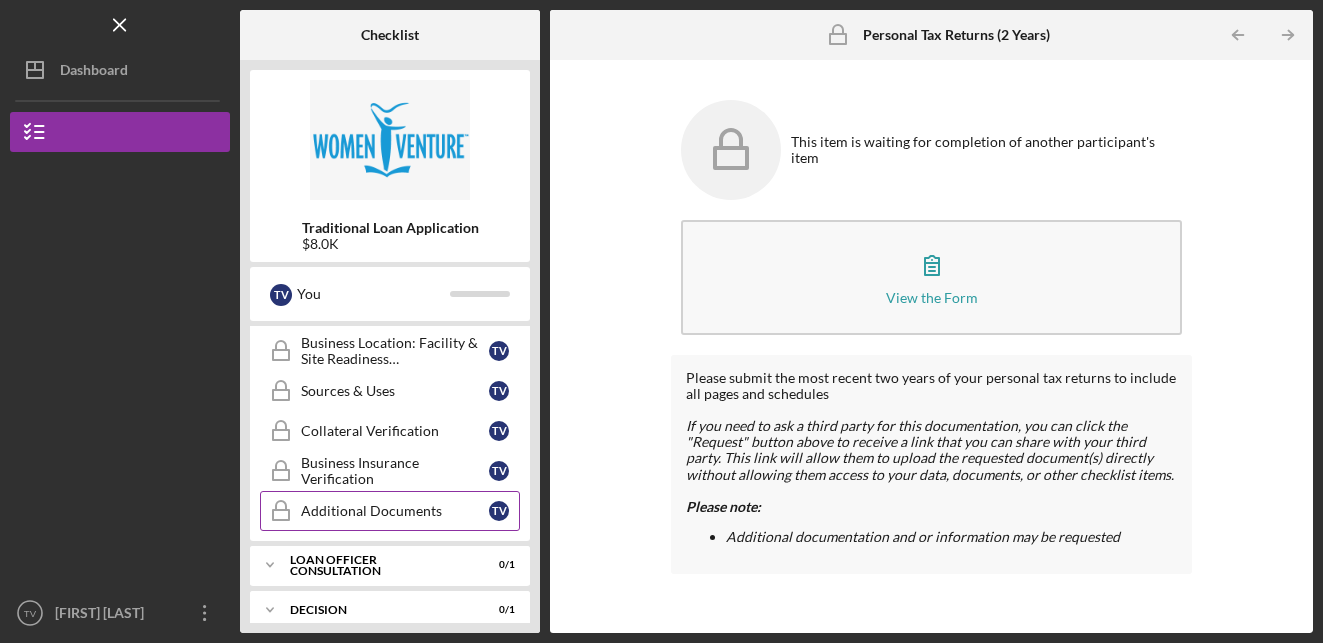 click on "Additional Documents" at bounding box center [395, 511] 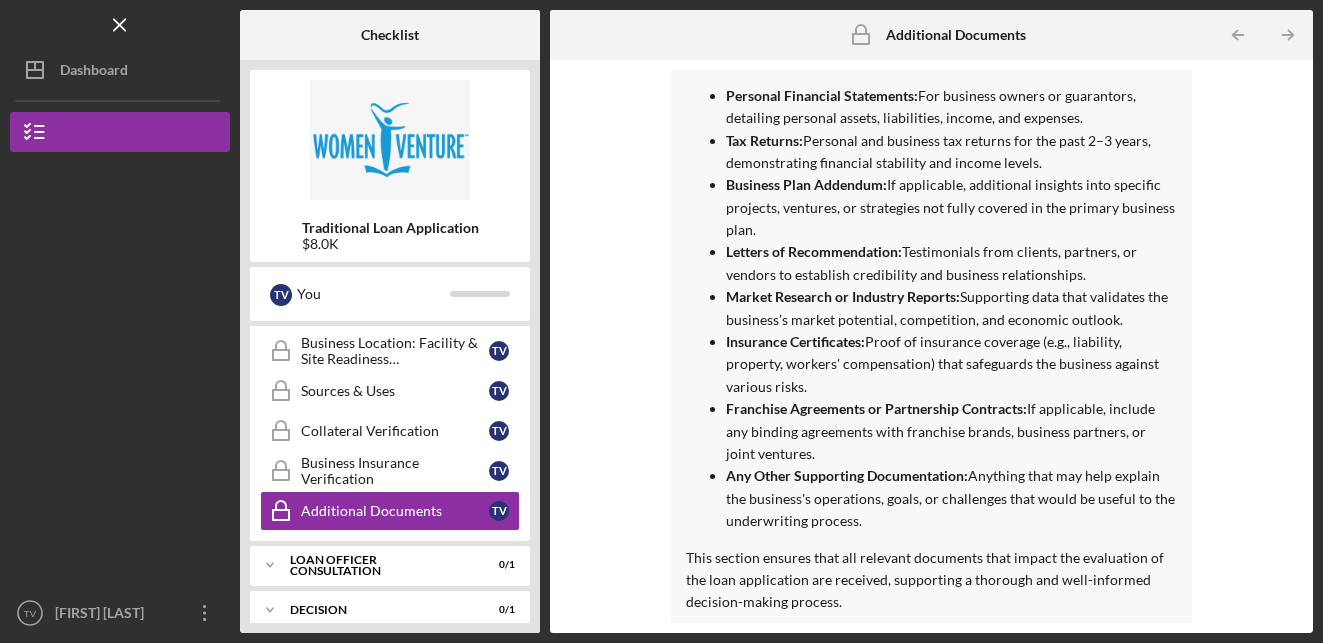 scroll, scrollTop: 512, scrollLeft: 0, axis: vertical 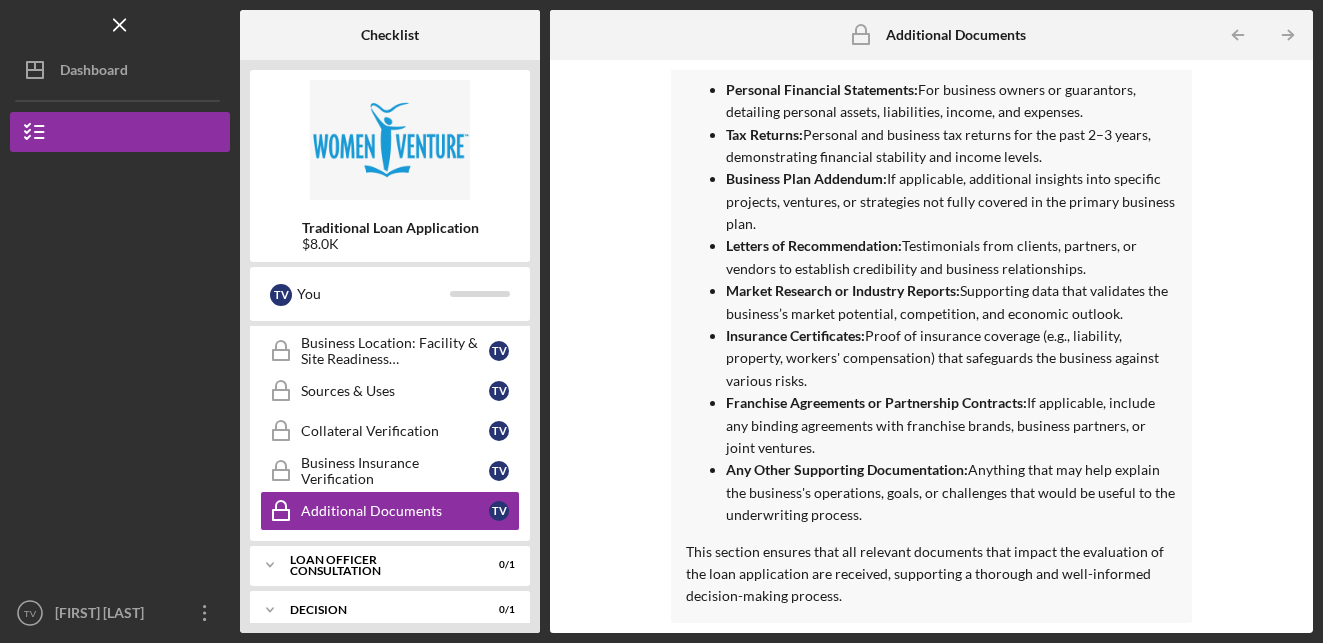 click on "Market Research or Industry Reports:  Supporting data that validates the business’s market potential, competition, and economic outlook." at bounding box center [951, 302] 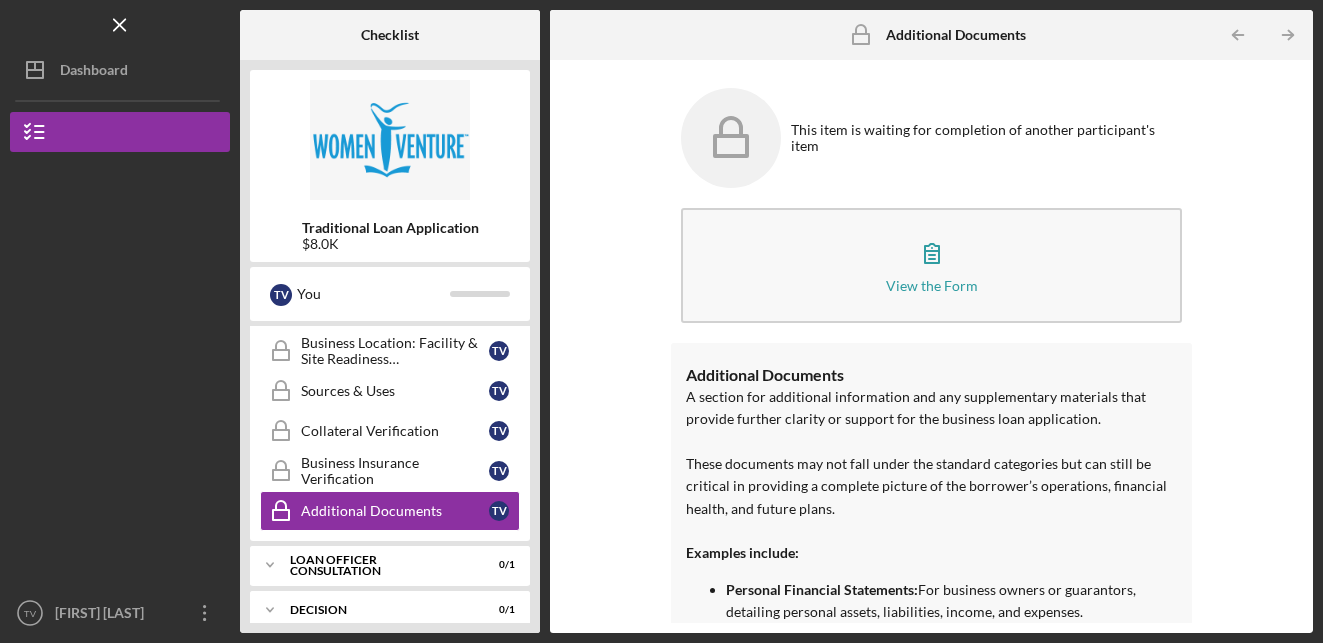scroll, scrollTop: 0, scrollLeft: 0, axis: both 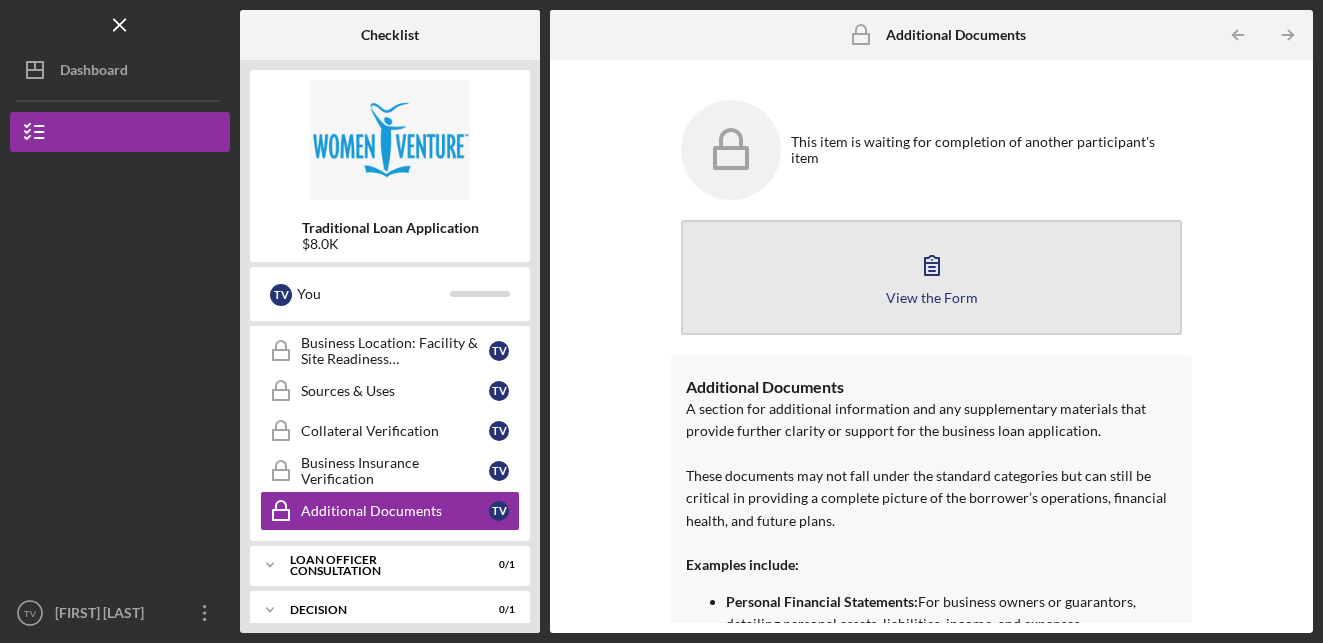 click 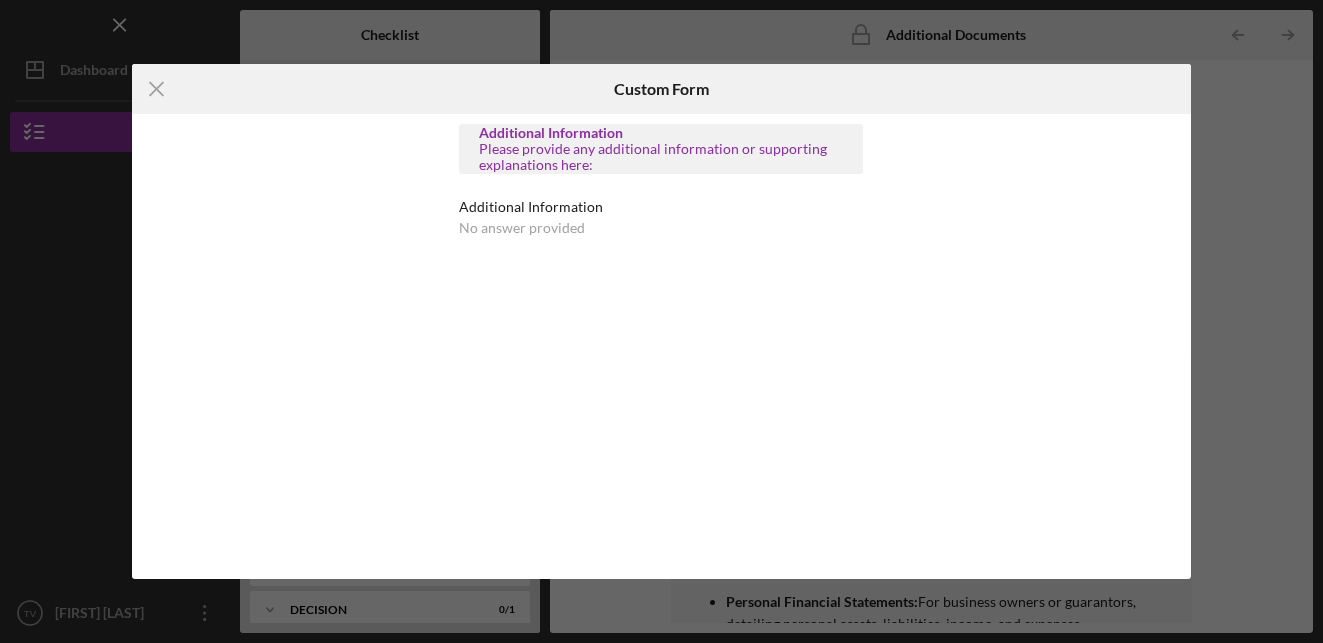 click on "Please provide any additional information or supporting explanations here:" at bounding box center [661, 157] 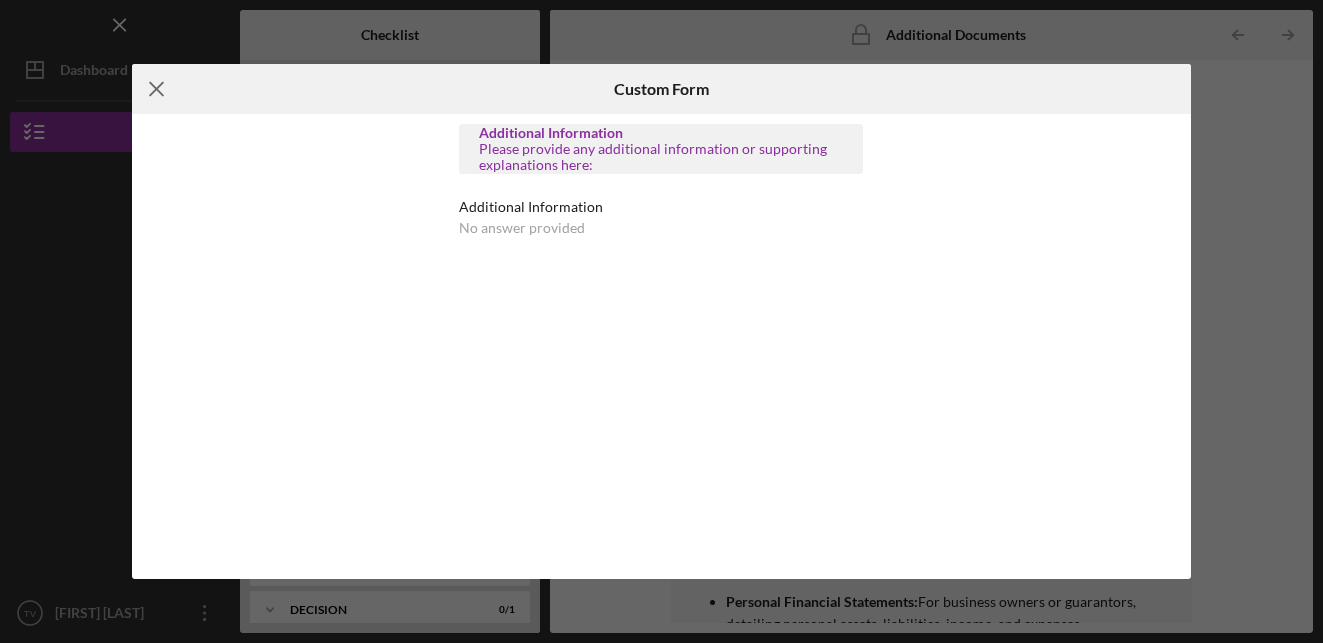 click on "Icon/Menu Close" 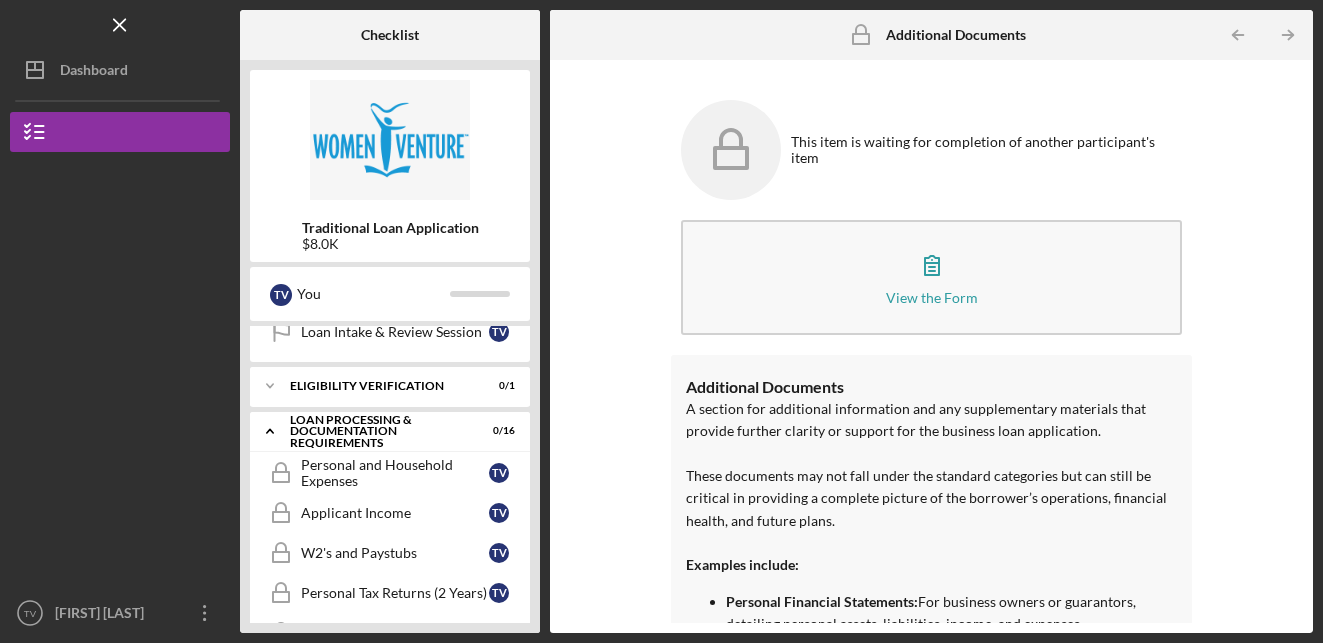 scroll, scrollTop: 0, scrollLeft: 0, axis: both 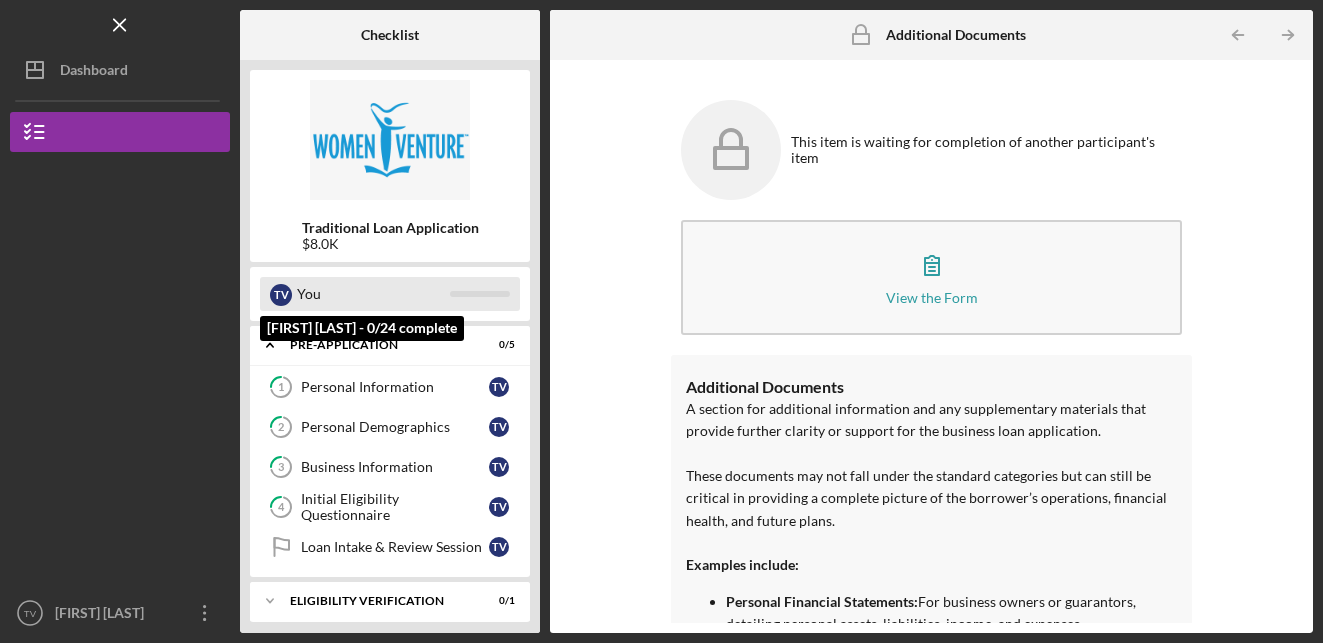 click on "You" at bounding box center (373, 294) 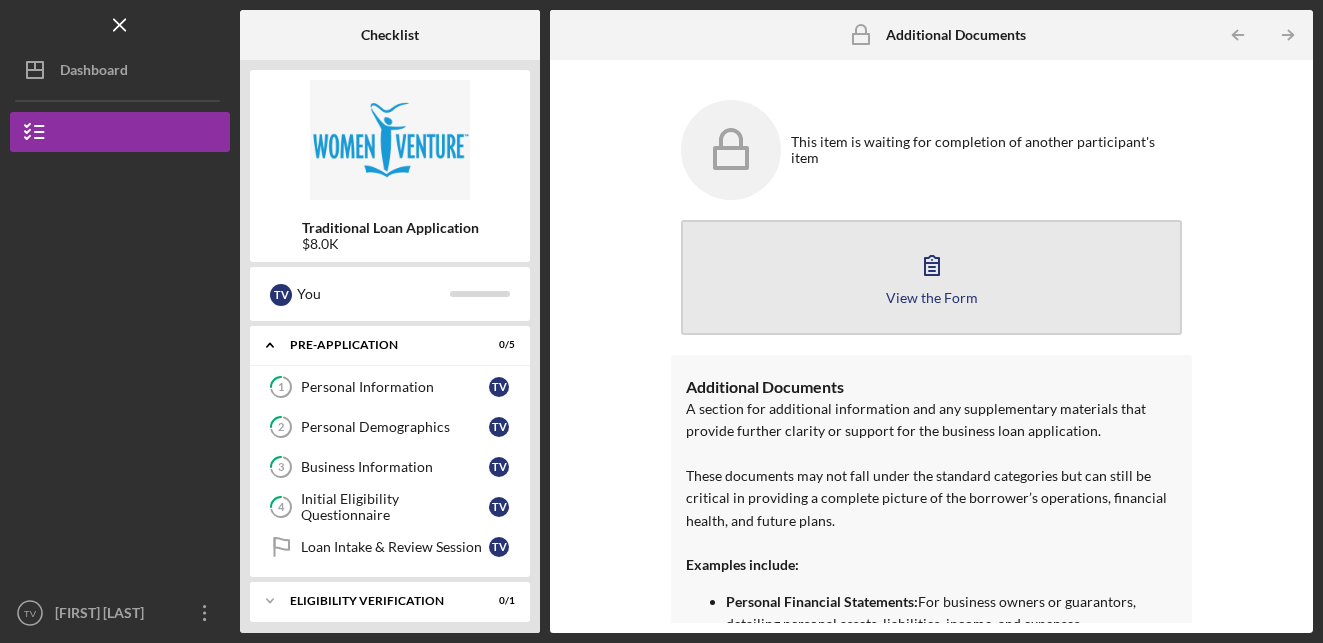 click 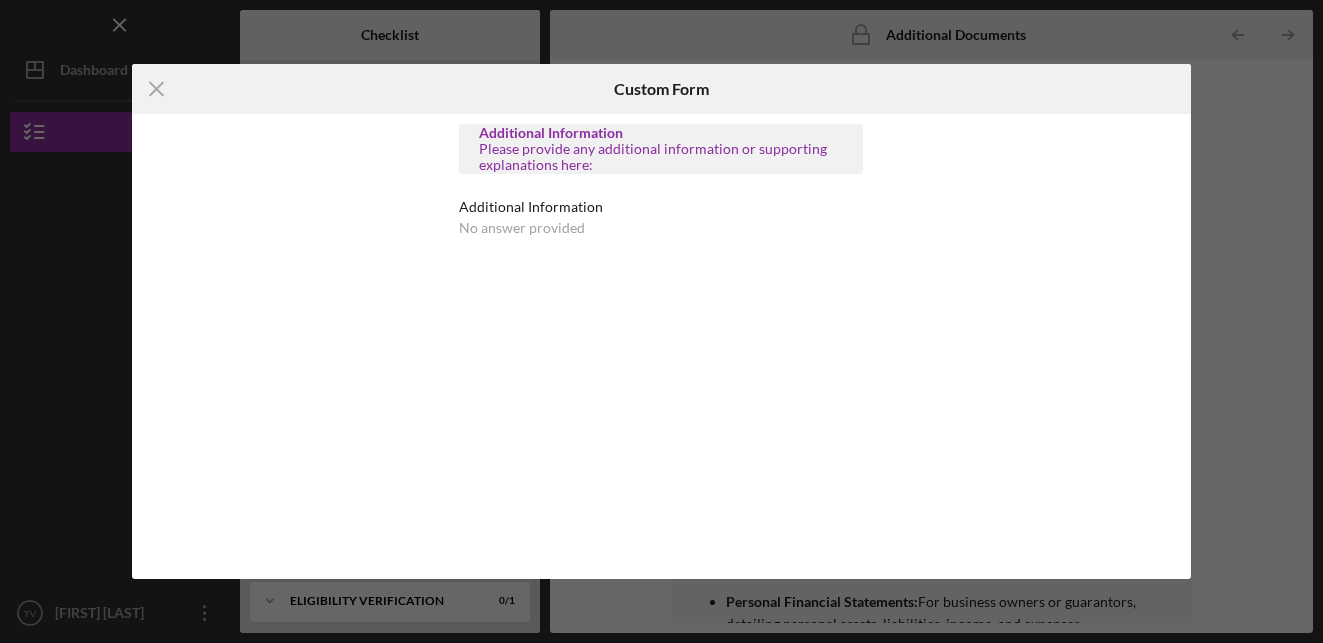 click on "Please provide any additional information or supporting explanations here:" at bounding box center [661, 157] 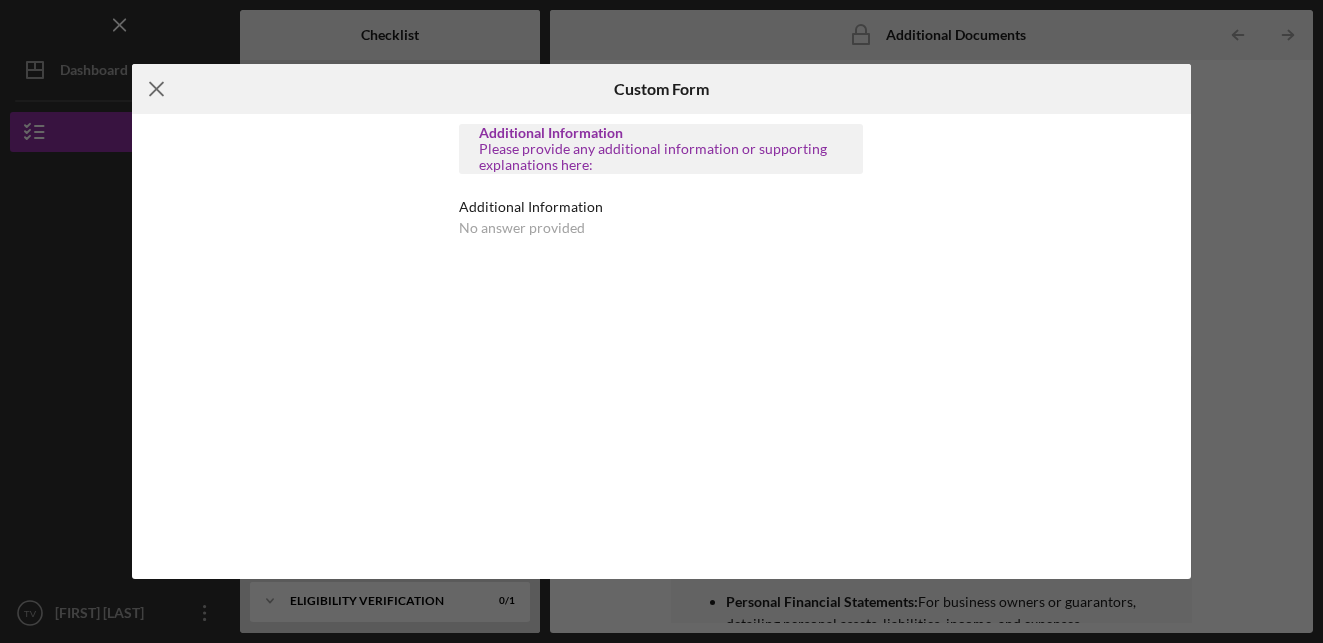 click on "Icon/Menu Close" 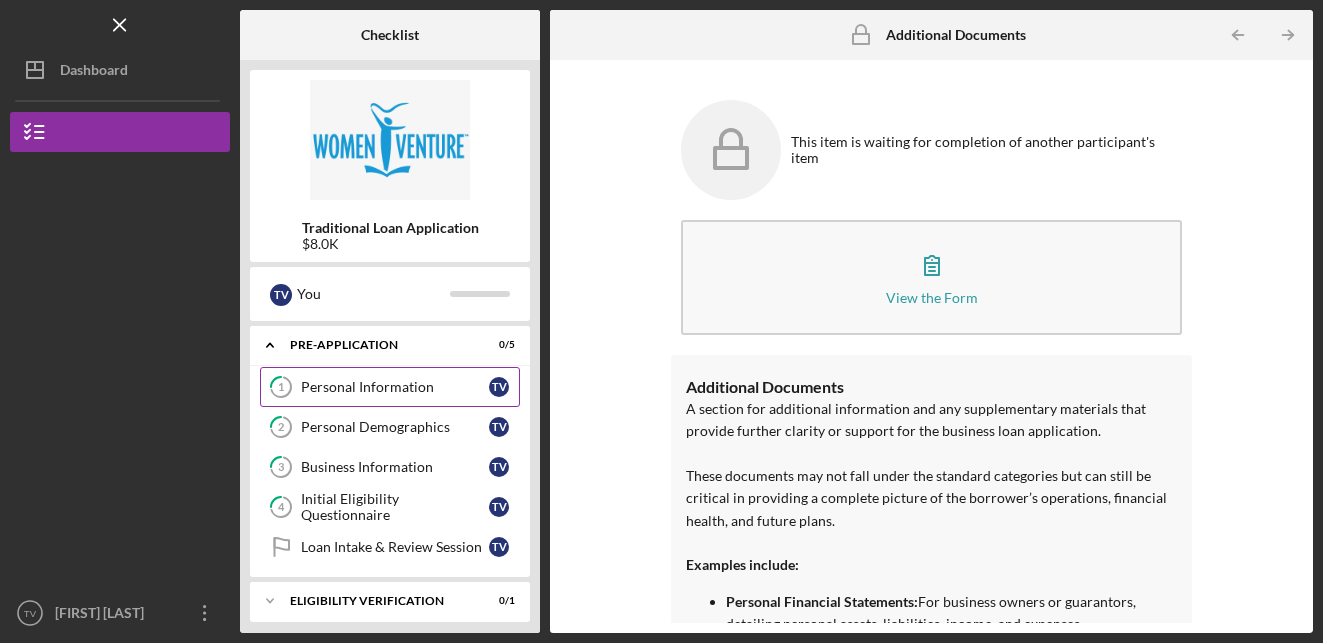 click on "Personal Information" at bounding box center (395, 387) 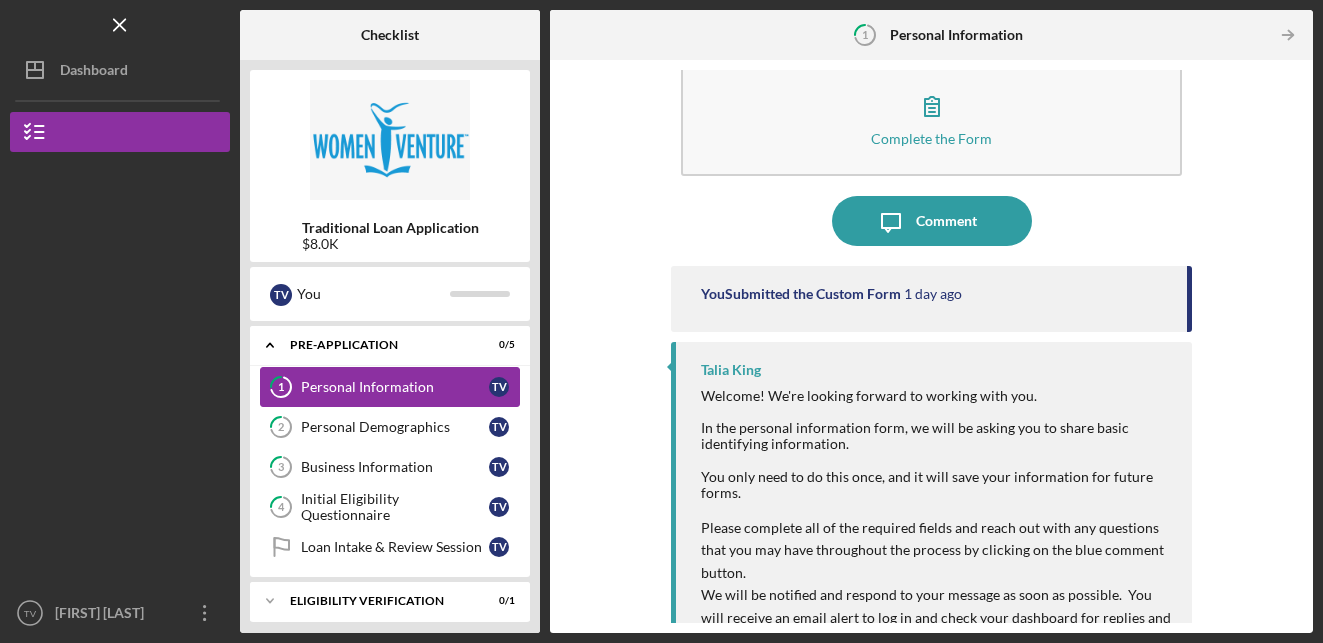 scroll, scrollTop: 52, scrollLeft: 0, axis: vertical 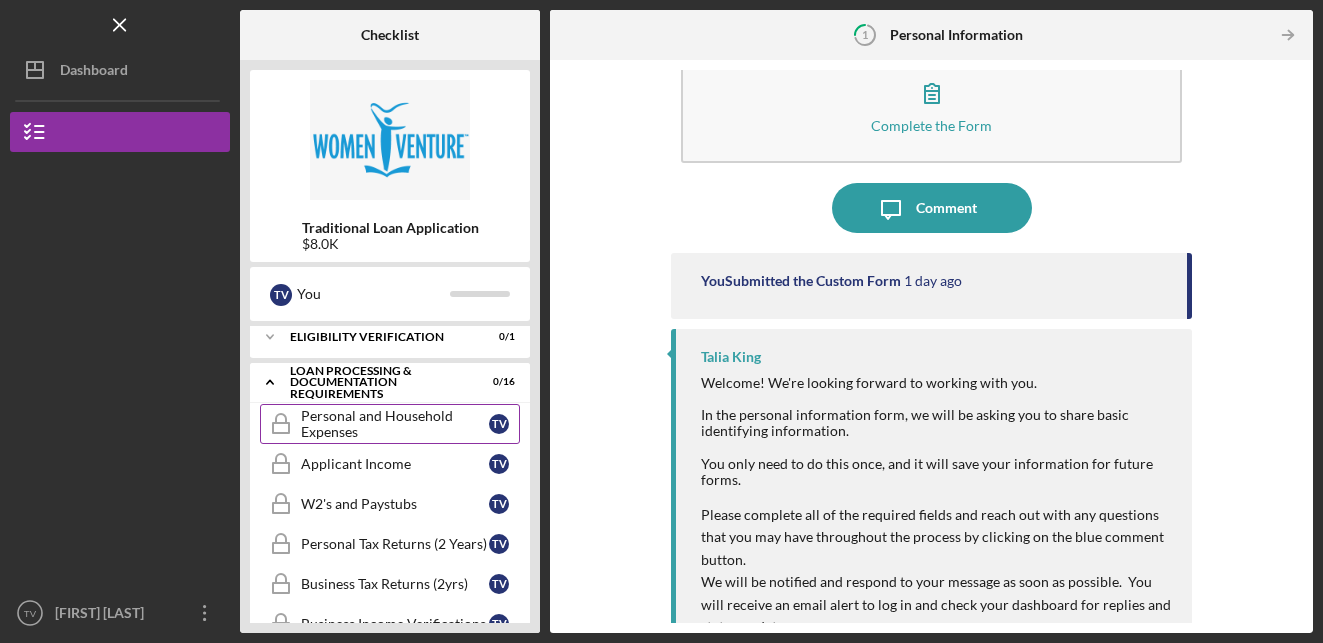 click on "Personal and Household Expenses" at bounding box center (395, 424) 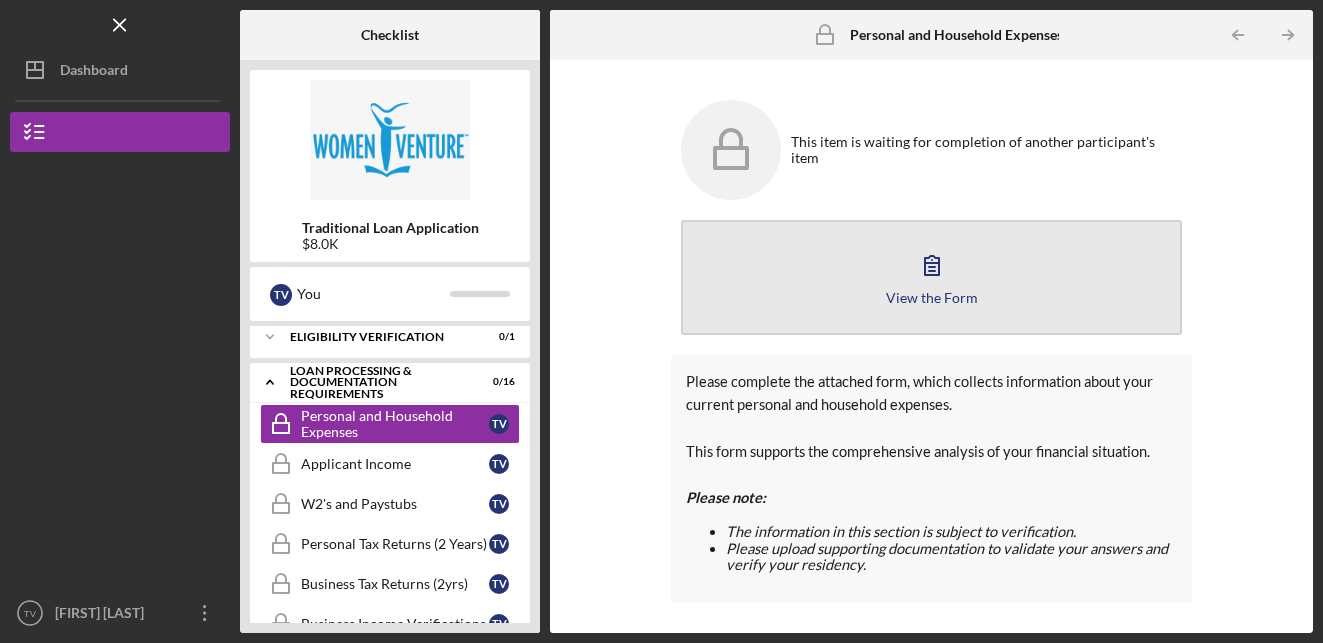 click on "View the Form" at bounding box center (932, 297) 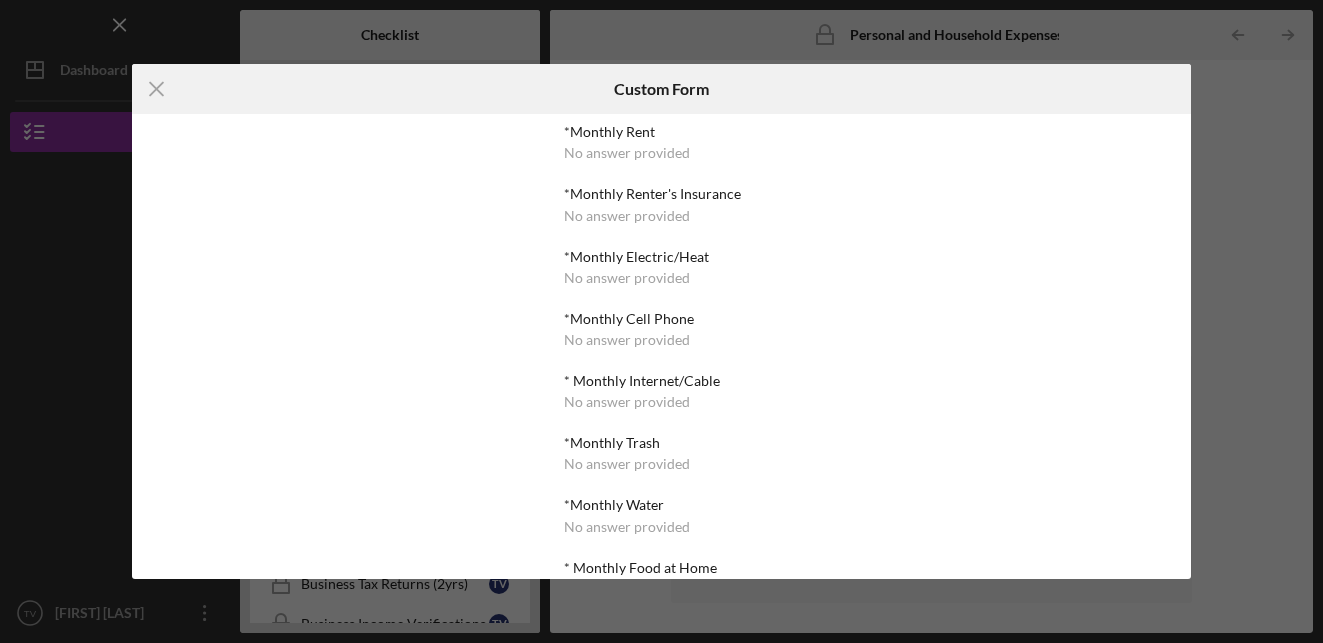 click on "*Monthly Rent No answer provided *Monthly Renter's Insurance No answer provided *Monthly Electric/Heat No answer provided *Monthly Cell Phone No answer provided * Monthly Internet/Cable No answer provided *Monthly Trash No answer provided *Monthly Water No answer provided * Monthly Food at Home No answer provided *Monthly Food away from Home No answer provided *Monthly Personal Care No answer provided *Monthly Health Insurance No answer provided *Monthly Medications/Prescriptions No answer provided *Monthly Medical/Dental out of pocket No answer provided *Monthly Childcare No answer provided *Monthly Recreation/Social/Hobbies No answer provided *Monthly Car Insurance No answer provided *Monthly Gas/Fuel Cost No answer provided *Monthly Maintenance/Repairs  No answer provided *Annual Tabs No answer provided Other  No answer provided" at bounding box center [661, 765] 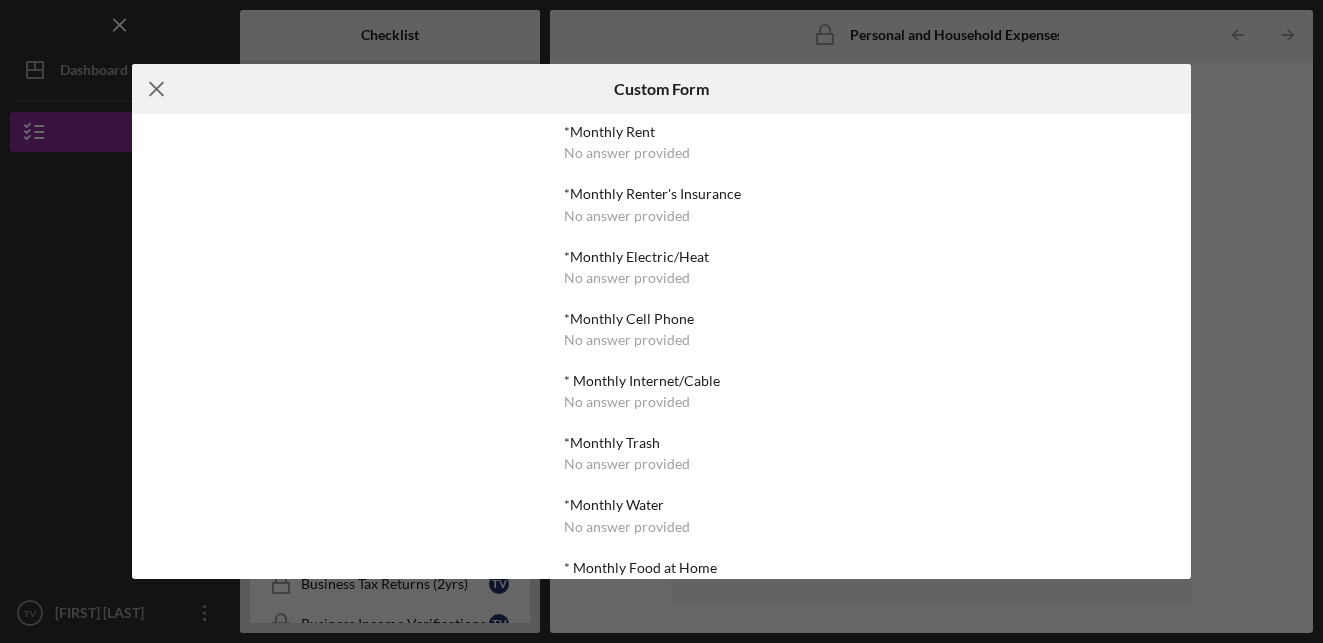 click on "Icon/Menu Close" 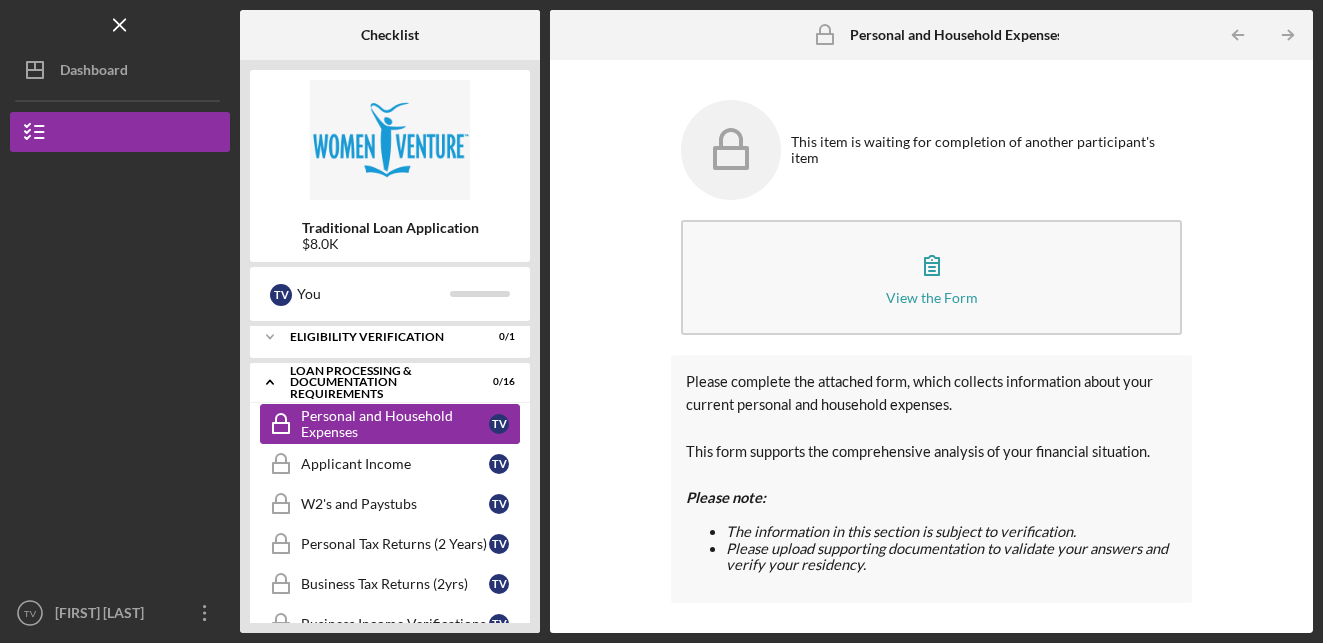click on "Personal and Household Expenses" at bounding box center (395, 424) 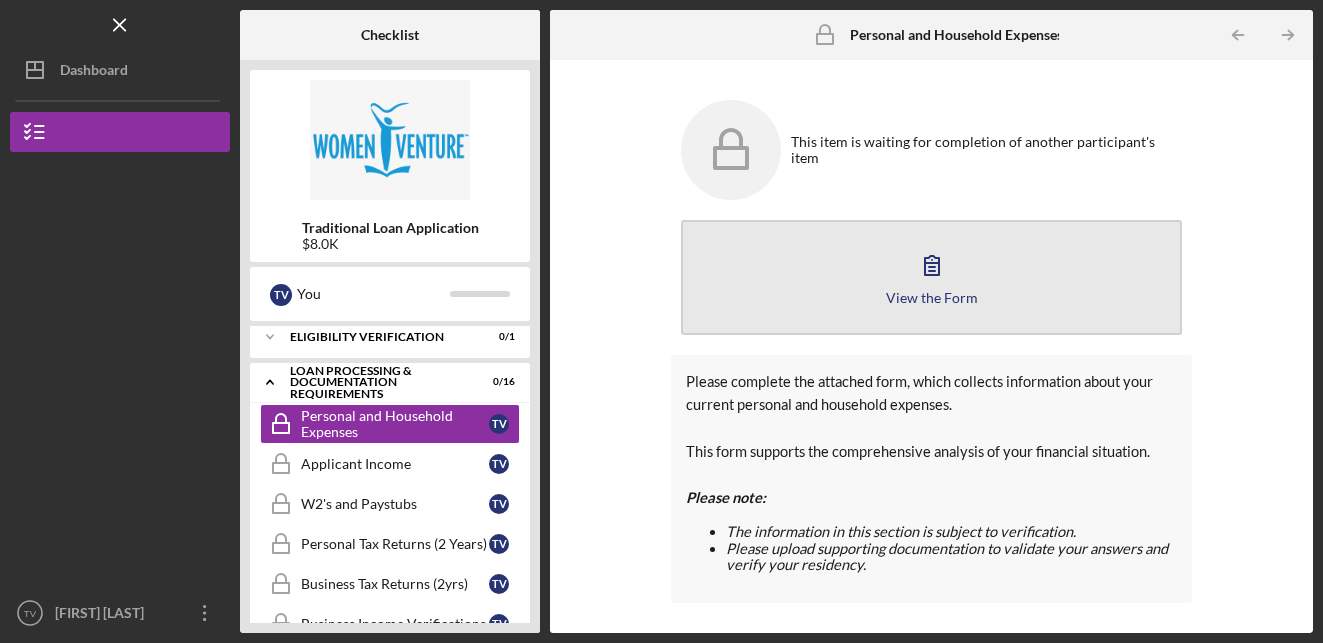 click on "View the Form" at bounding box center (932, 297) 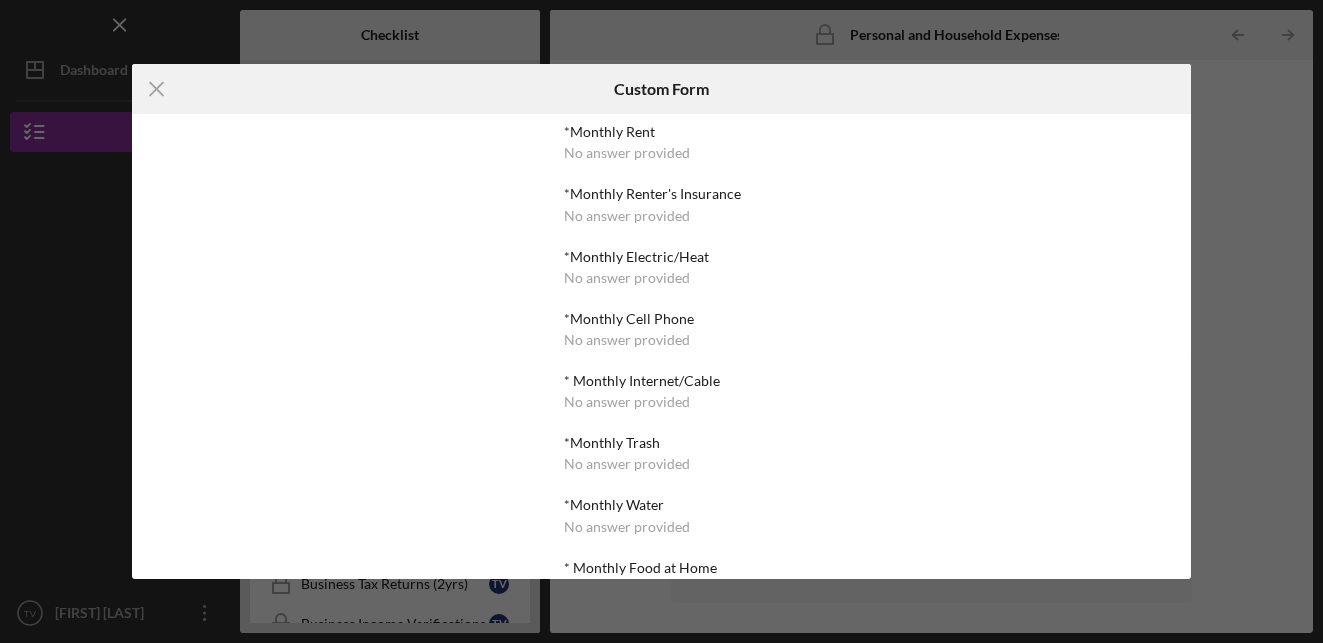 click on "No answer provided" at bounding box center [627, 340] 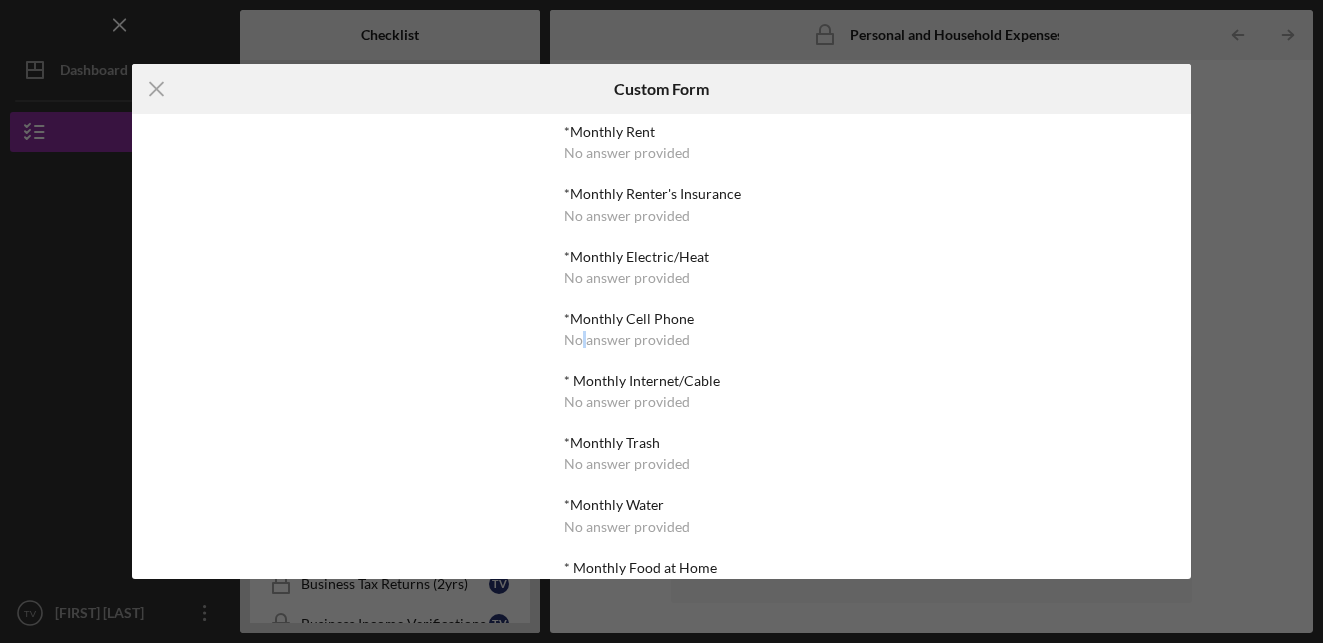 click on "No answer provided" at bounding box center (627, 340) 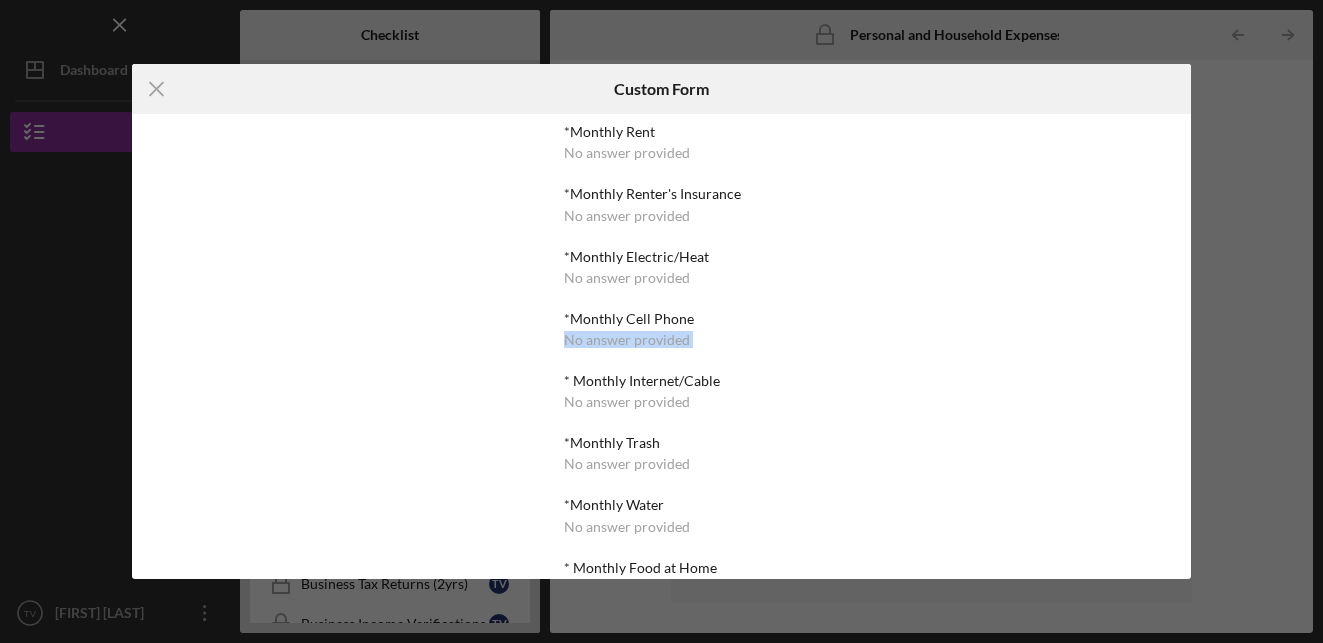 click on "No answer provided" at bounding box center [627, 340] 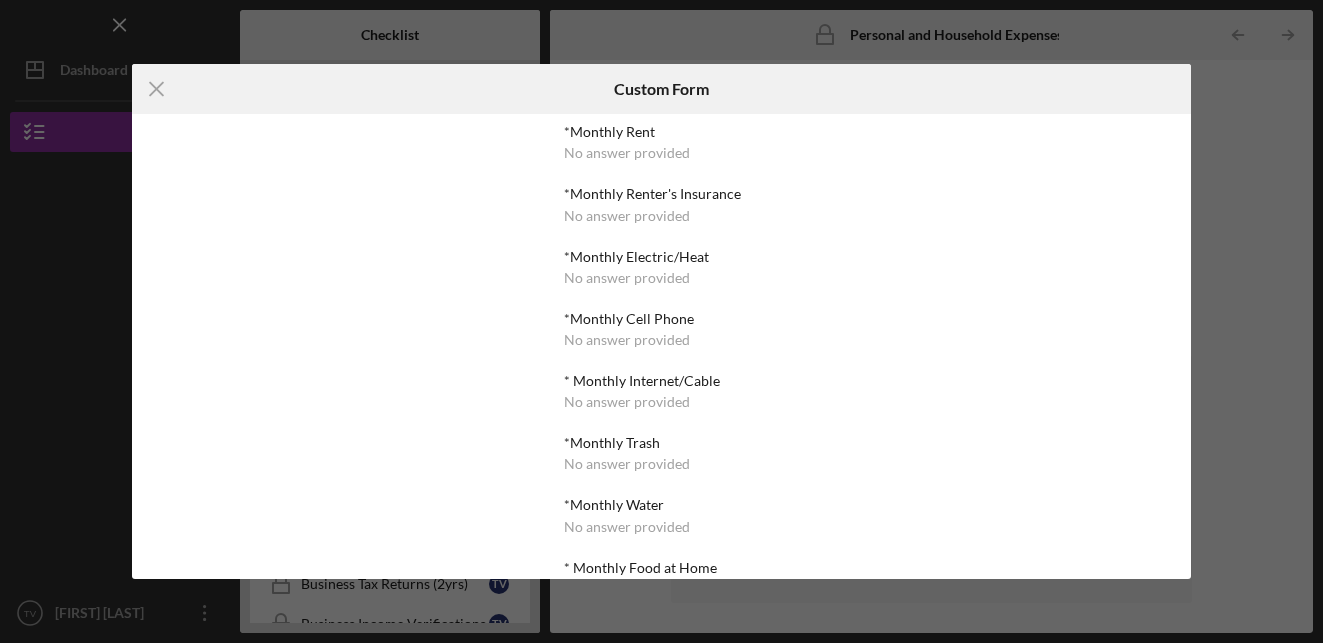 click on "No answer provided" at bounding box center (627, 153) 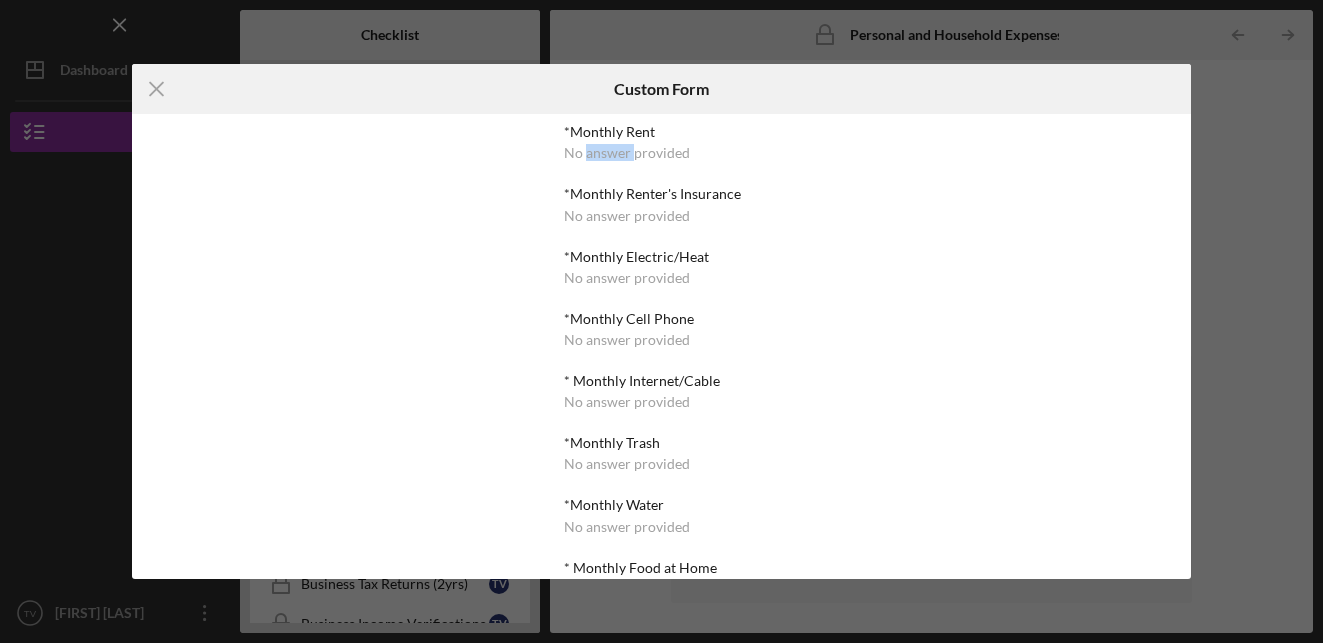 click on "No answer provided" at bounding box center (627, 153) 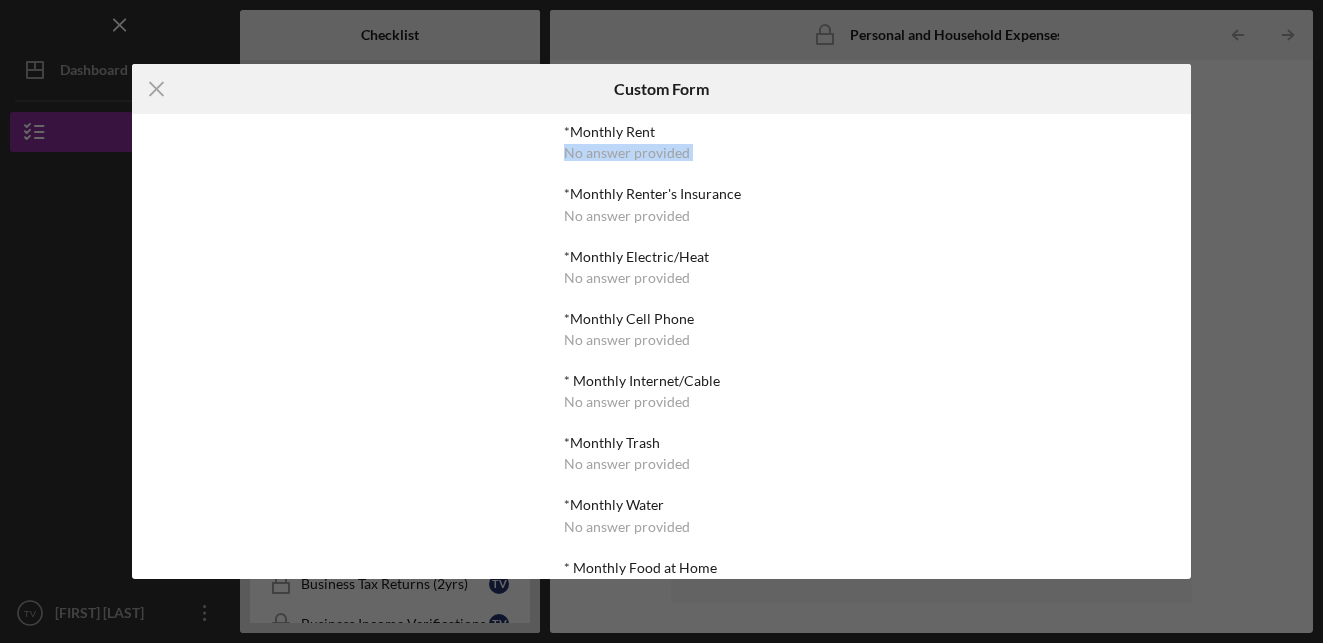 click on "No answer provided" at bounding box center (627, 153) 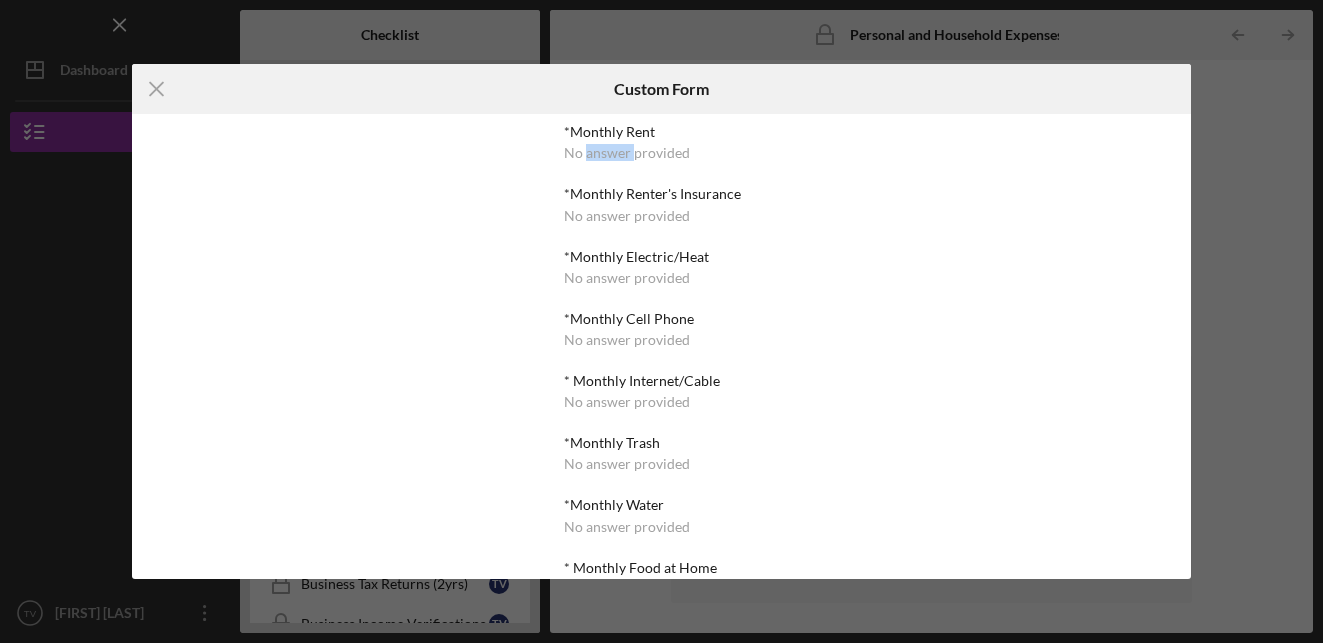 click on "No answer provided" at bounding box center (627, 153) 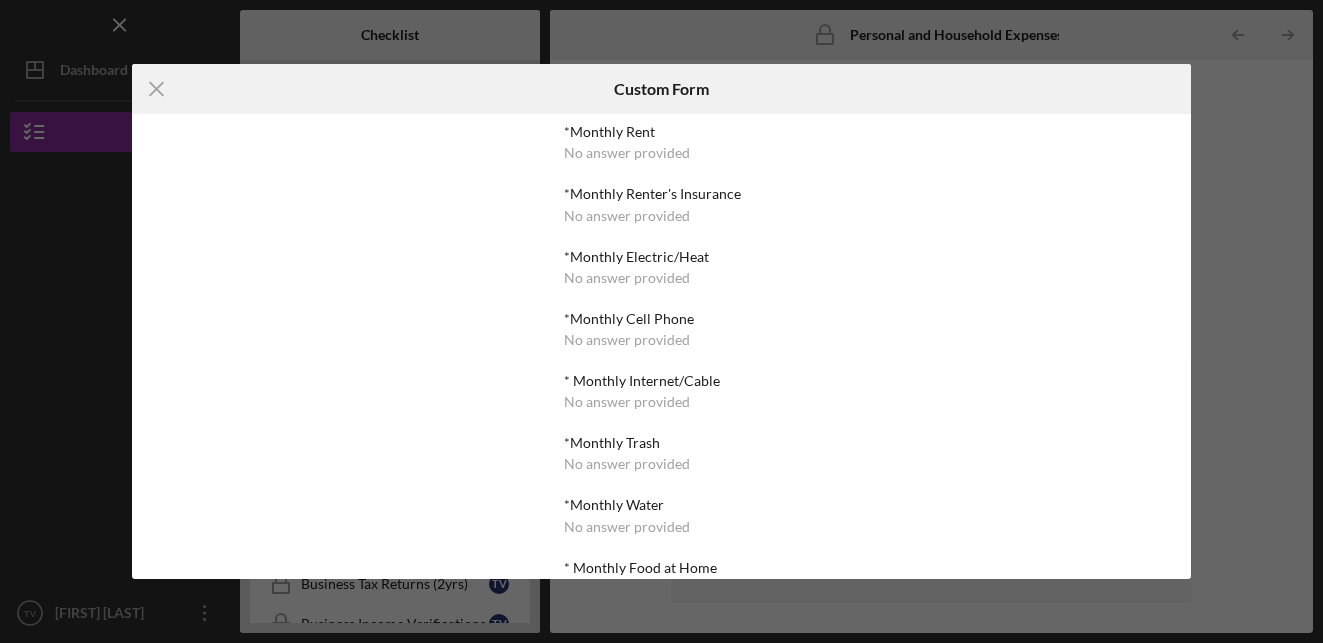 click on "No answer provided" at bounding box center (627, 153) 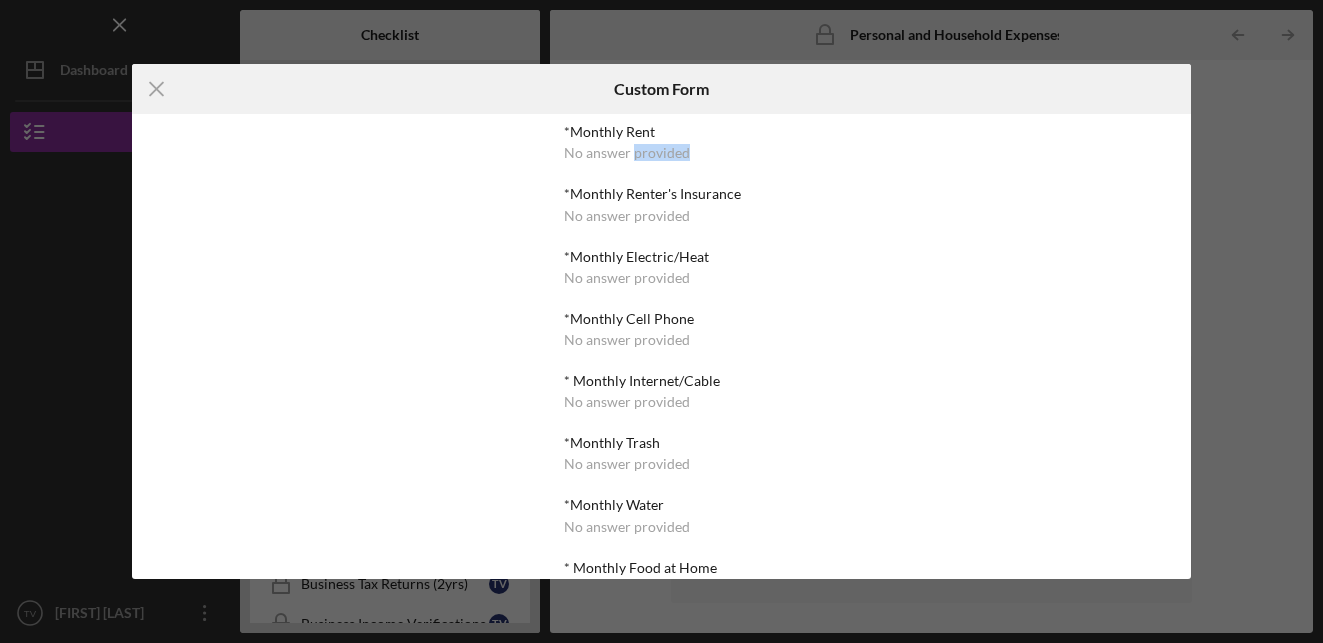 click on "No answer provided" at bounding box center (627, 153) 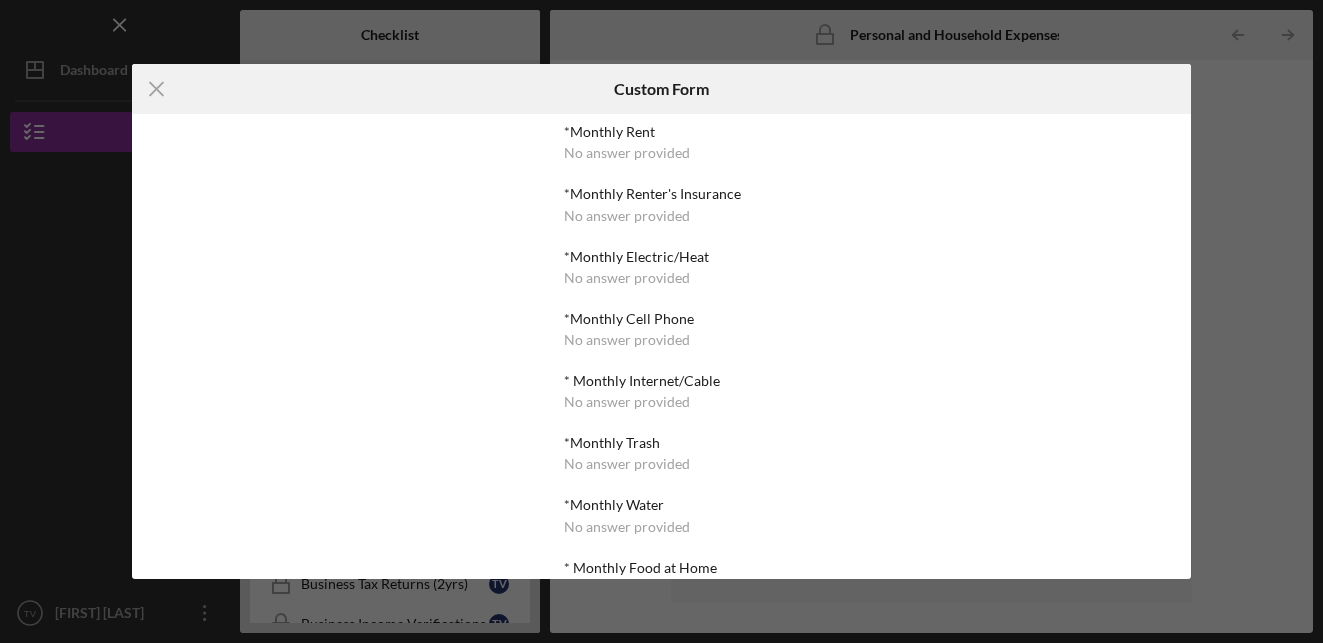 click on "*Monthly Rent" at bounding box center (661, 132) 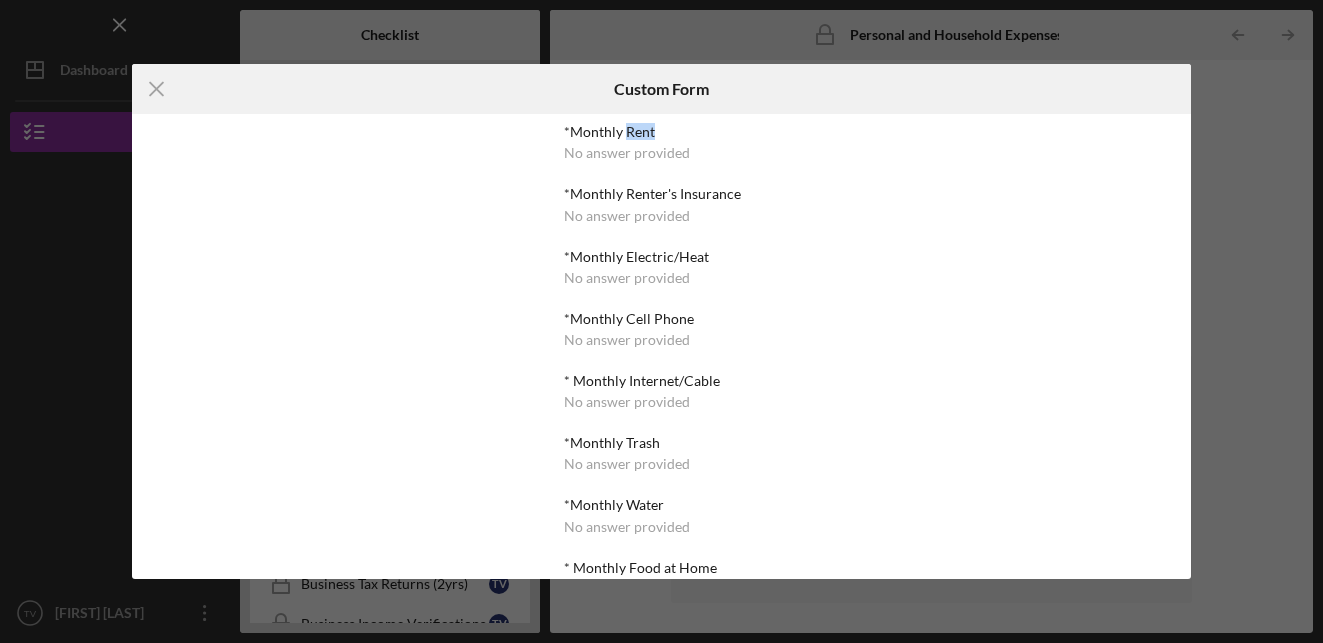 click on "*Monthly Rent" at bounding box center (661, 132) 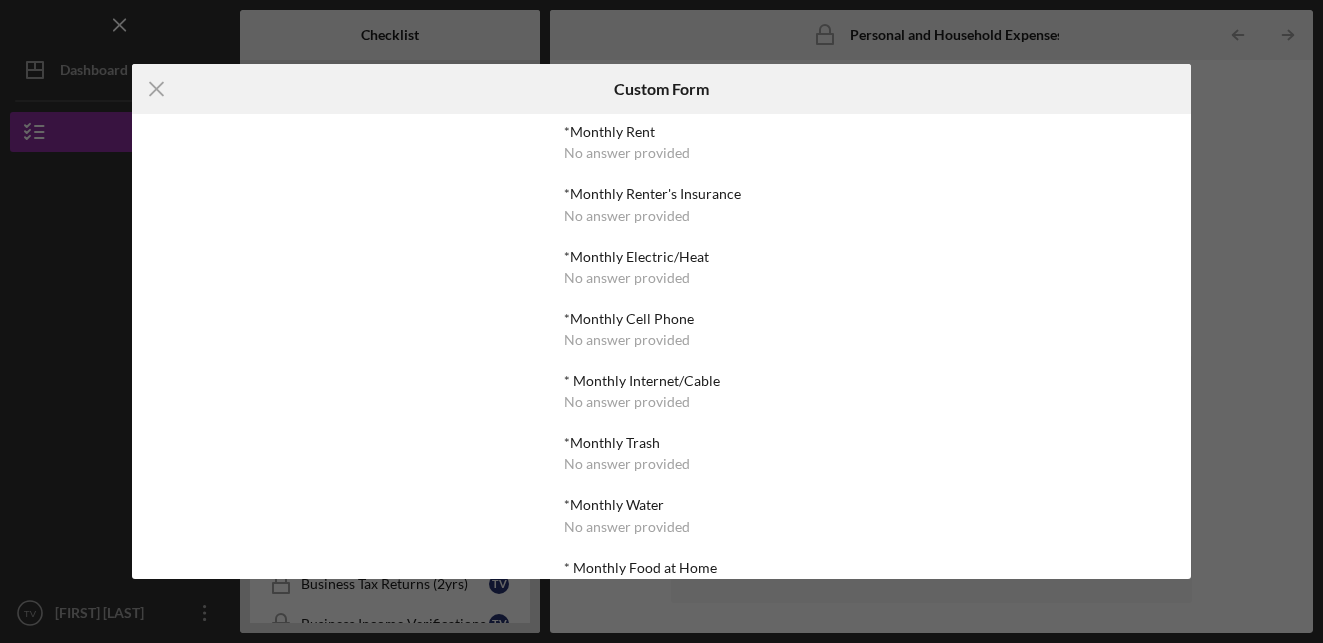 click on "*Monthly Rent No answer provided *Monthly Renter's Insurance No answer provided *Monthly Electric/Heat No answer provided *Monthly Cell Phone No answer provided * Monthly Internet/Cable No answer provided *Monthly Trash No answer provided *Monthly Water No answer provided * Monthly Food at Home No answer provided *Monthly Food away from Home No answer provided *Monthly Personal Care No answer provided *Monthly Health Insurance No answer provided *Monthly Medications/Prescriptions No answer provided *Monthly Medical/Dental out of pocket No answer provided *Monthly Childcare No answer provided *Monthly Recreation/Social/Hobbies No answer provided *Monthly Car Insurance No answer provided *Monthly Gas/Fuel Cost No answer provided *Monthly Maintenance/Repairs  No answer provided *Annual Tabs No answer provided Other  No answer provided" at bounding box center (661, 346) 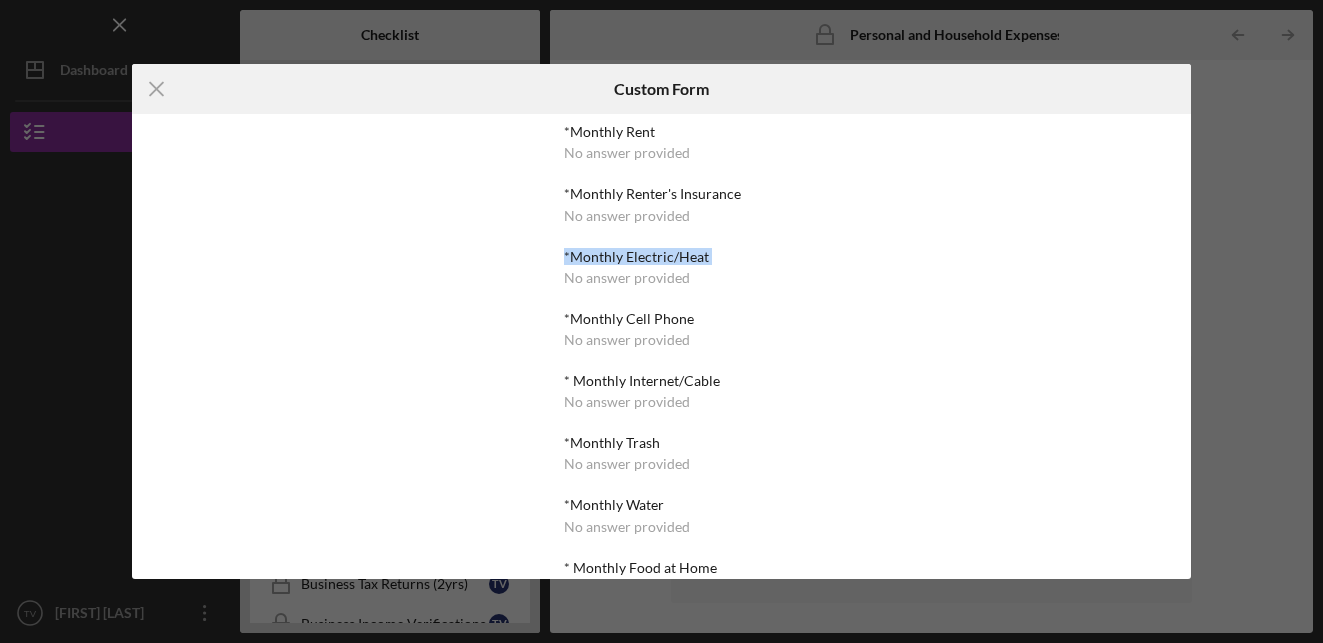 click on "*Monthly Rent No answer provided *Monthly Renter's Insurance No answer provided *Monthly Electric/Heat No answer provided *Monthly Cell Phone No answer provided * Monthly Internet/Cable No answer provided *Monthly Trash No answer provided *Monthly Water No answer provided * Monthly Food at Home No answer provided *Monthly Food away from Home No answer provided *Monthly Personal Care No answer provided *Monthly Health Insurance No answer provided *Monthly Medications/Prescriptions No answer provided *Monthly Medical/Dental out of pocket No answer provided *Monthly Childcare No answer provided *Monthly Recreation/Social/Hobbies No answer provided *Monthly Car Insurance No answer provided *Monthly Gas/Fuel Cost No answer provided *Monthly Maintenance/Repairs  No answer provided *Annual Tabs No answer provided Other  No answer provided" at bounding box center [661, 346] 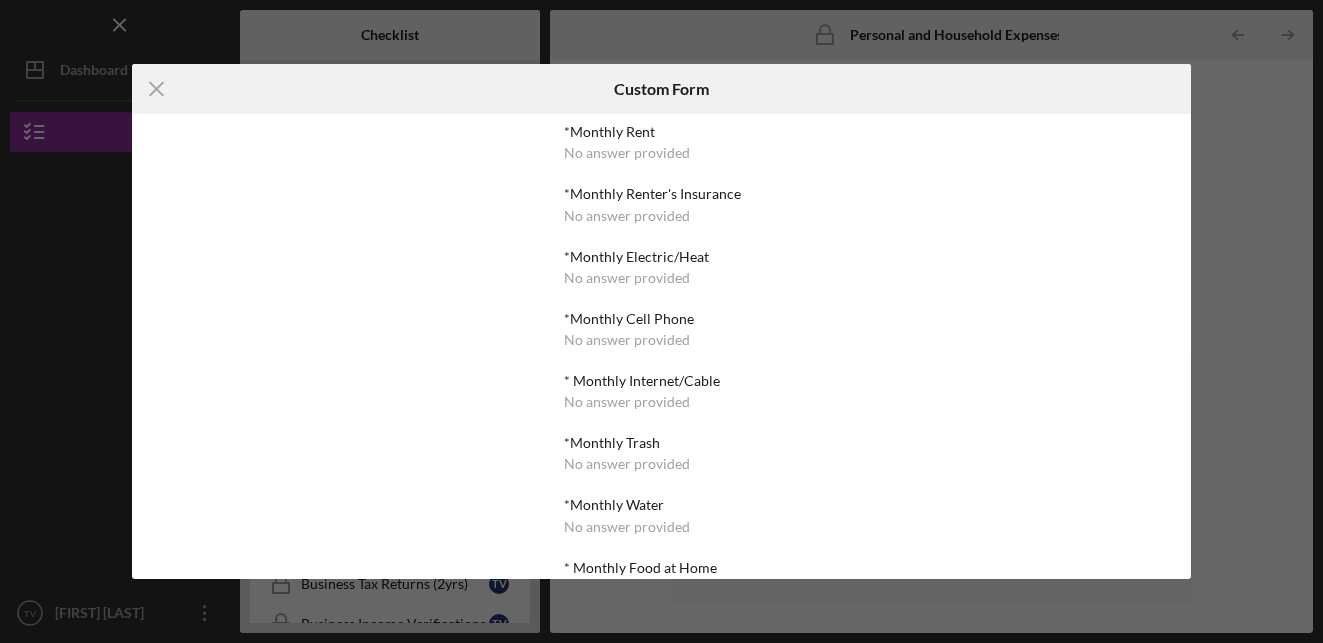 click on "*Monthly Rent No answer provided *Monthly Renter's Insurance No answer provided *Monthly Electric/Heat No answer provided *Monthly Cell Phone No answer provided * Monthly Internet/Cable No answer provided *Monthly Trash No answer provided *Monthly Water No answer provided * Monthly Food at Home No answer provided *Monthly Food away from Home No answer provided *Monthly Personal Care No answer provided *Monthly Health Insurance No answer provided *Monthly Medications/Prescriptions No answer provided *Monthly Medical/Dental out of pocket No answer provided *Monthly Childcare No answer provided *Monthly Recreation/Social/Hobbies No answer provided *Monthly Car Insurance No answer provided *Monthly Gas/Fuel Cost No answer provided *Monthly Maintenance/Repairs  No answer provided *Annual Tabs No answer provided Other  No answer provided" at bounding box center (661, 765) 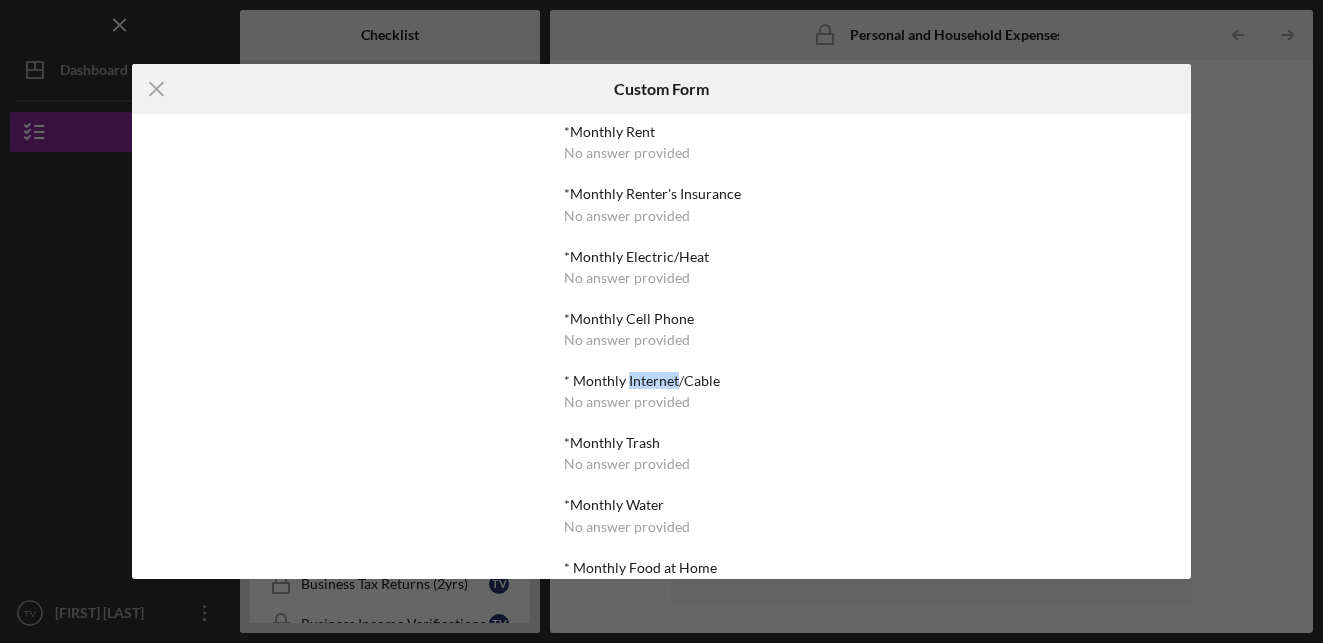 click on "* Monthly Internet/Cable" at bounding box center (661, 381) 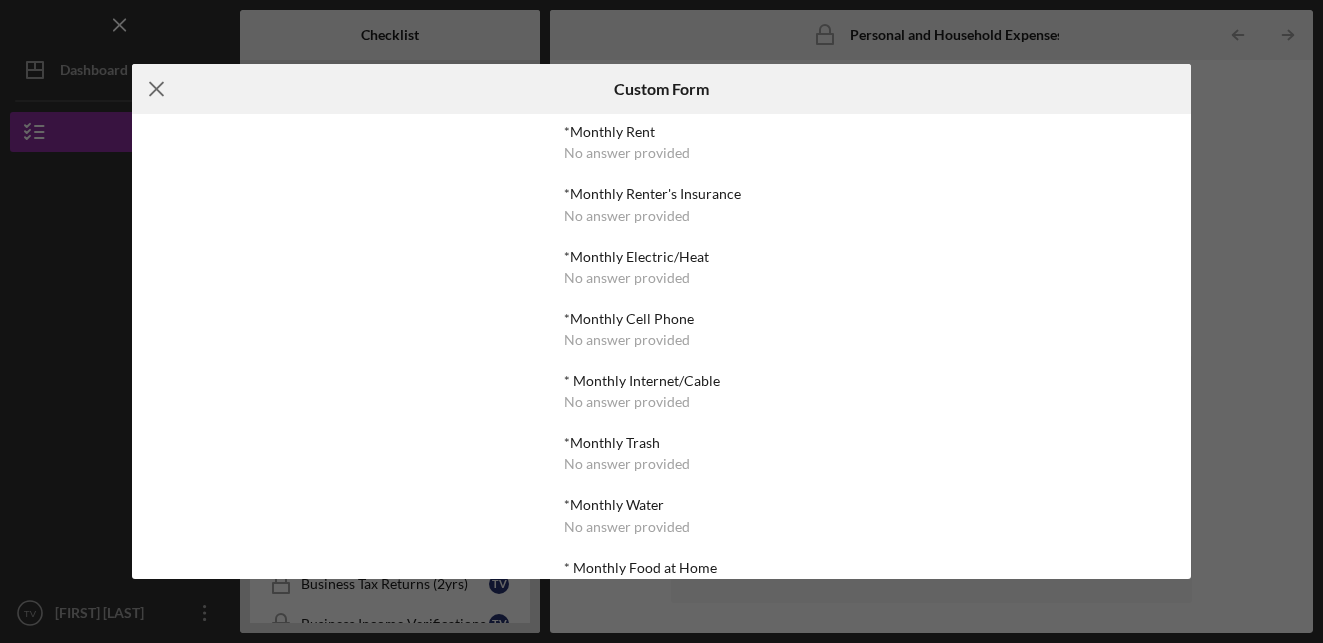 click on "Icon/Menu Close" 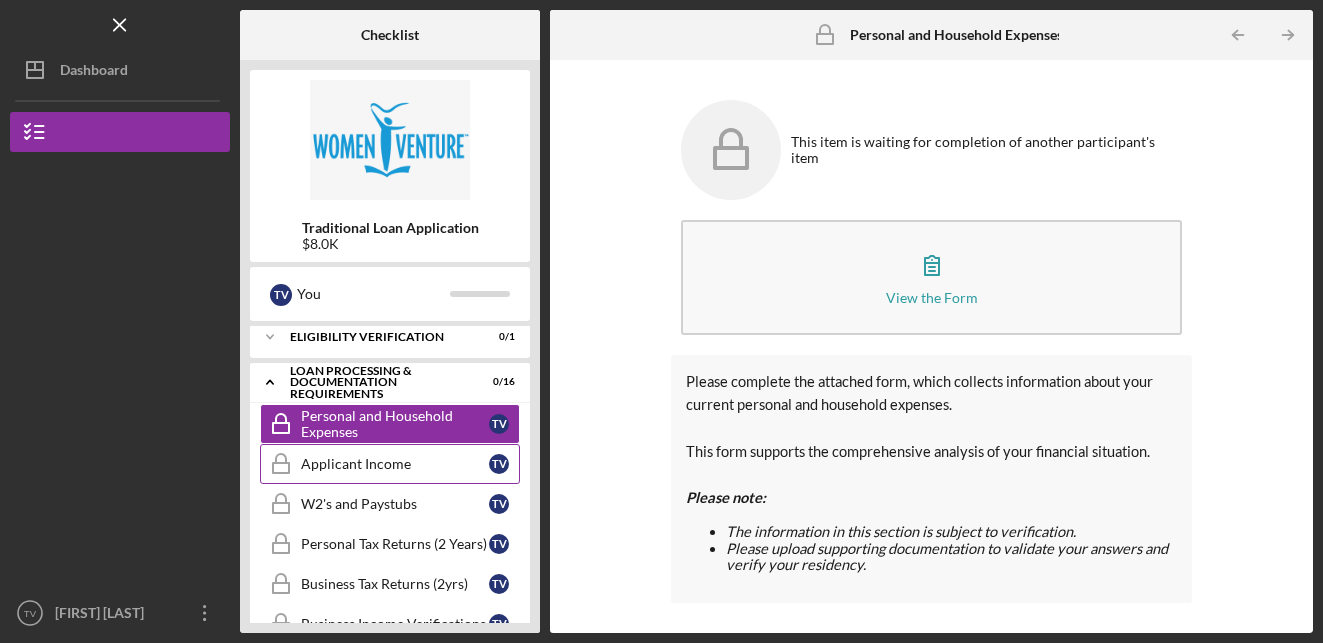 click on "Applicant Income" at bounding box center [395, 464] 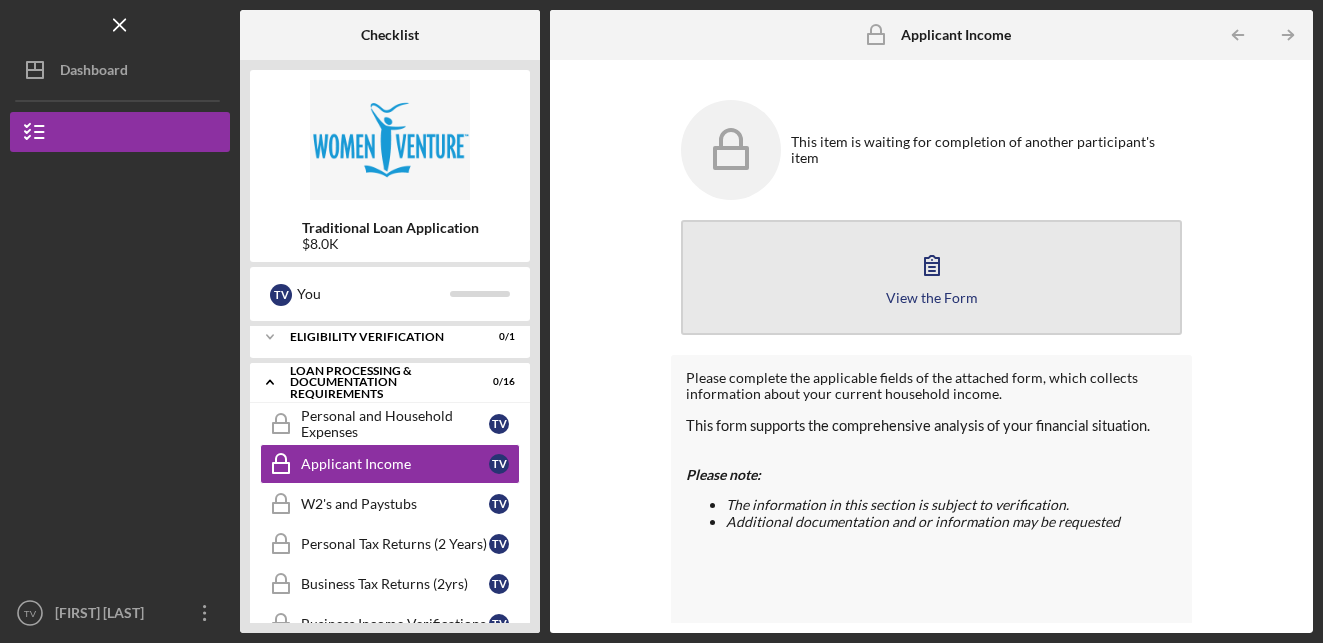 click on "View the Form" at bounding box center (932, 297) 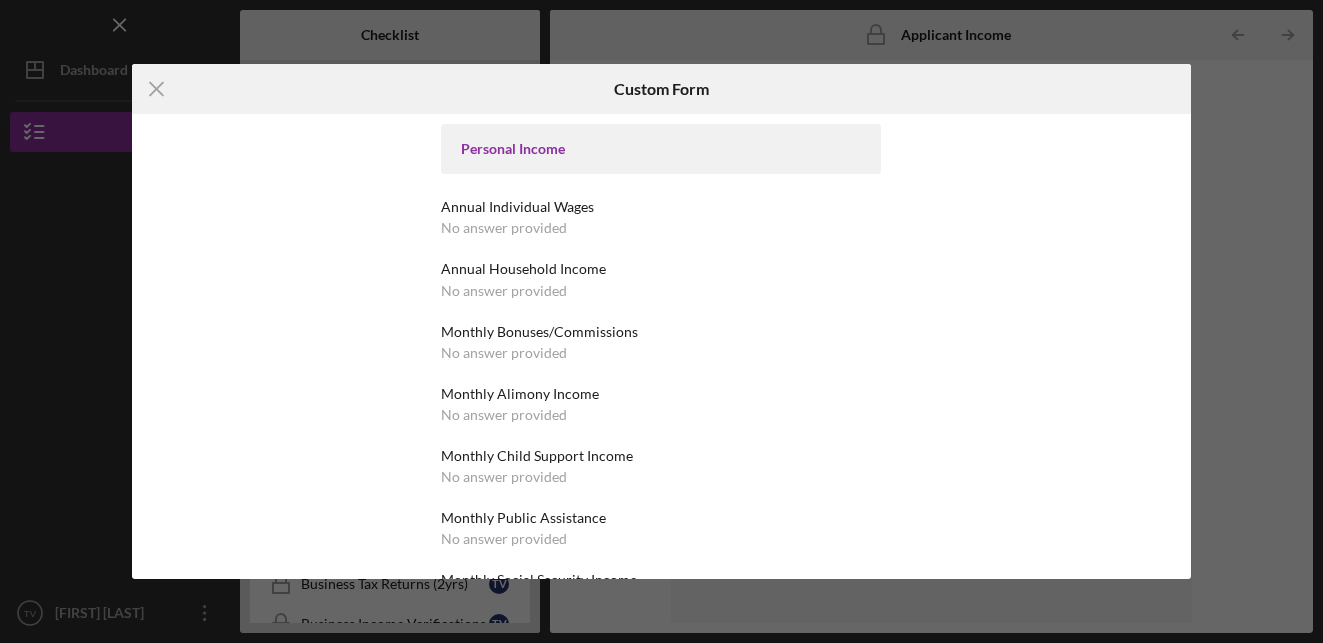 click on "No answer provided" at bounding box center (504, 228) 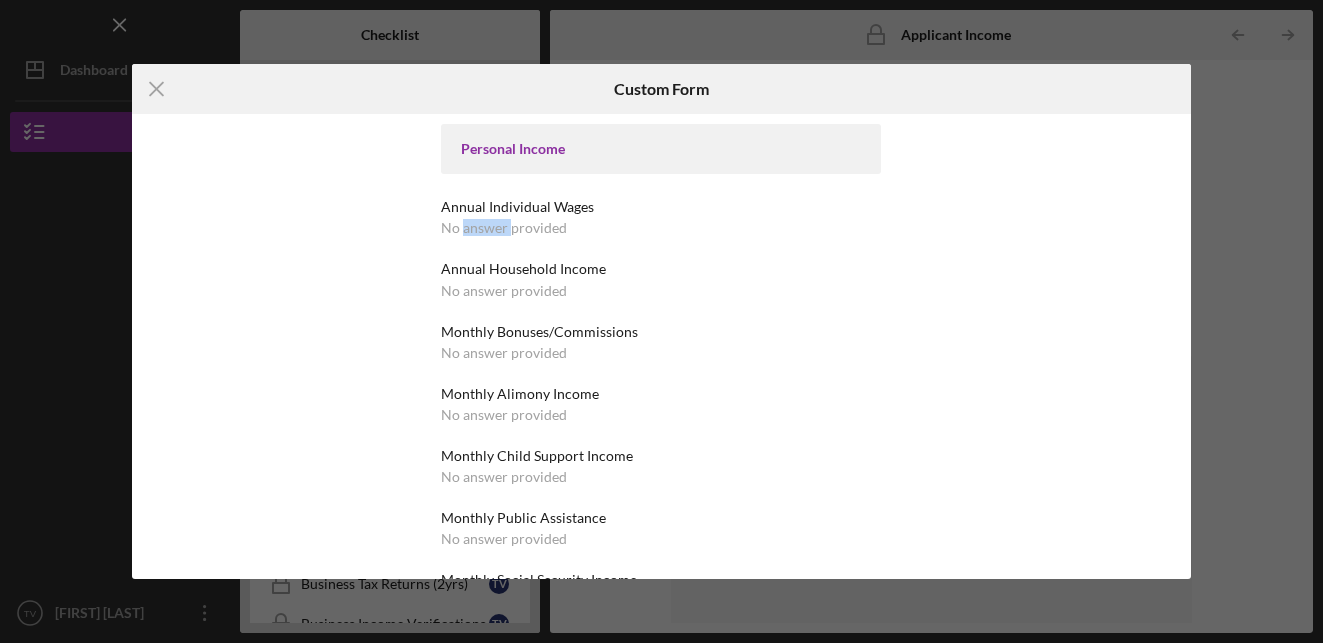 click on "No answer provided" at bounding box center [504, 228] 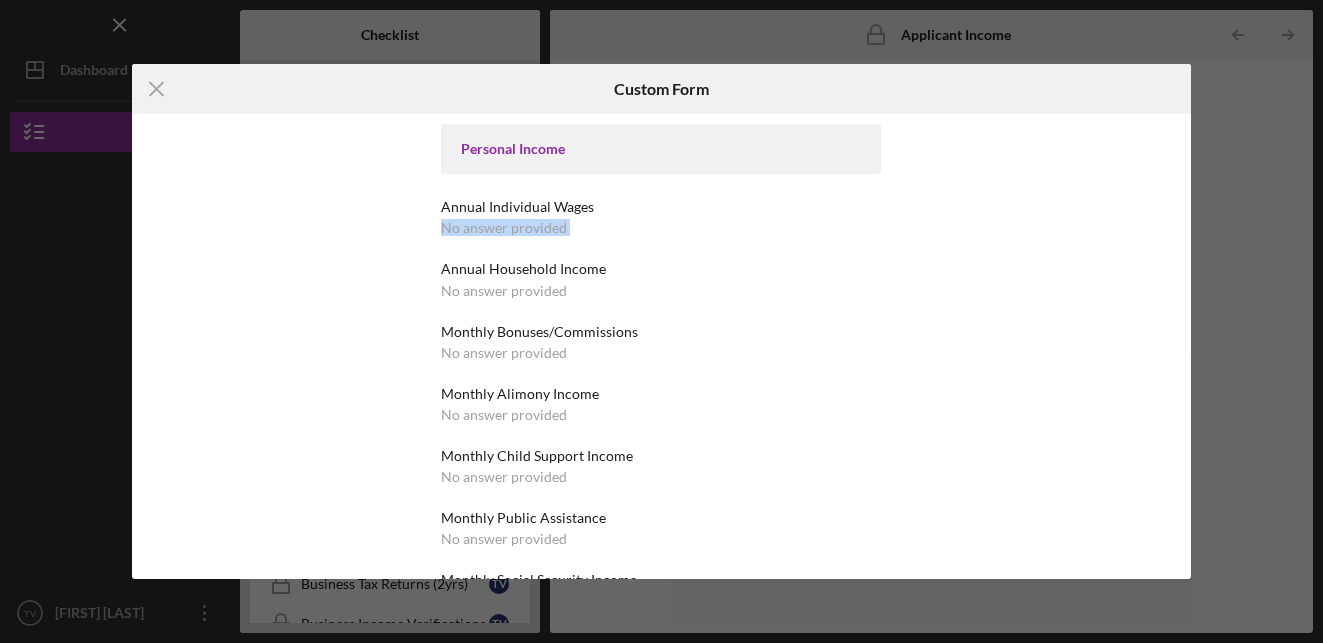 click on "No answer provided" at bounding box center (504, 228) 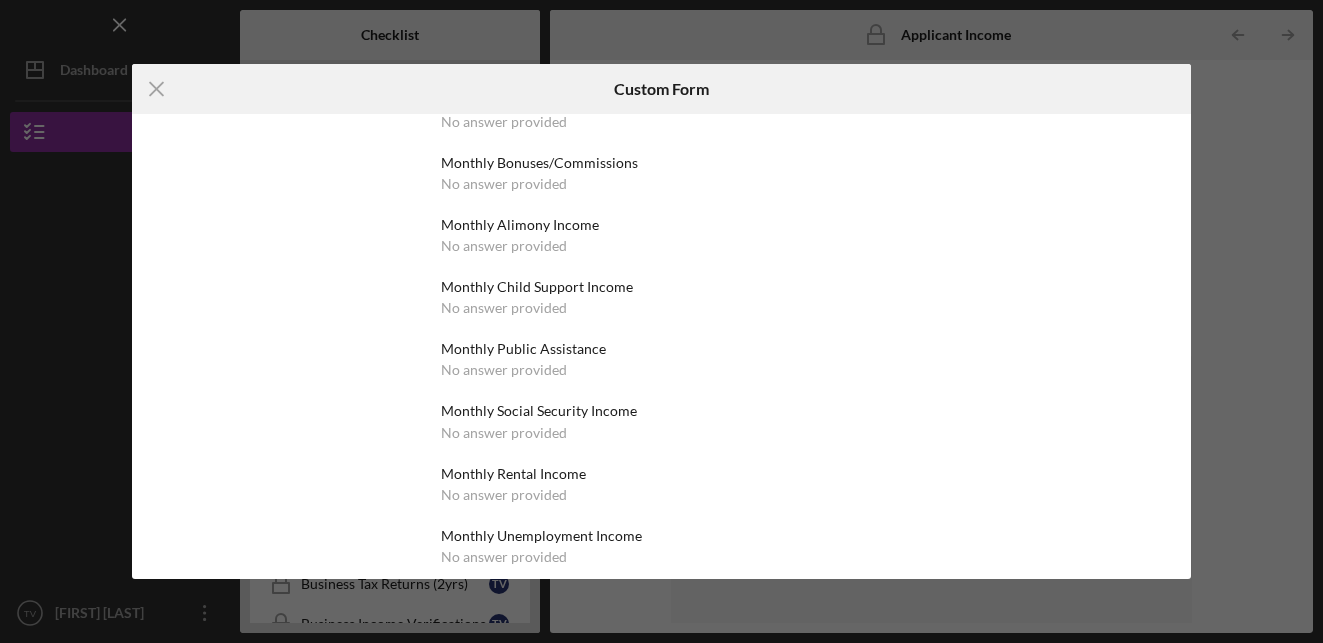 scroll, scrollTop: 0, scrollLeft: 0, axis: both 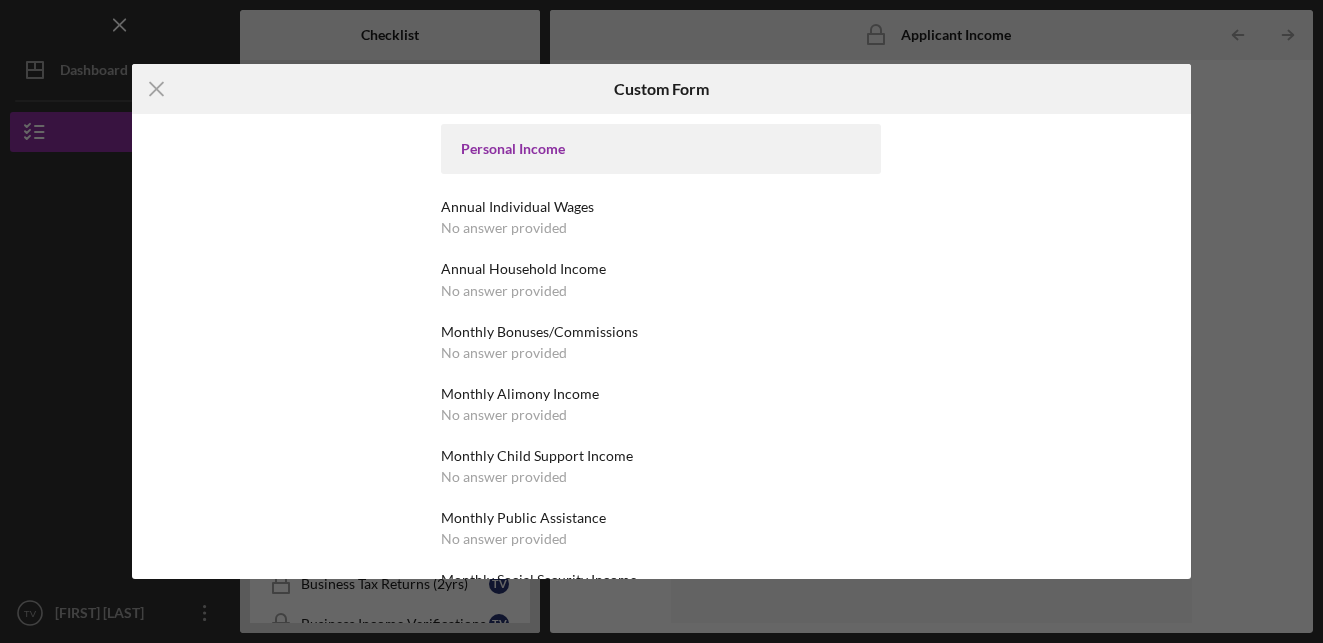click on "No answer provided" at bounding box center (504, 291) 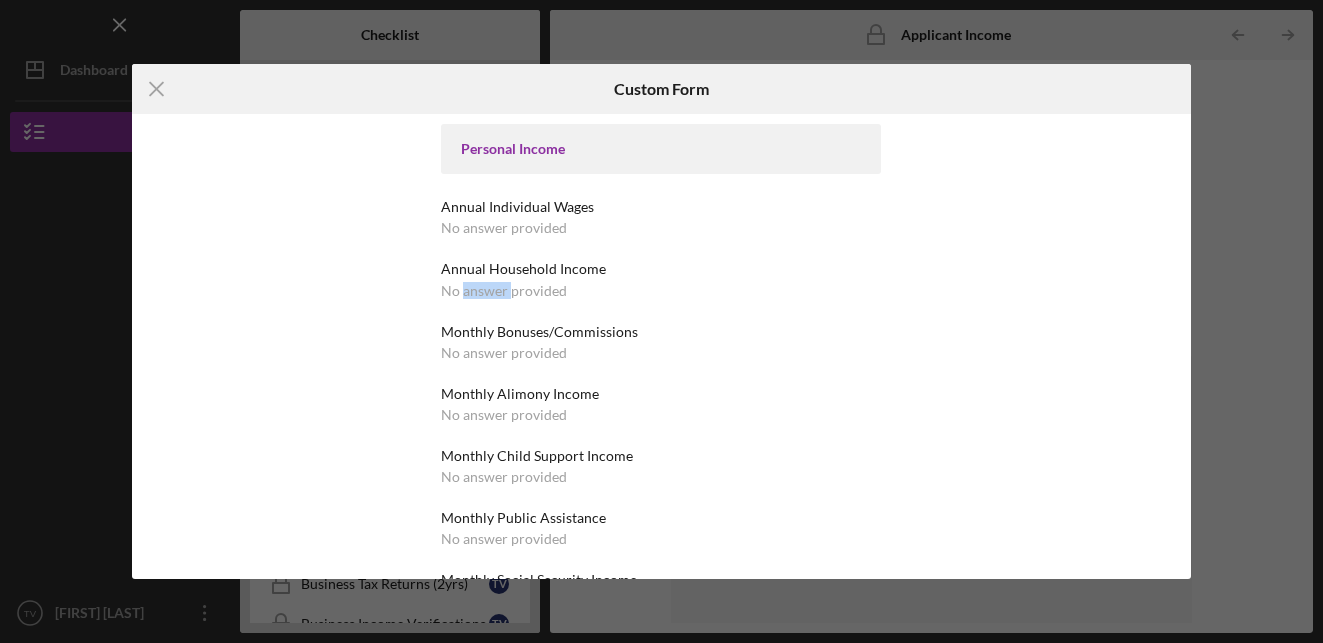 click on "No answer provided" at bounding box center [504, 291] 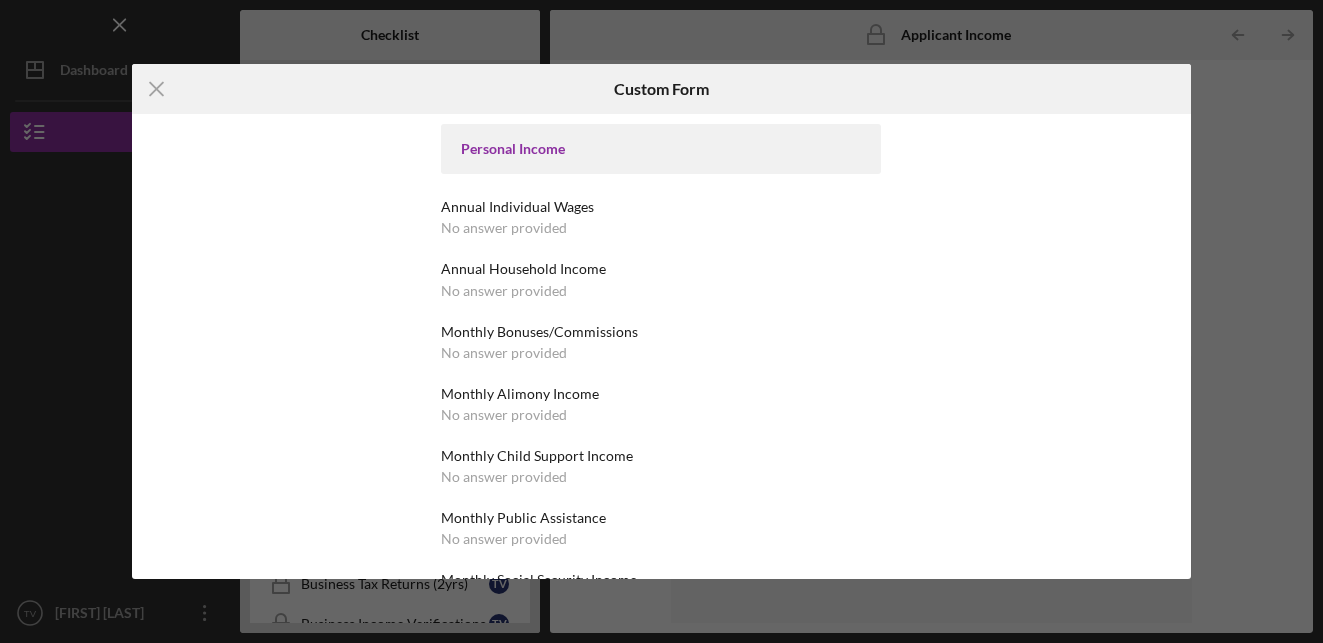 click on "No answer provided" at bounding box center (504, 353) 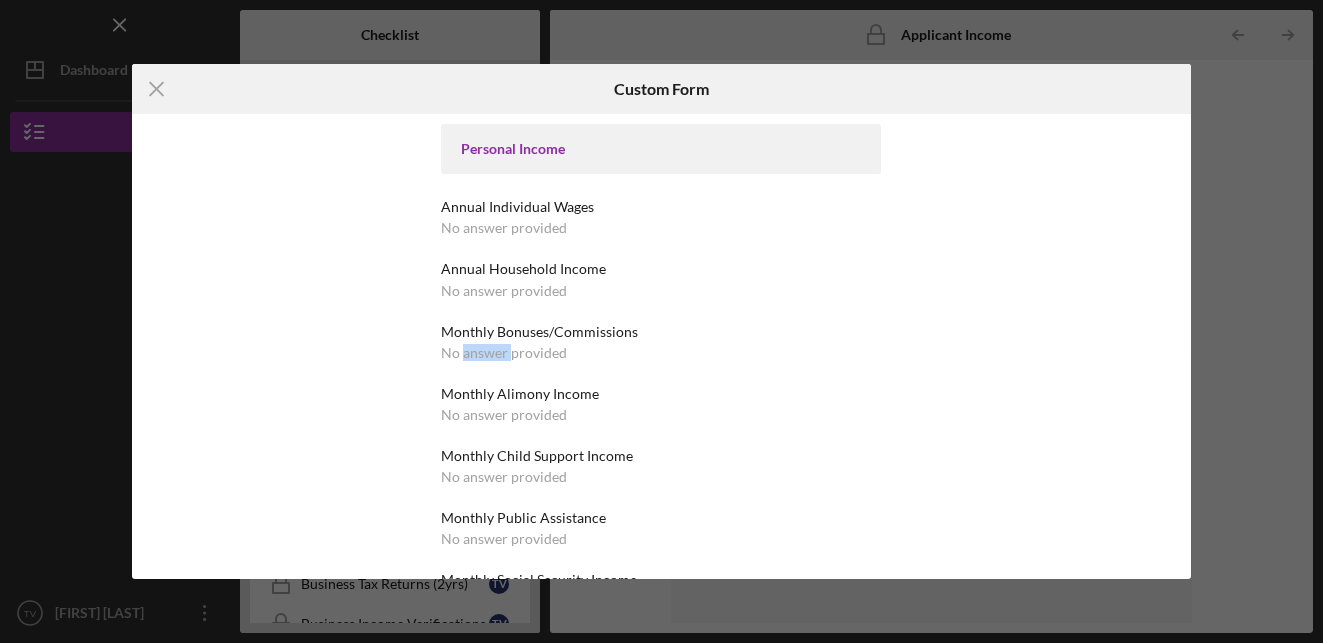 click on "No answer provided" at bounding box center [504, 353] 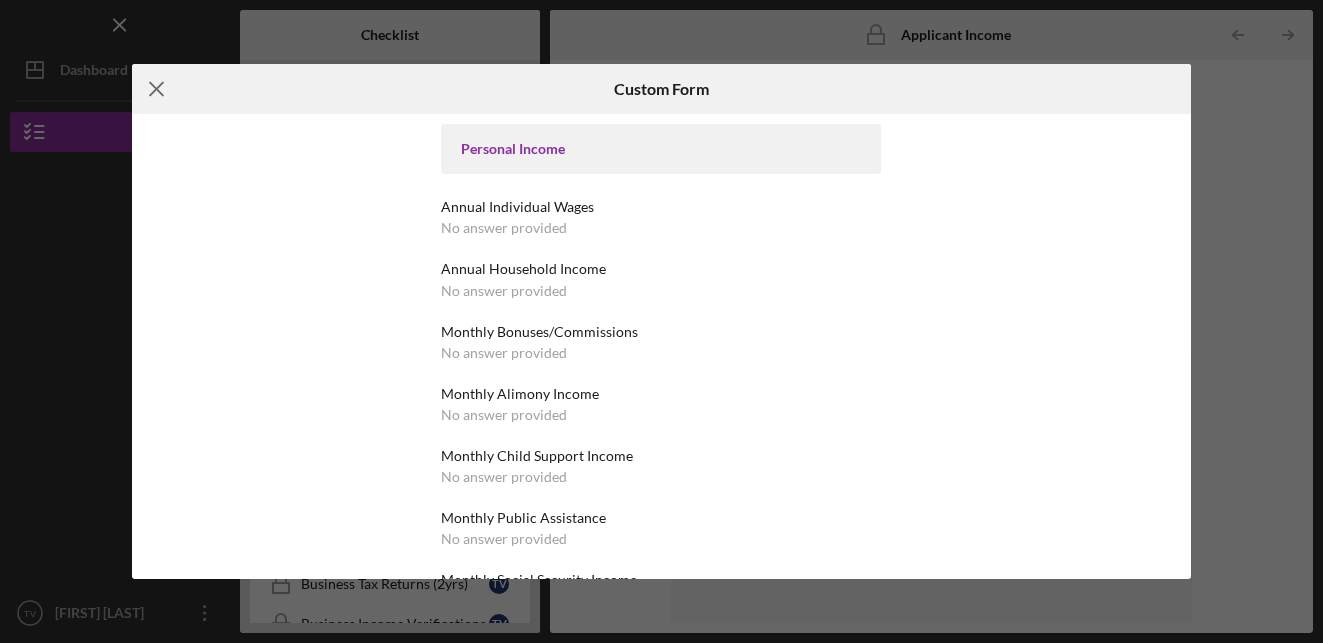click on "Icon/Menu Close" 